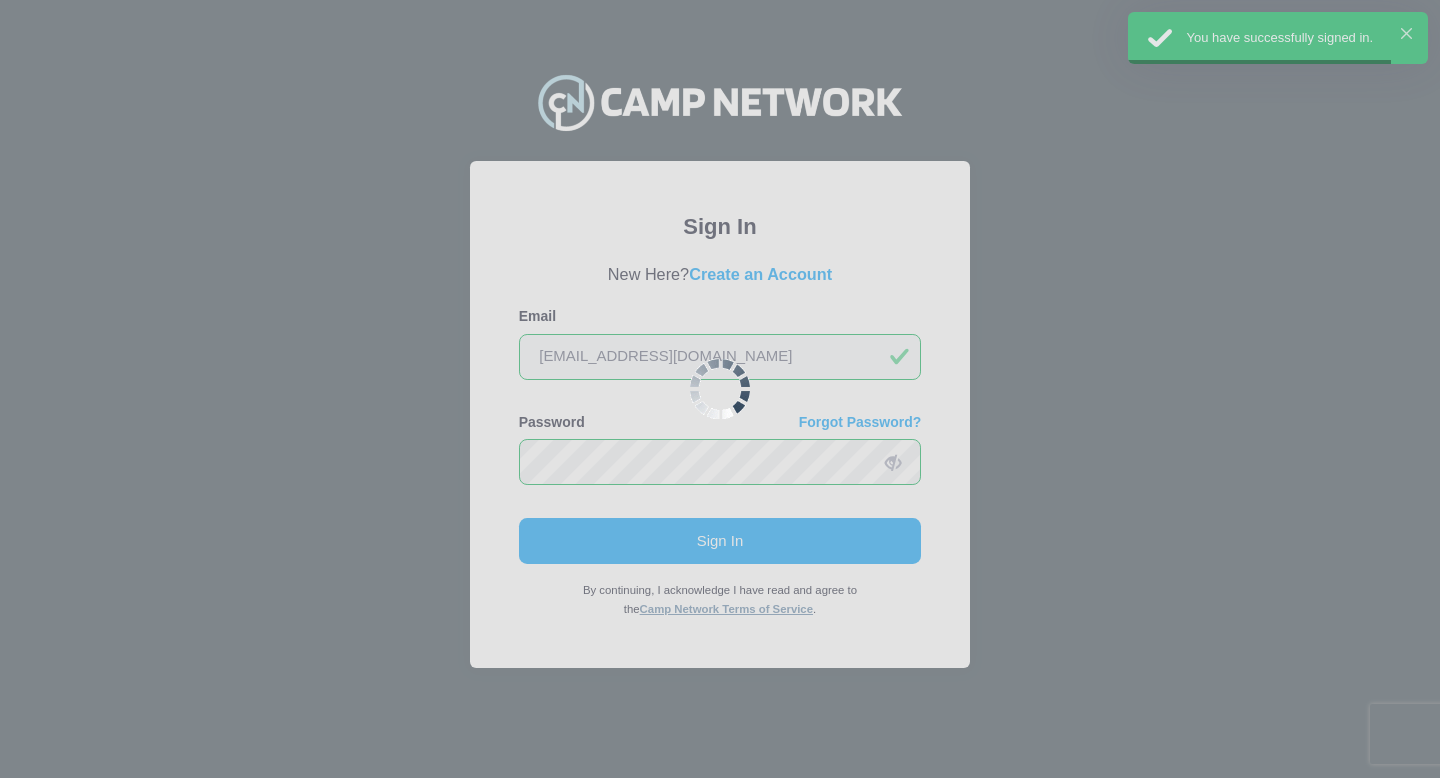scroll, scrollTop: 0, scrollLeft: 0, axis: both 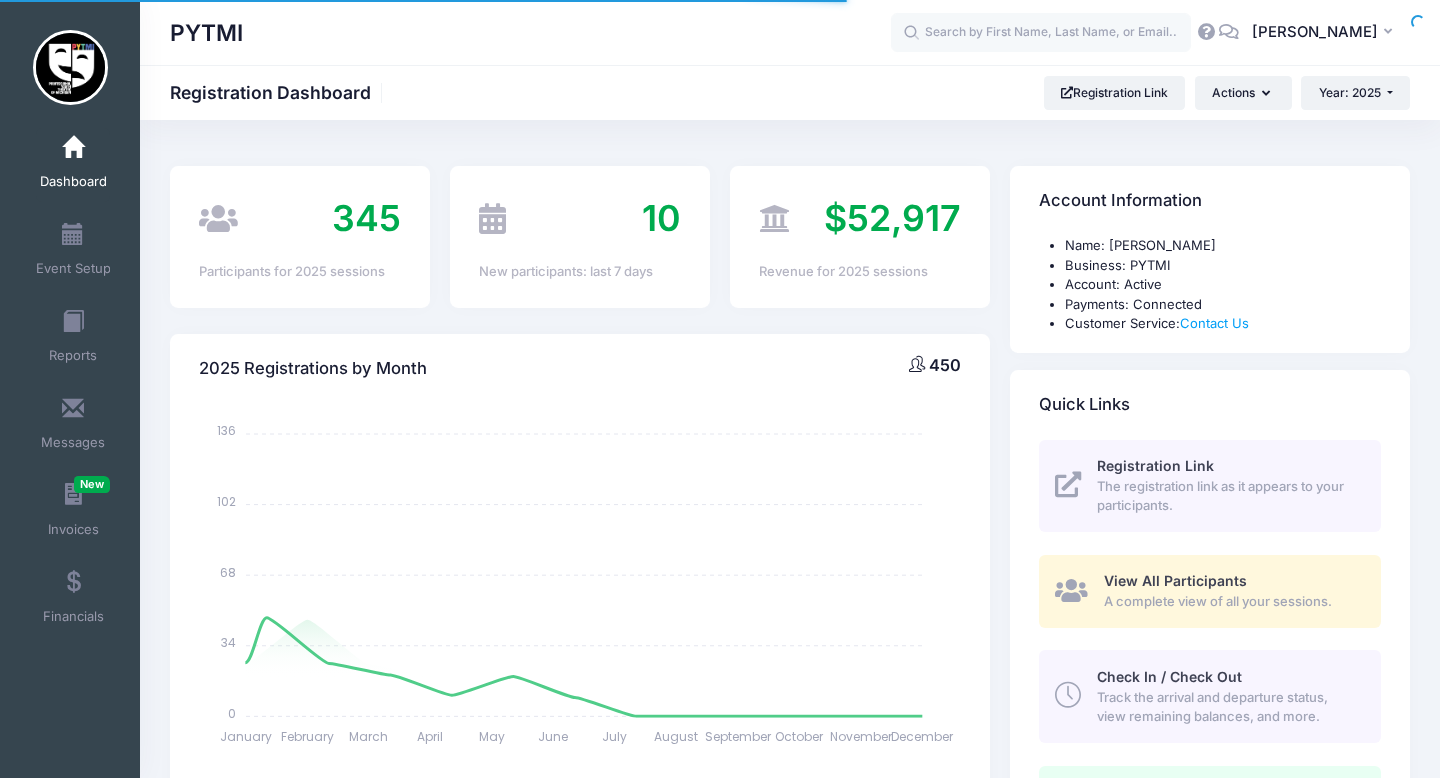 select 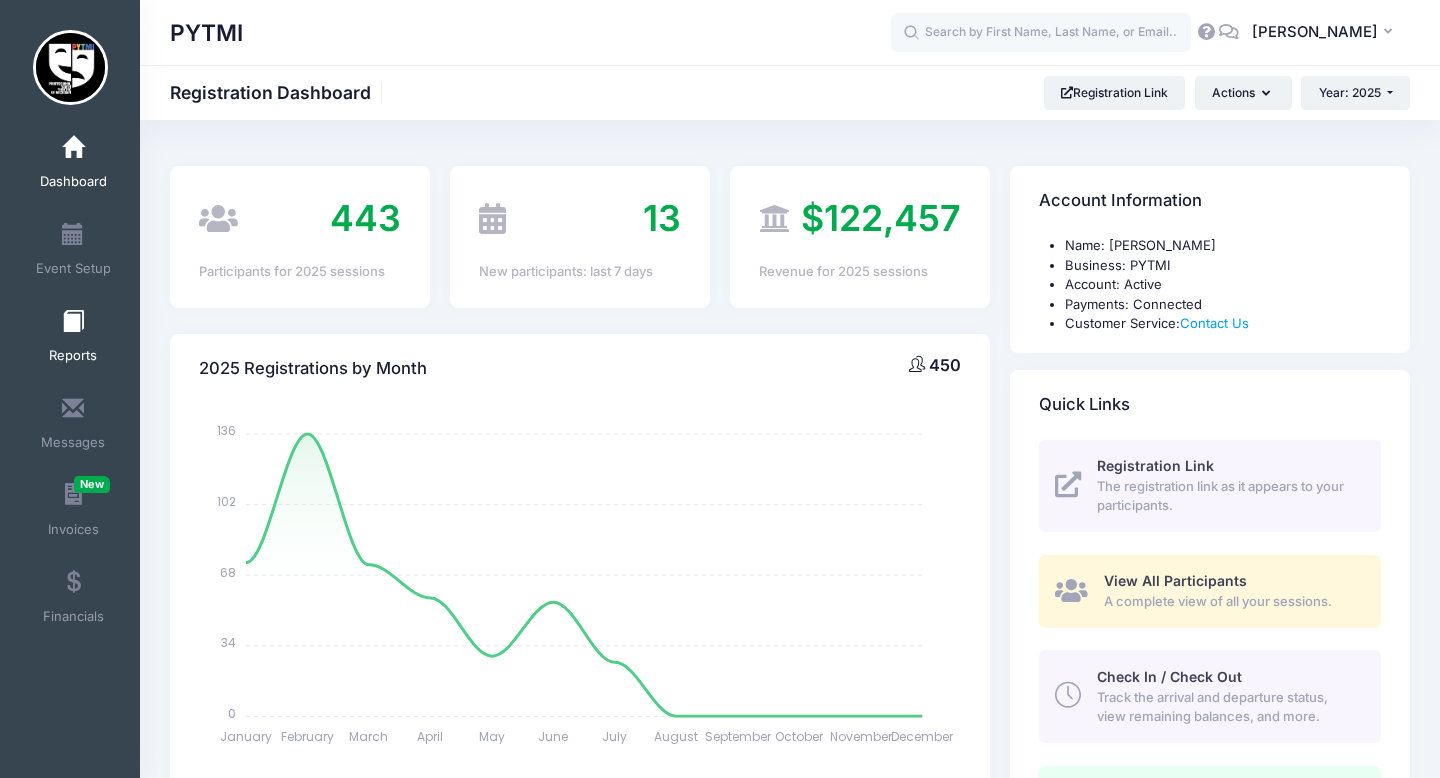 click on "Reports" at bounding box center [73, 339] 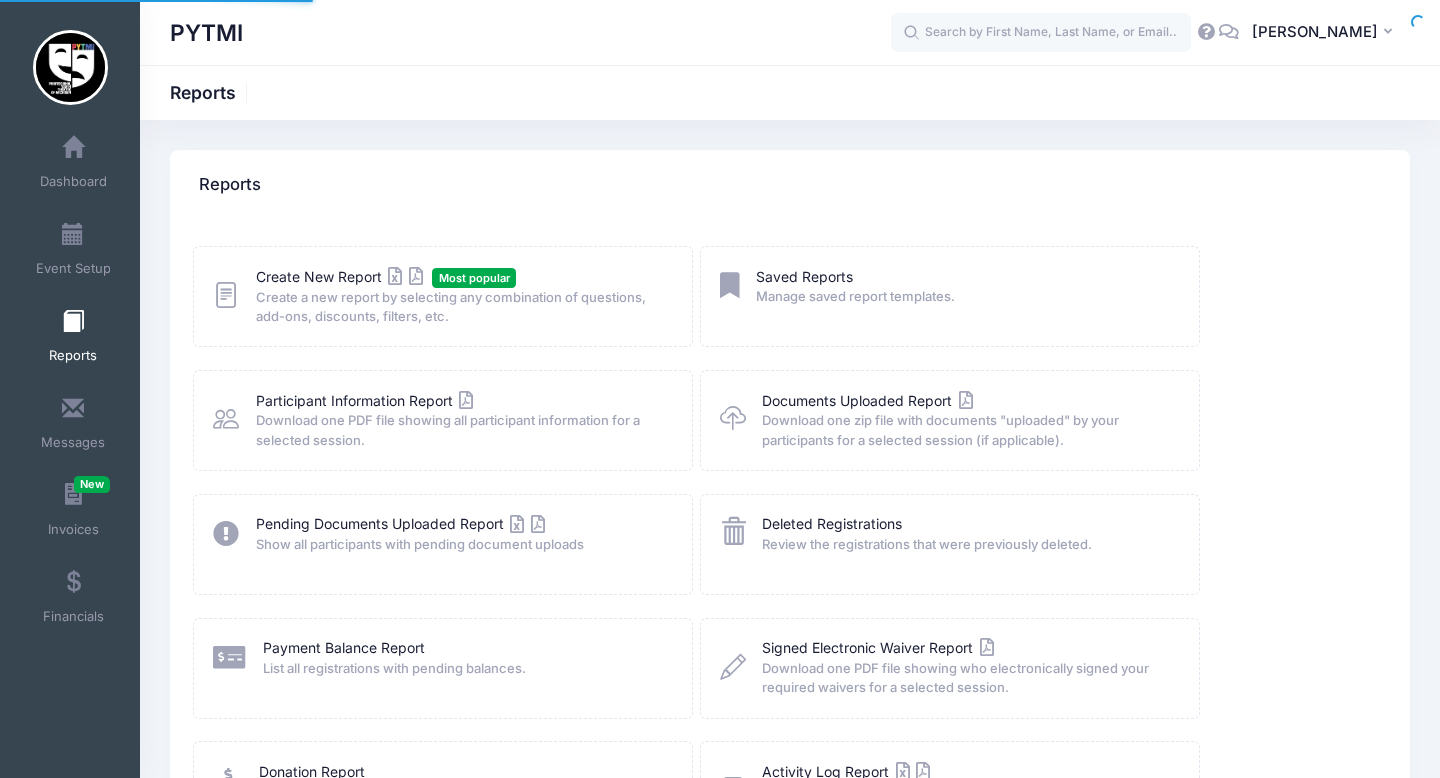 scroll, scrollTop: 0, scrollLeft: 0, axis: both 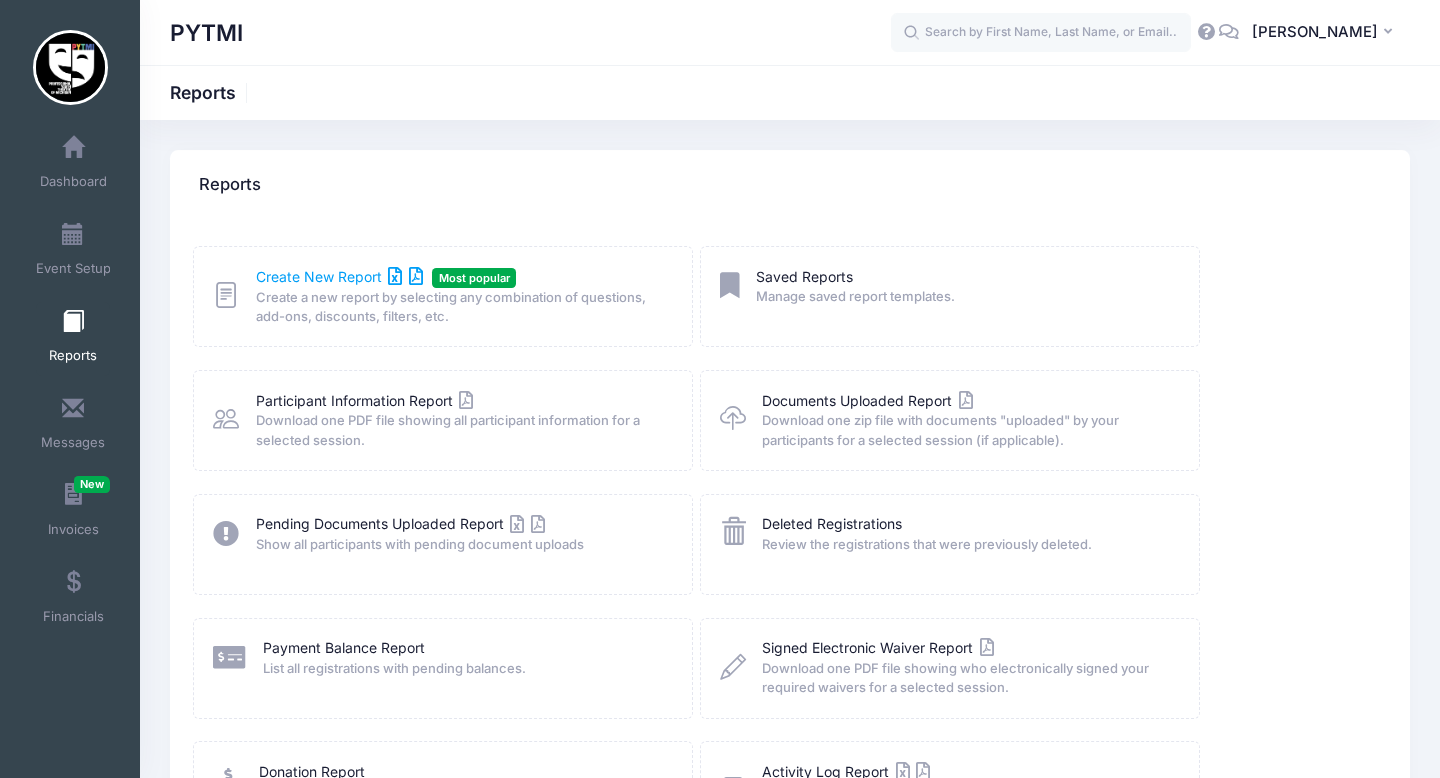 click on "Create New Report" at bounding box center [339, 276] 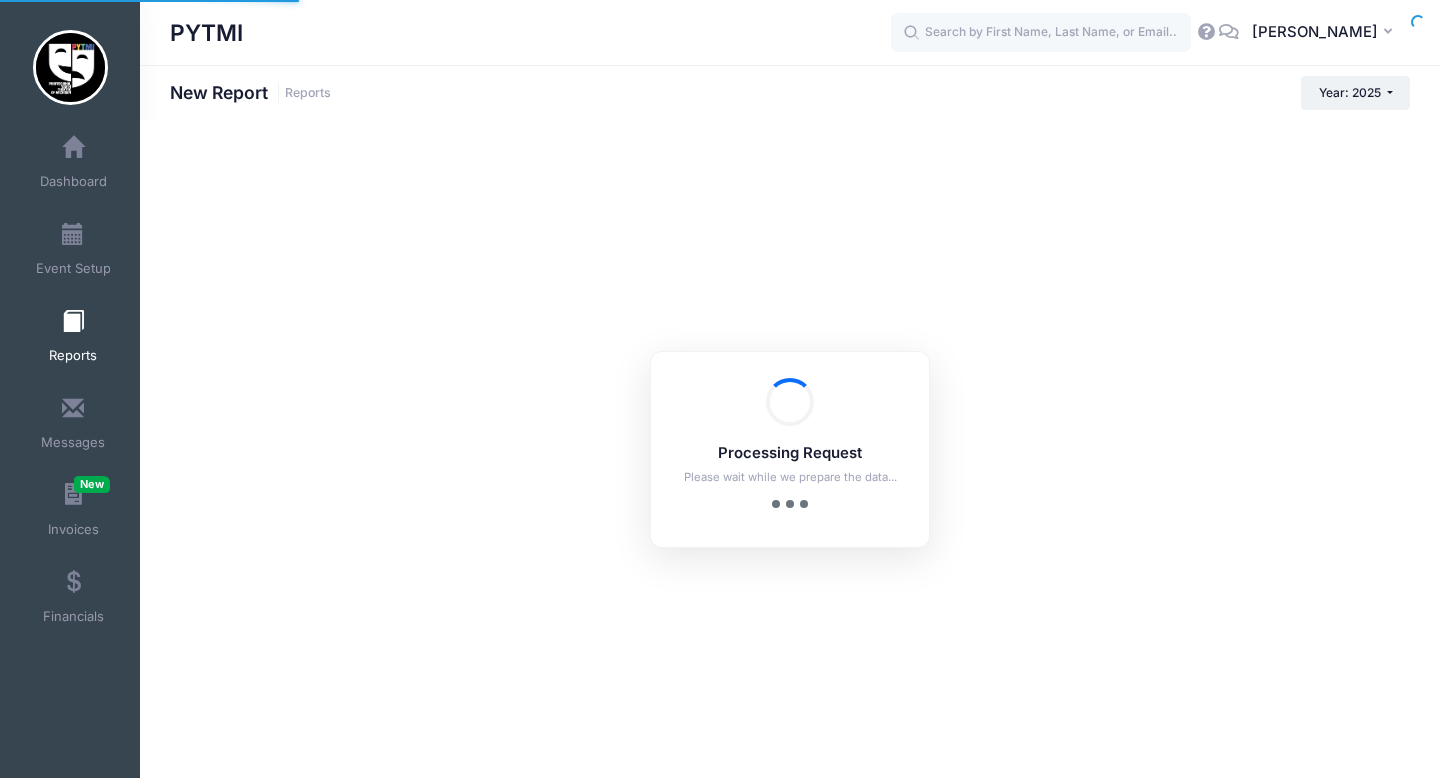 scroll, scrollTop: 0, scrollLeft: 0, axis: both 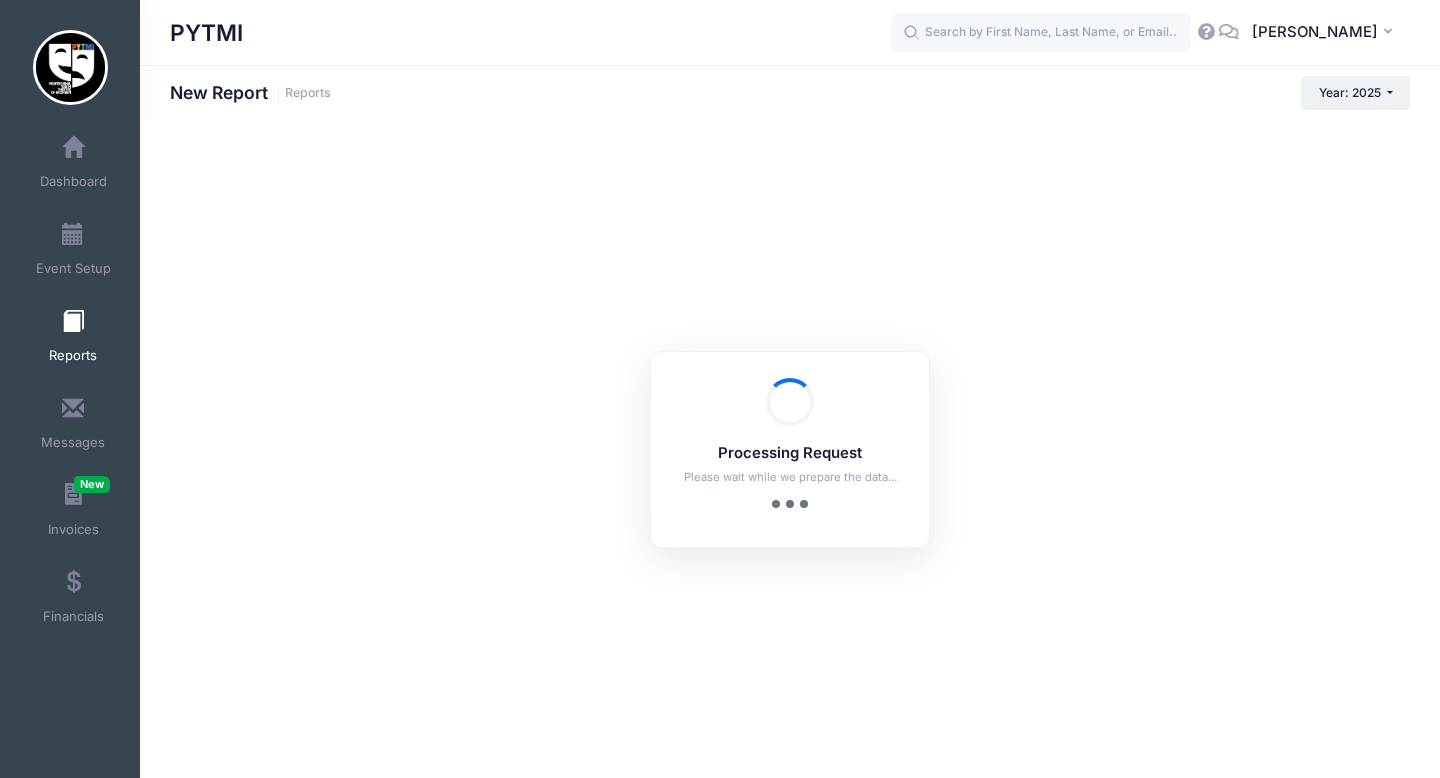 checkbox on "true" 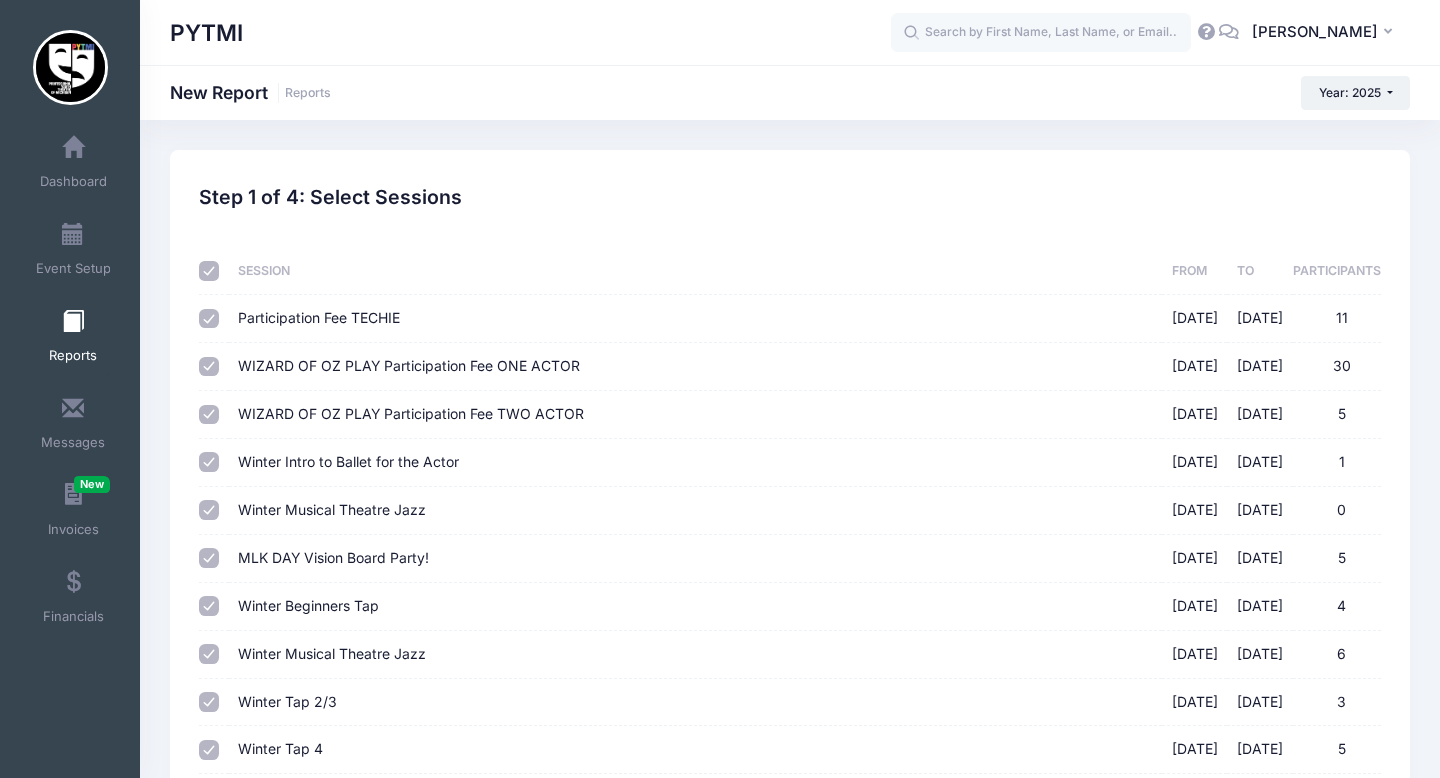 click at bounding box center (209, 271) 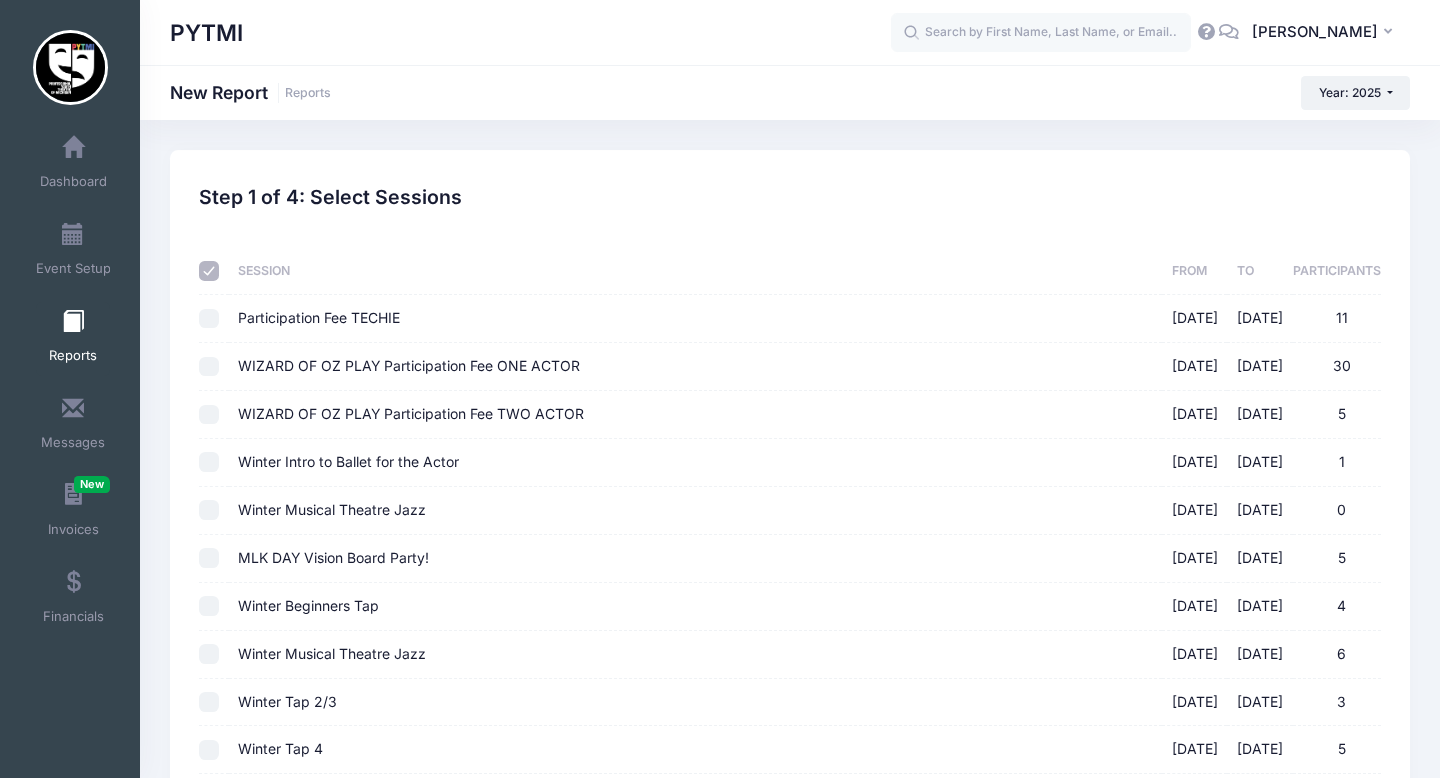 checkbox on "false" 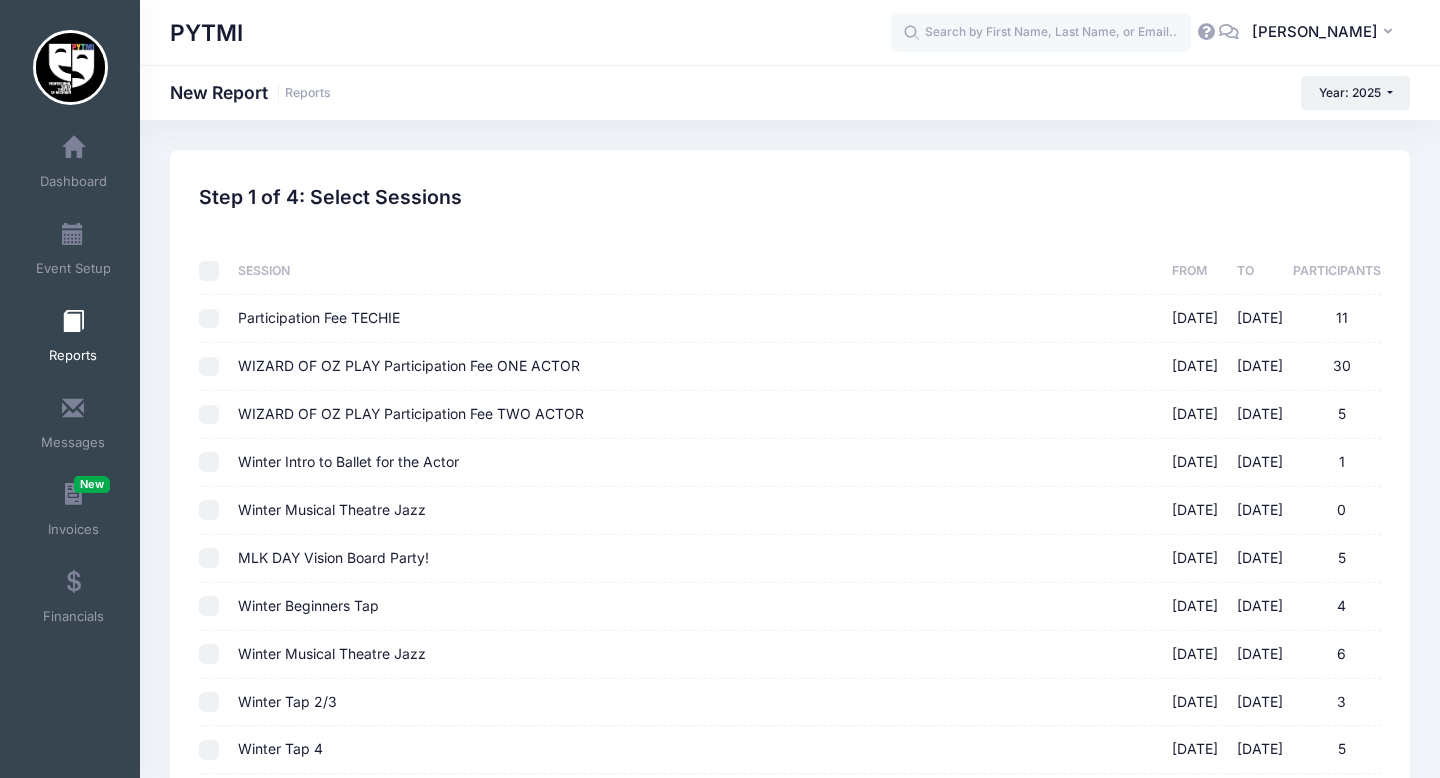 checkbox on "false" 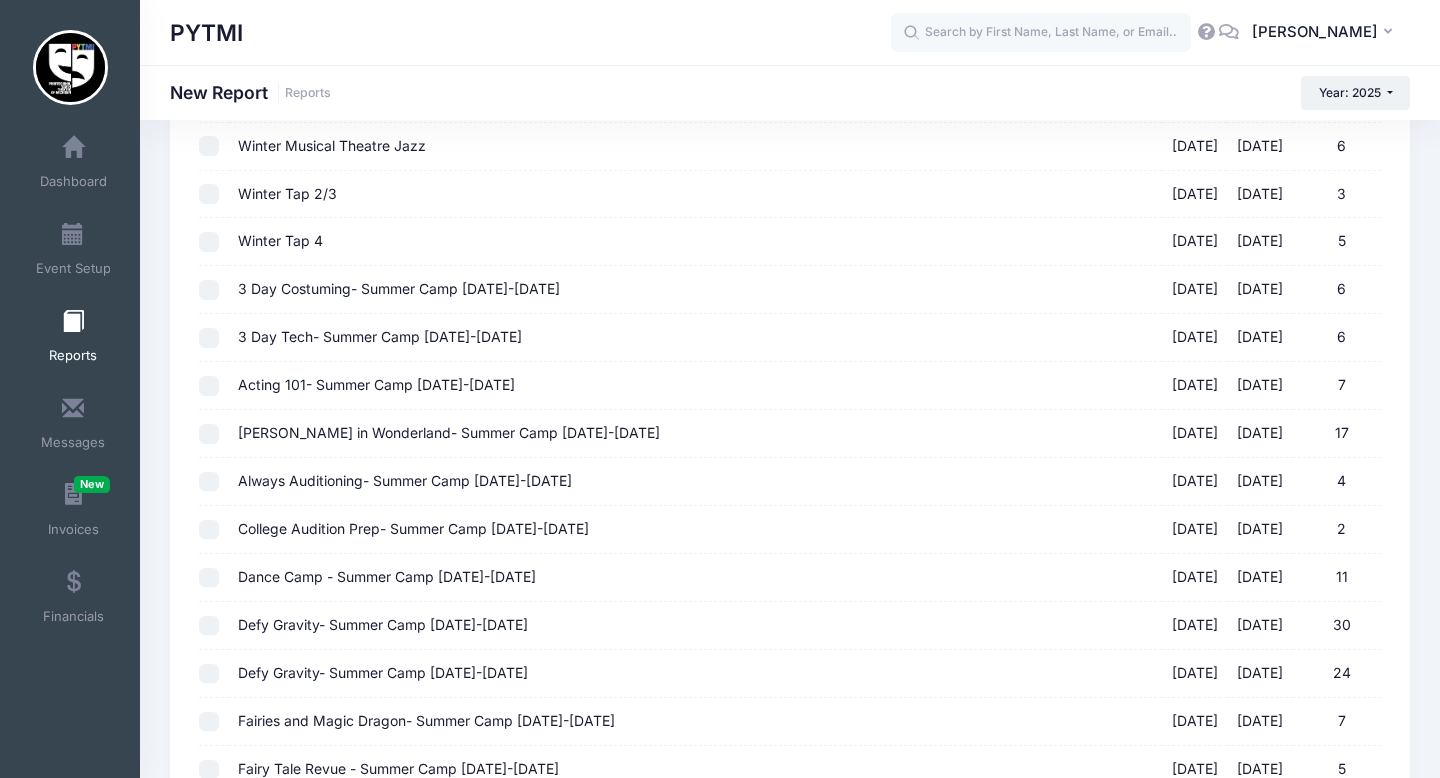 scroll, scrollTop: 526, scrollLeft: 0, axis: vertical 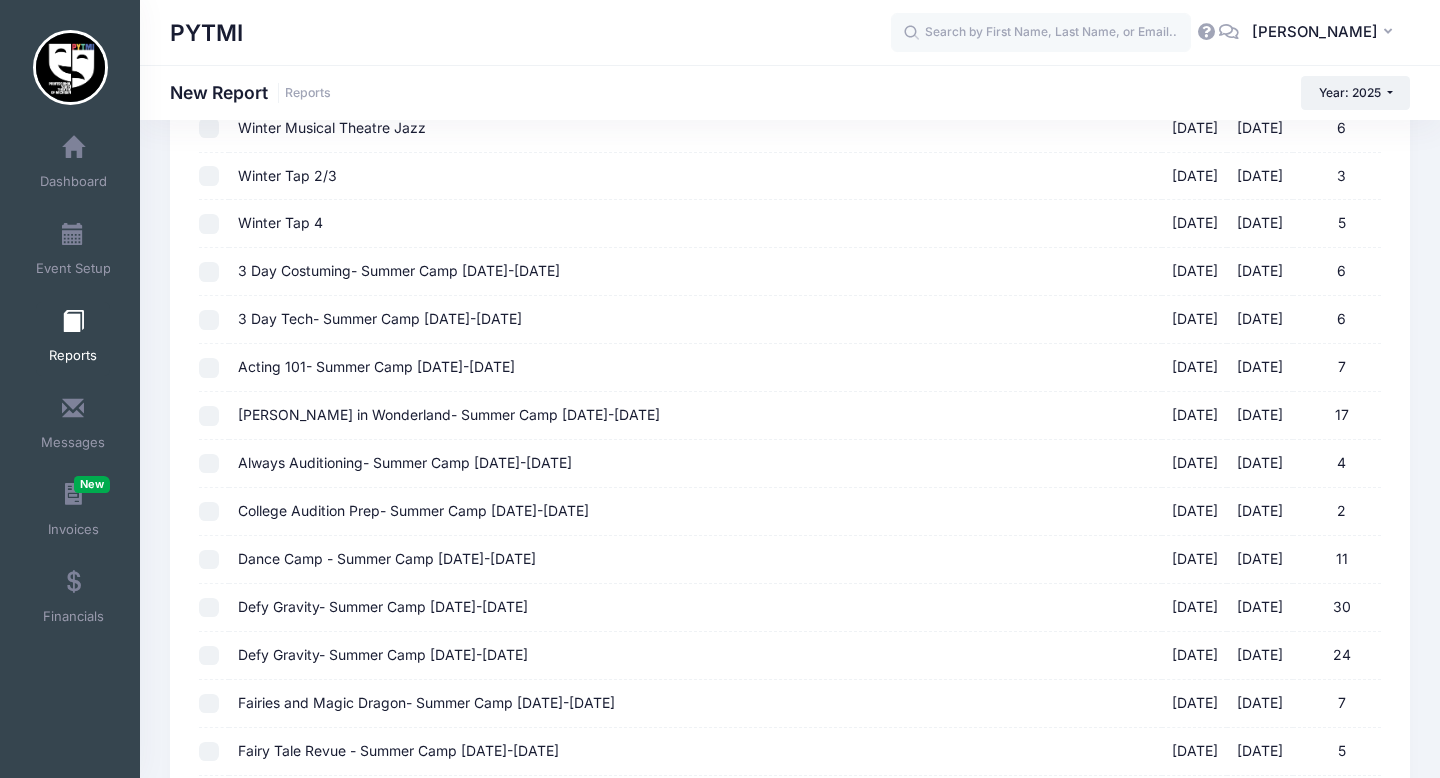 click on "Dance Camp - Summer Camp July 21-25 02/01/2025 - 07/25/2025  11" at bounding box center (209, 560) 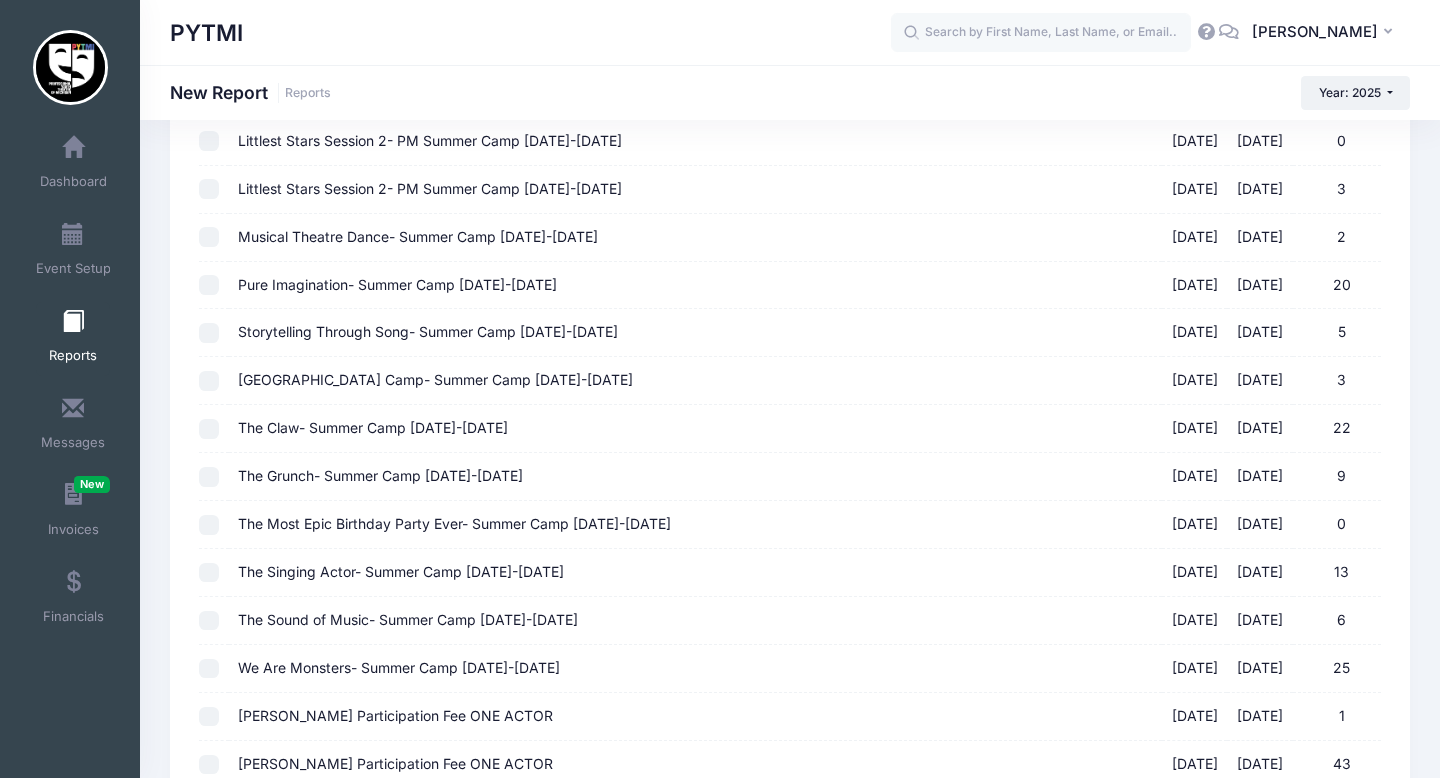 scroll, scrollTop: 2451, scrollLeft: 0, axis: vertical 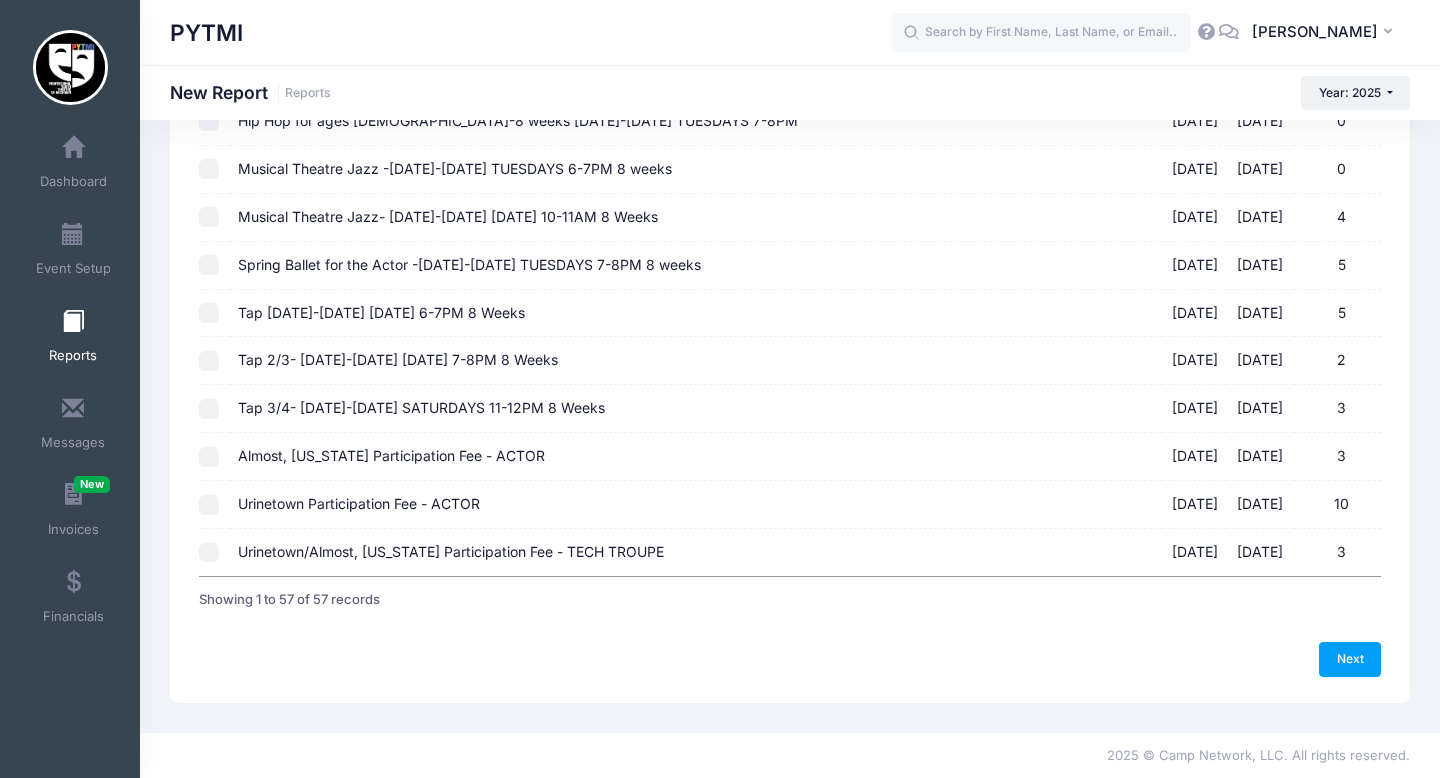 click on "Previous
Next
Step  1  of 4:  Select Sessions
1  Select Sessions
2 Select Information
3  Select Filters
4 Create Report
Created By Participant
Added by Director
Step 1 of 4: Select Sessions
Sessions" at bounding box center (790, -799) 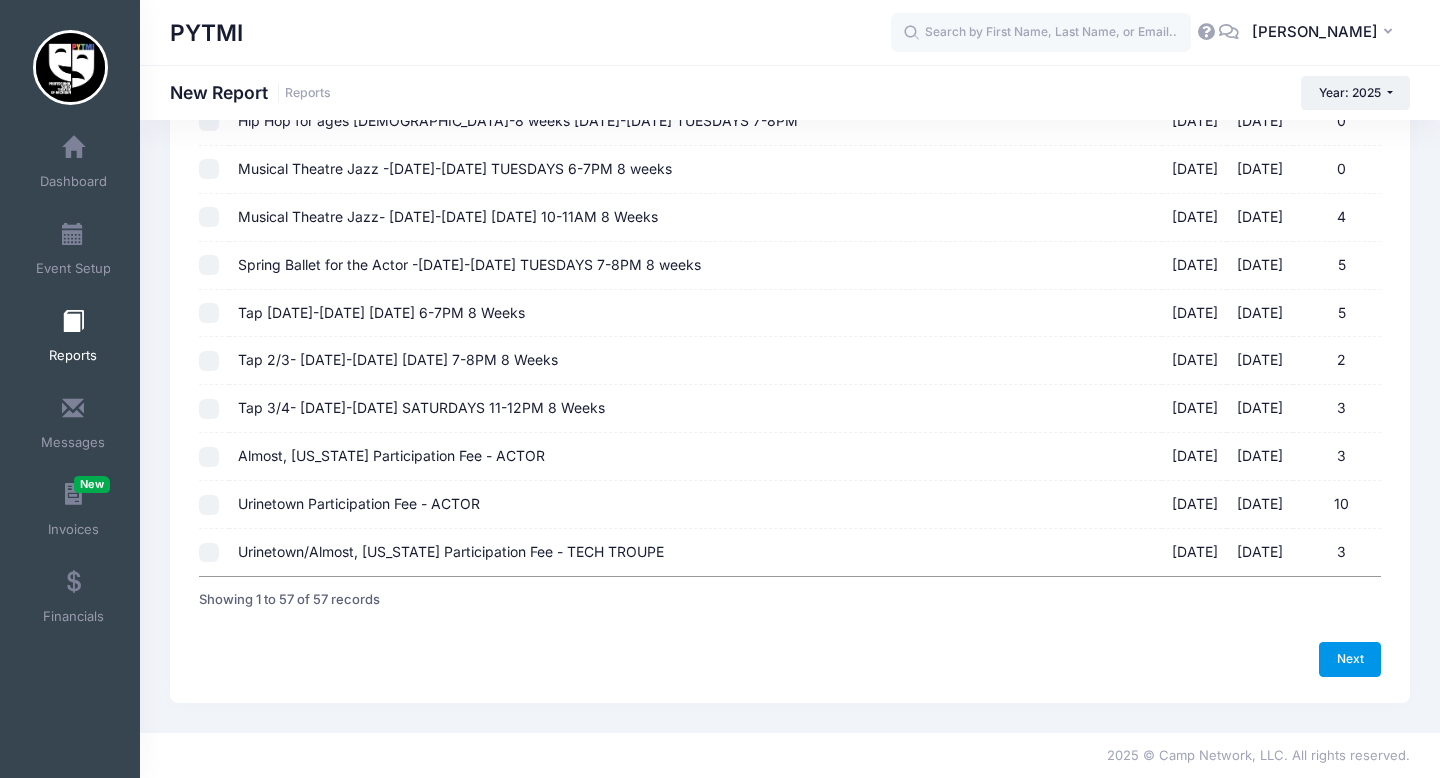 click on "Next" at bounding box center (1350, 659) 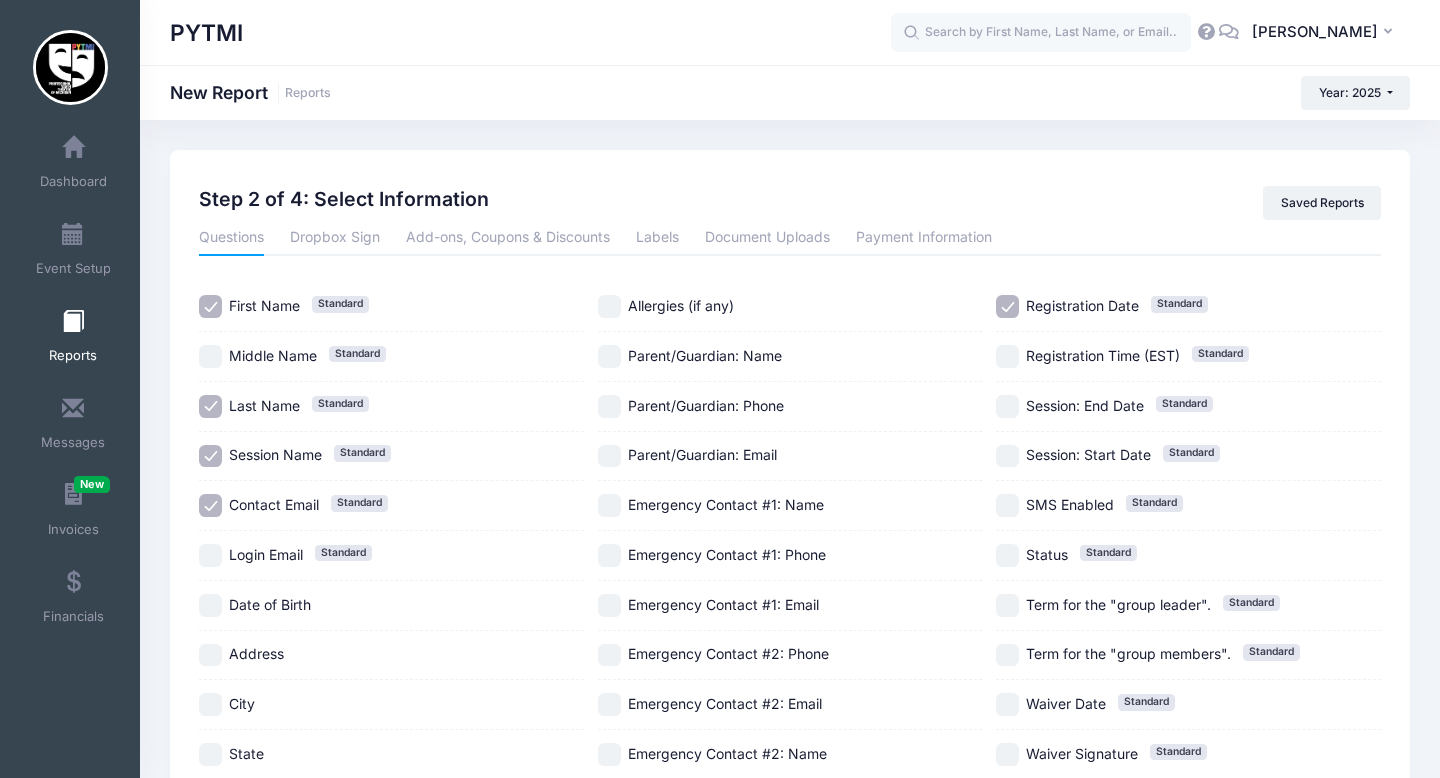 scroll, scrollTop: 256, scrollLeft: 0, axis: vertical 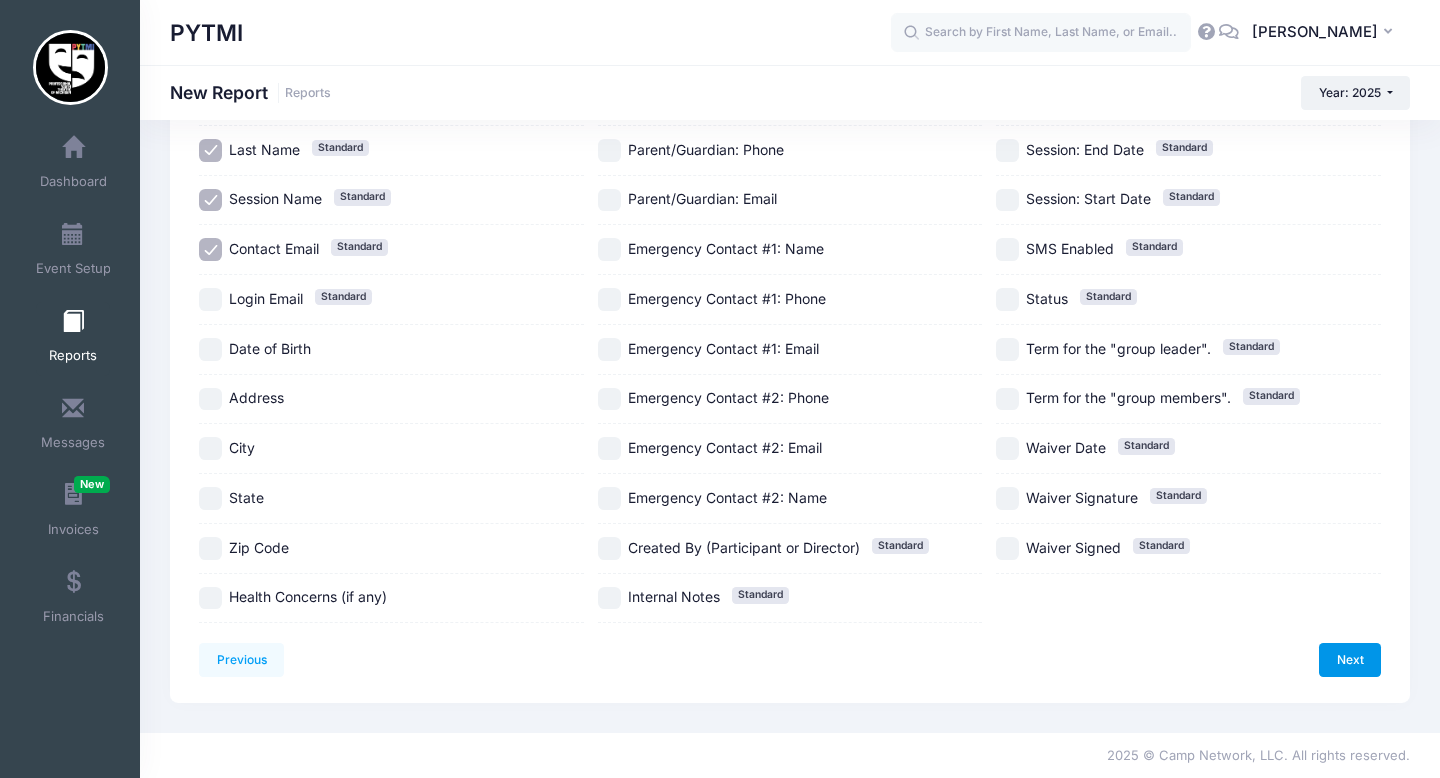 click on "Next" at bounding box center (1350, 660) 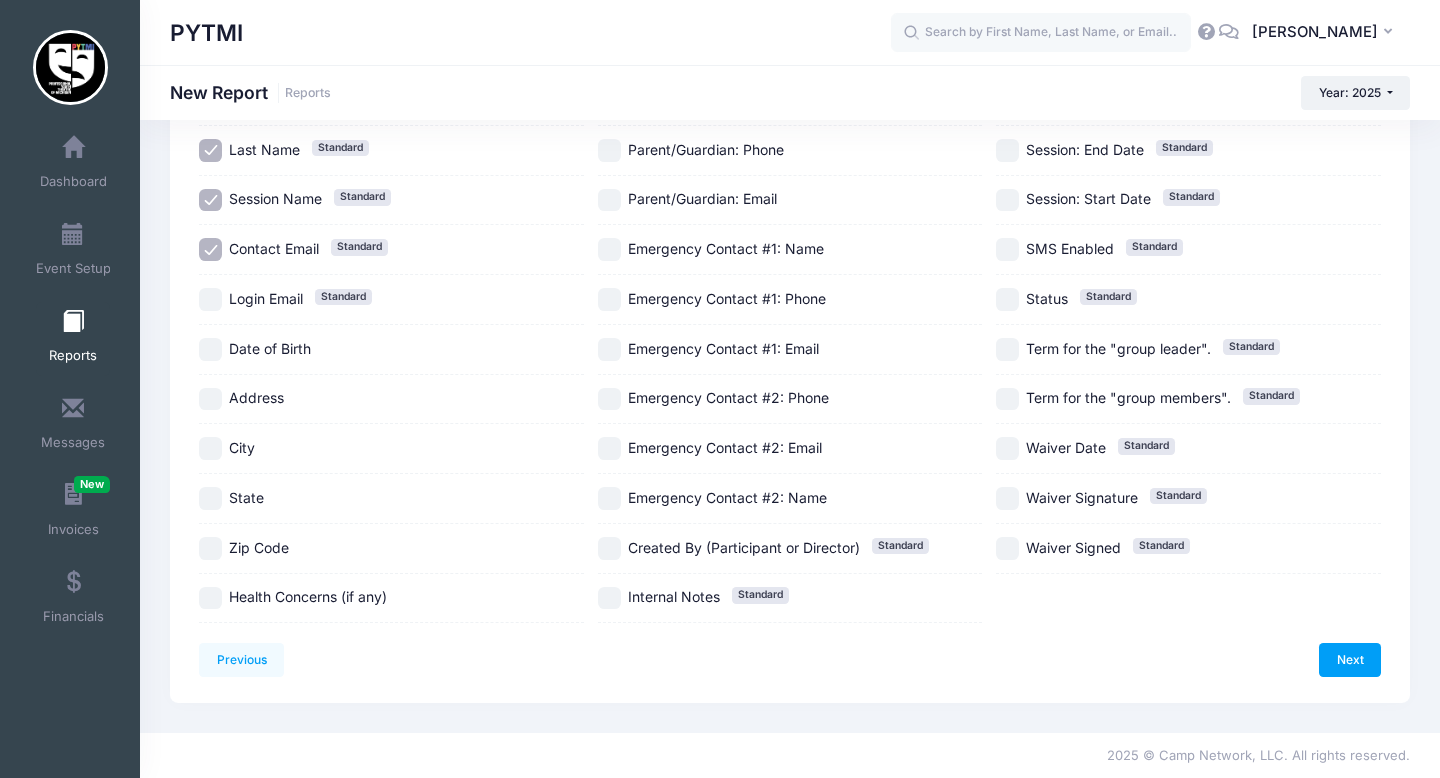scroll, scrollTop: 0, scrollLeft: 0, axis: both 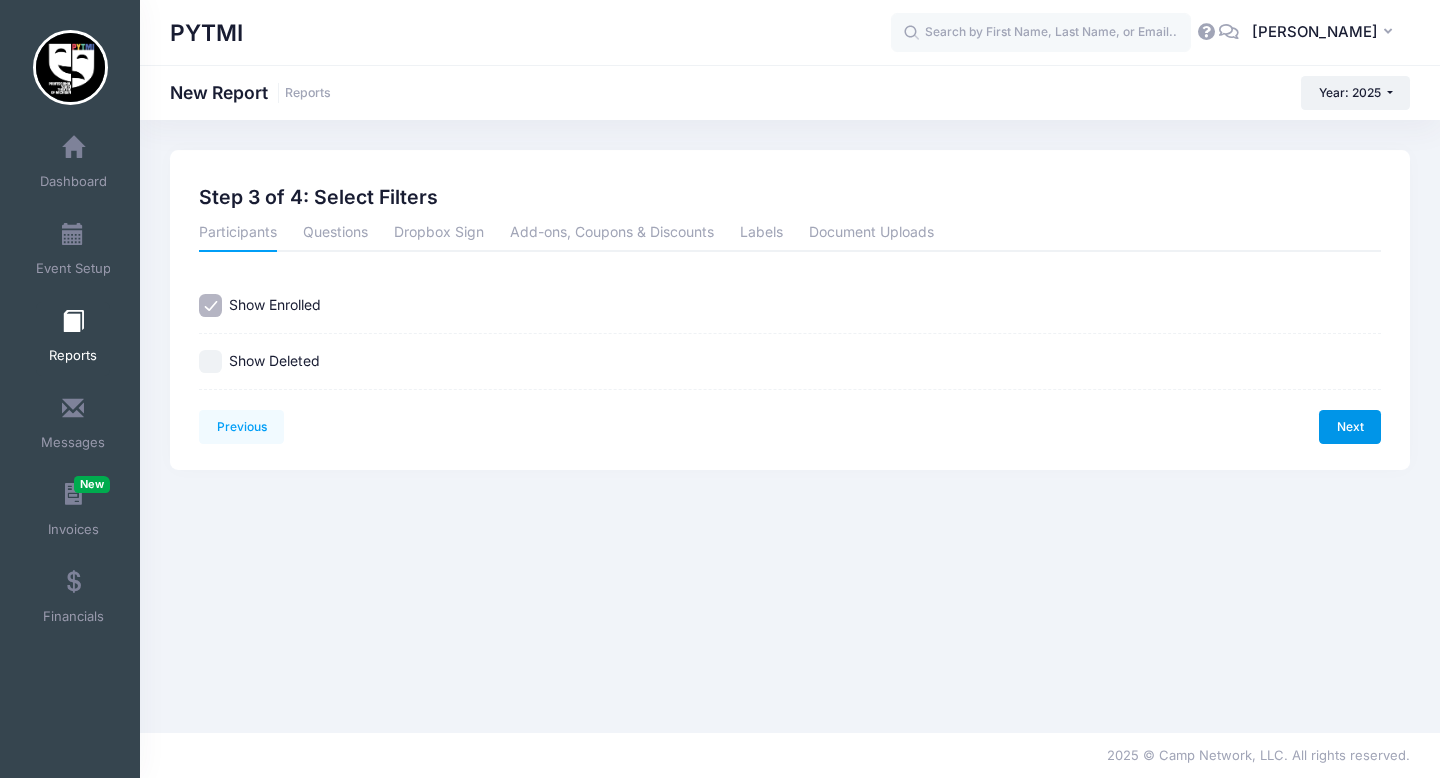 click on "Next" at bounding box center [1350, 427] 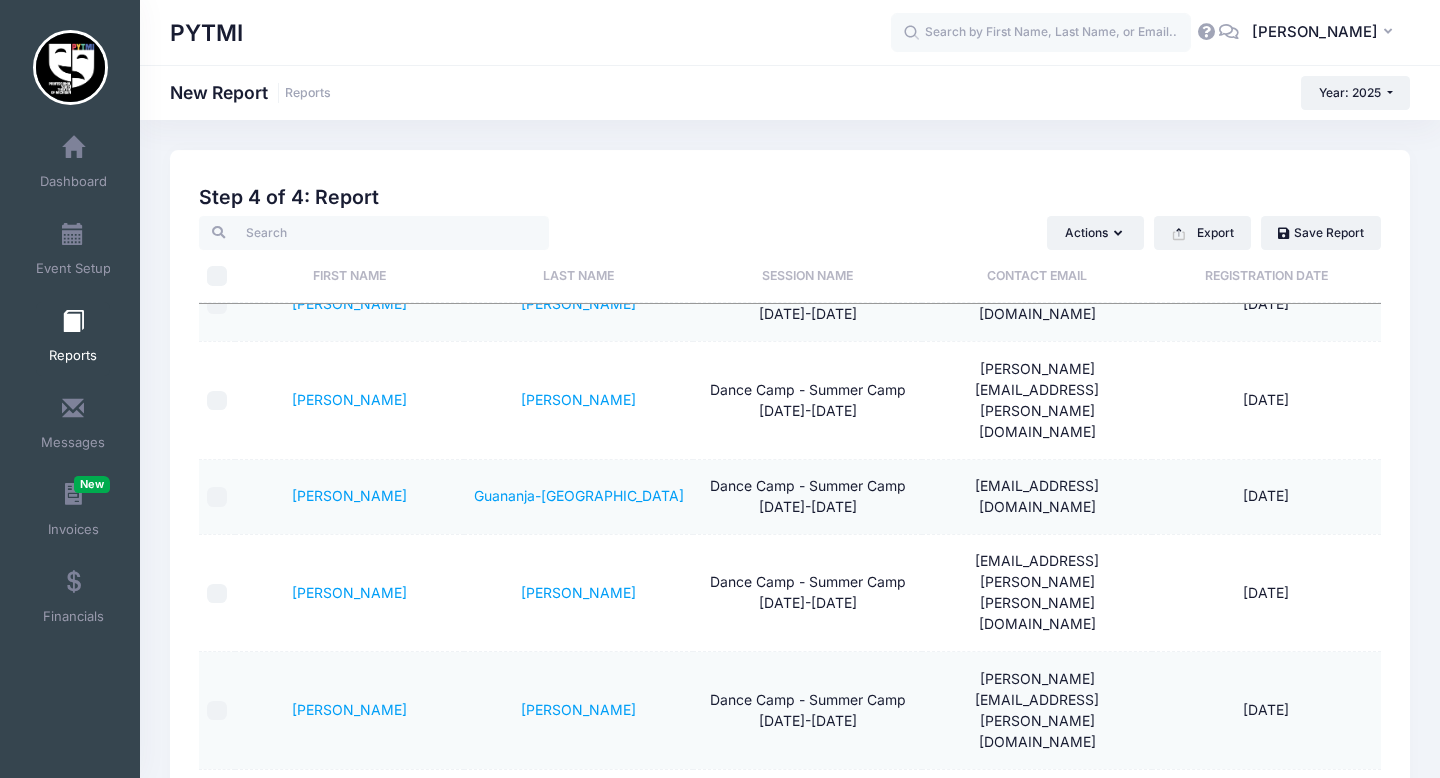 scroll, scrollTop: 198, scrollLeft: 0, axis: vertical 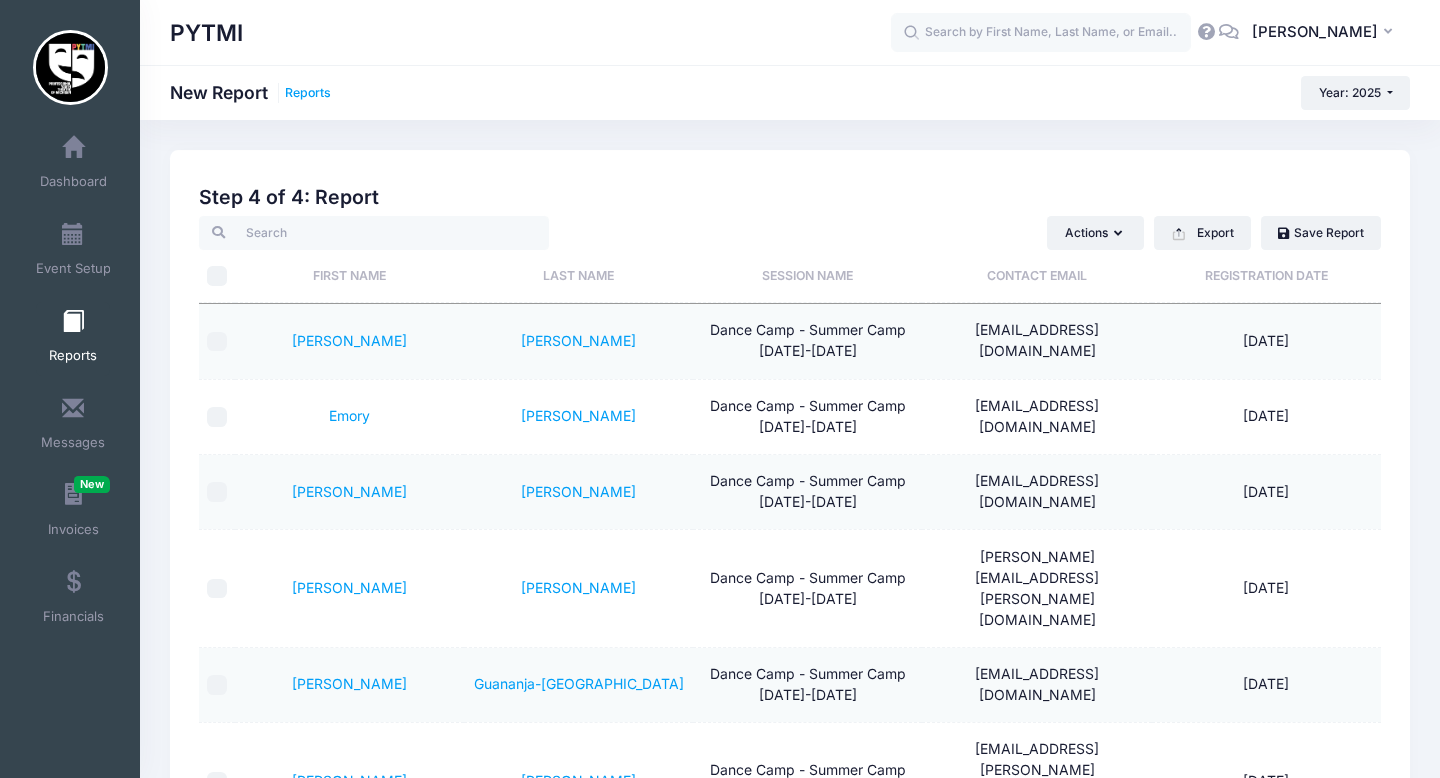 click on "Reports" at bounding box center [308, 93] 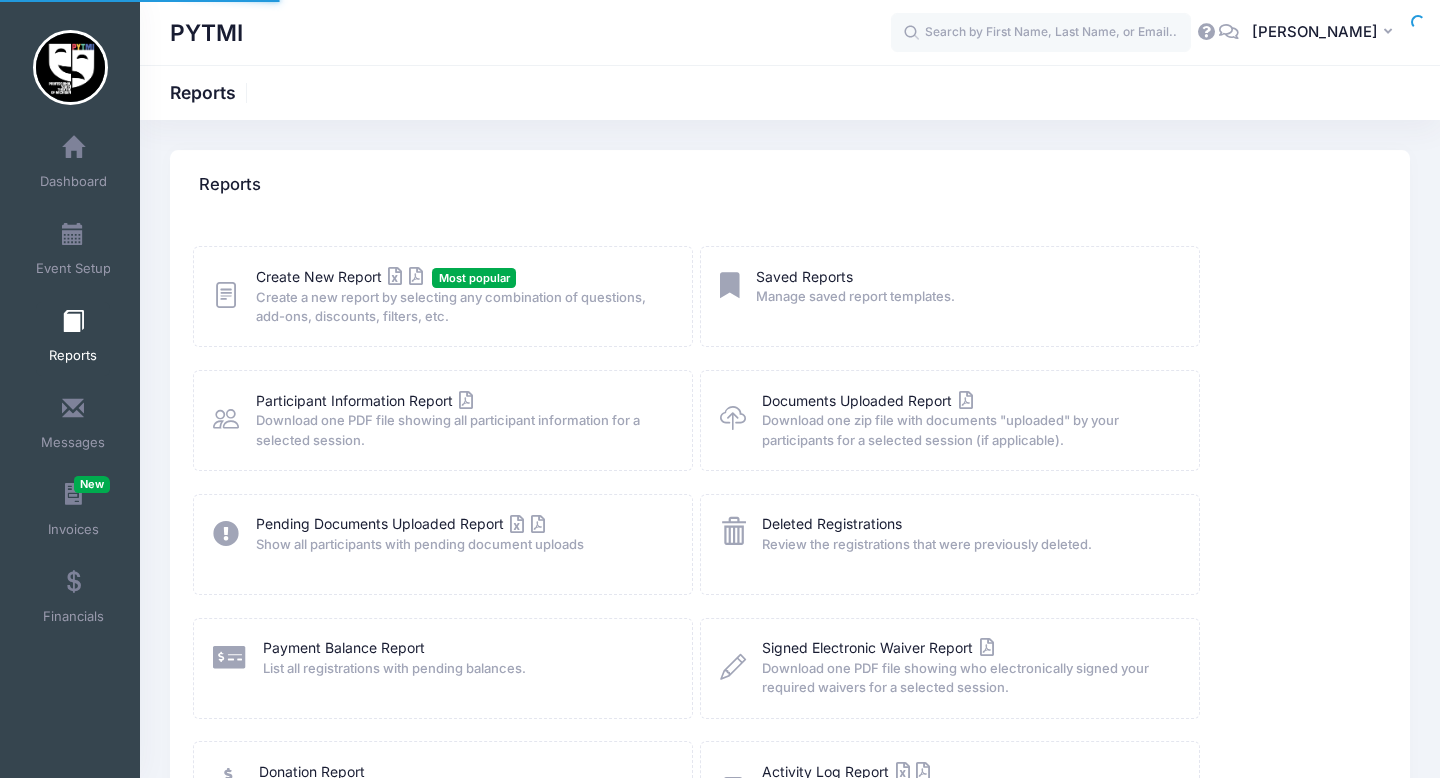 scroll, scrollTop: 0, scrollLeft: 0, axis: both 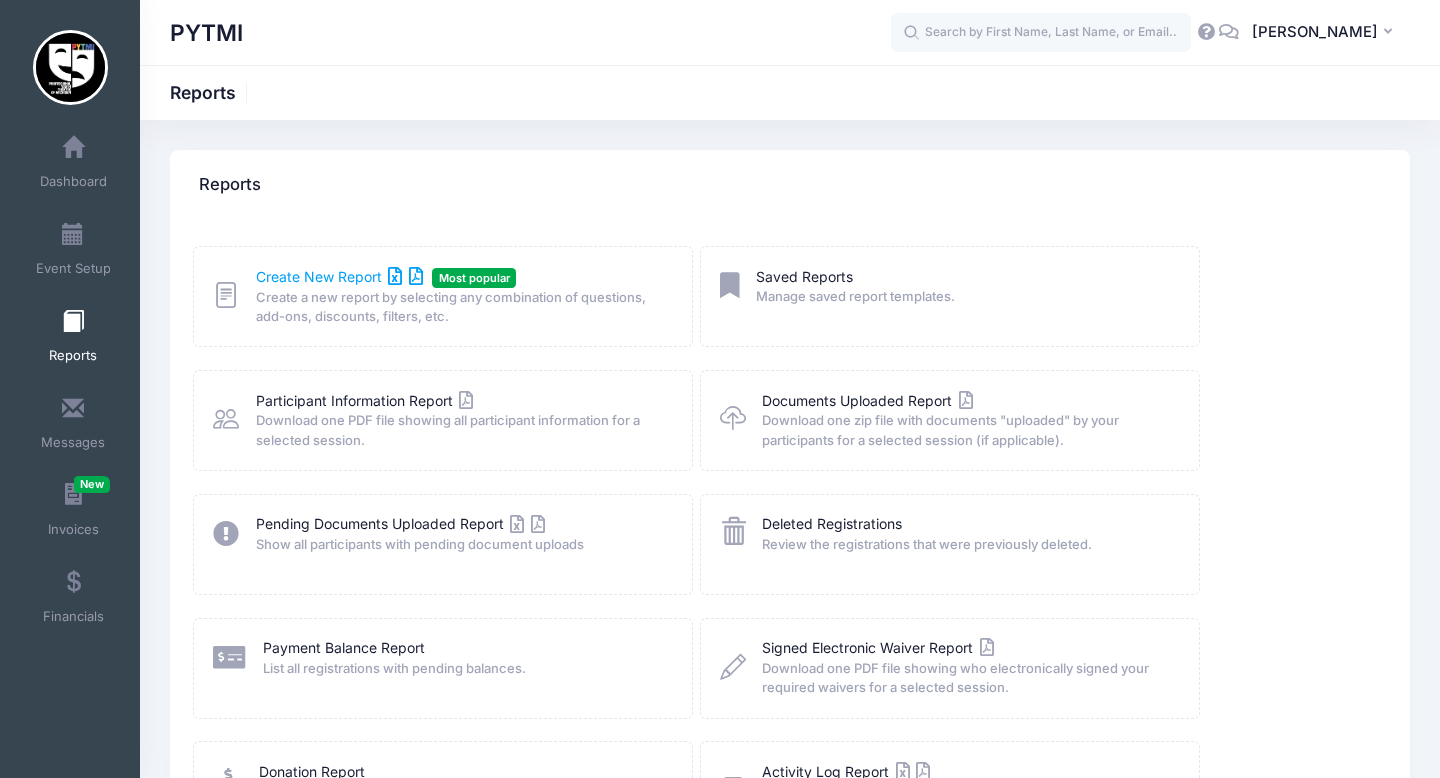 click on "Create New Report" at bounding box center [339, 276] 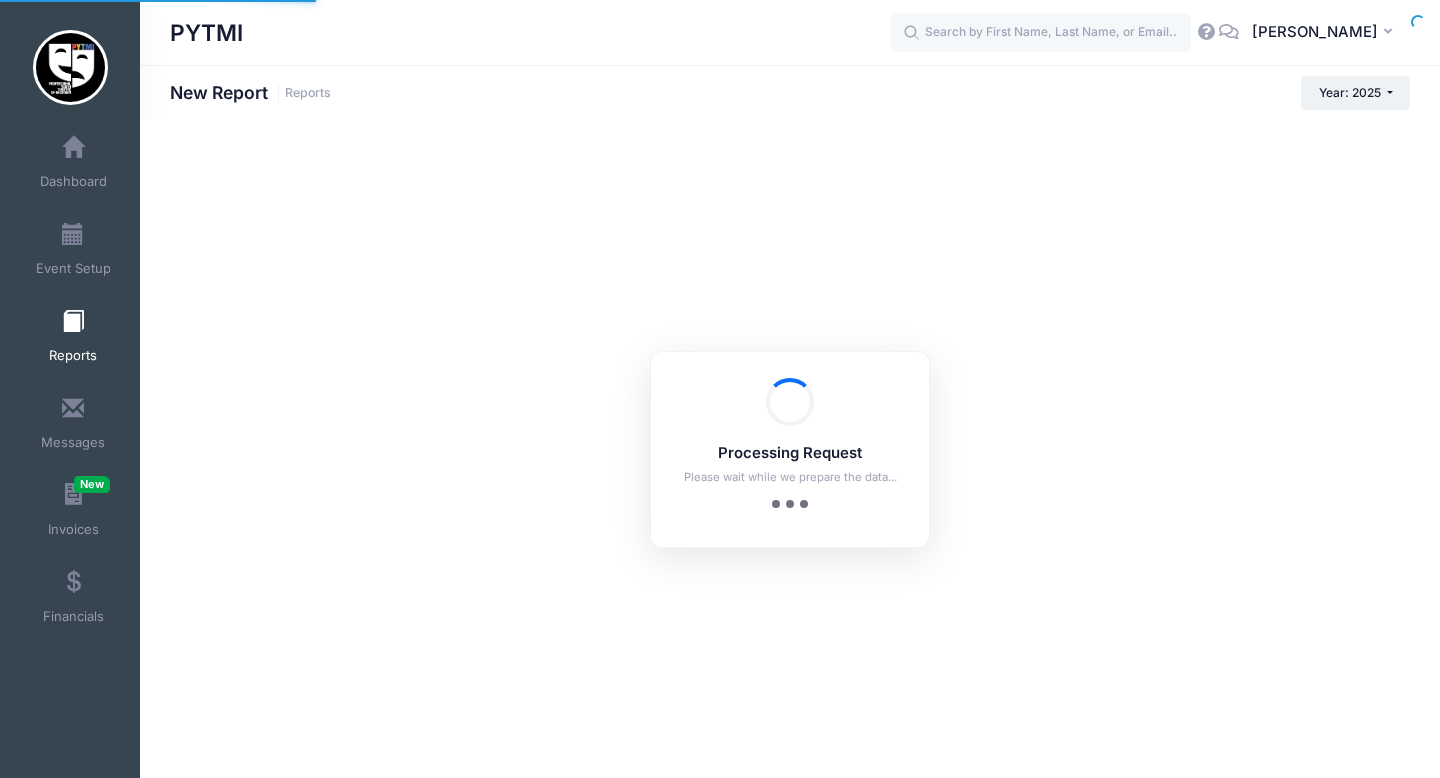 scroll, scrollTop: 0, scrollLeft: 0, axis: both 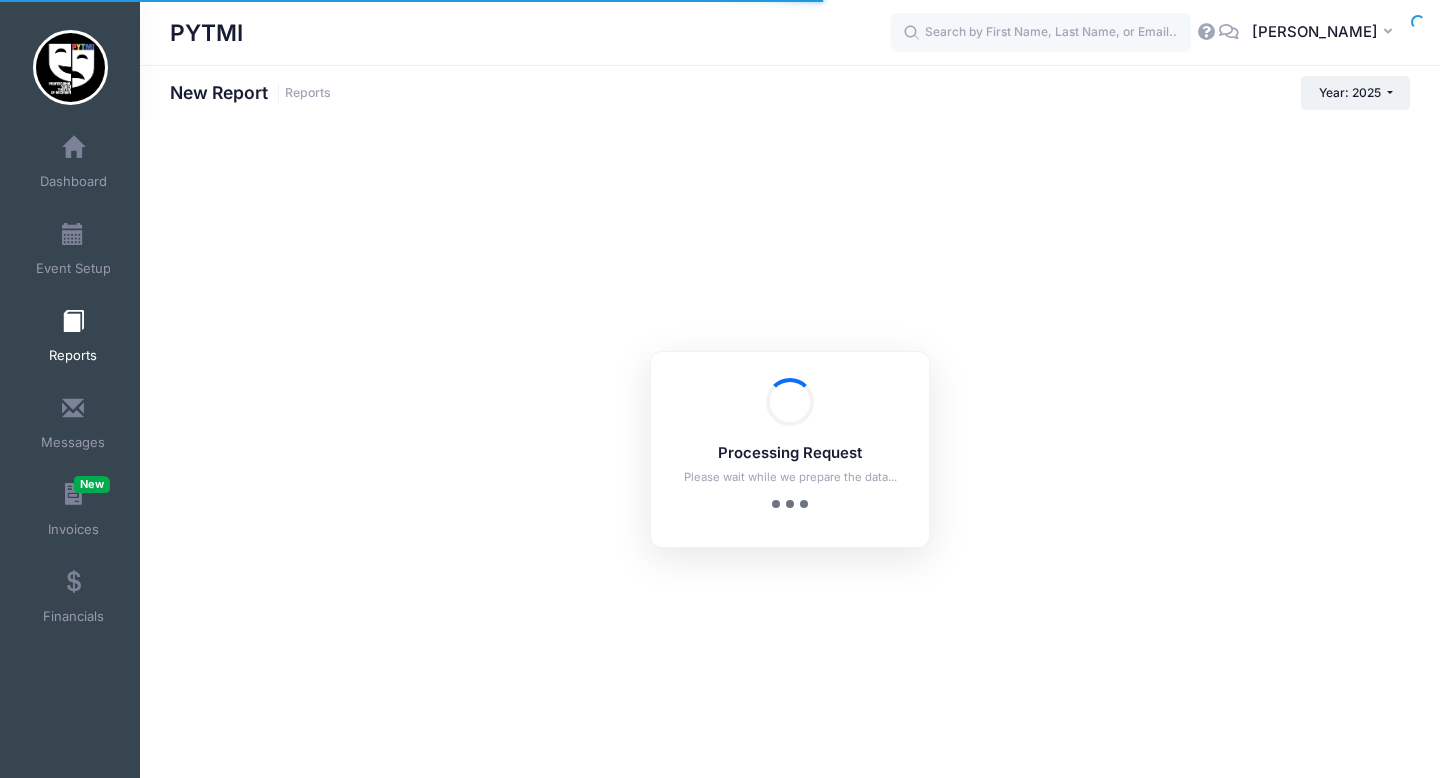 checkbox on "true" 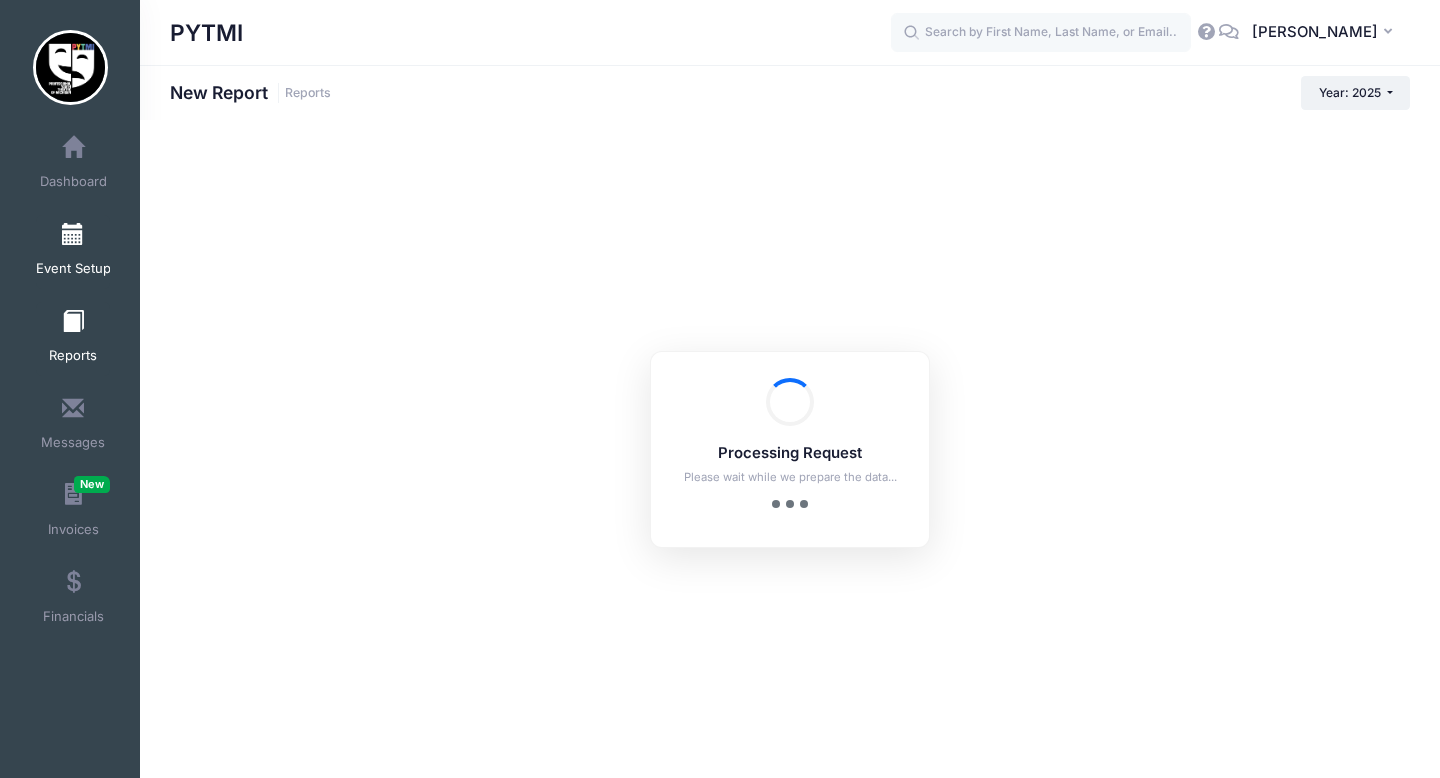 click at bounding box center (73, 235) 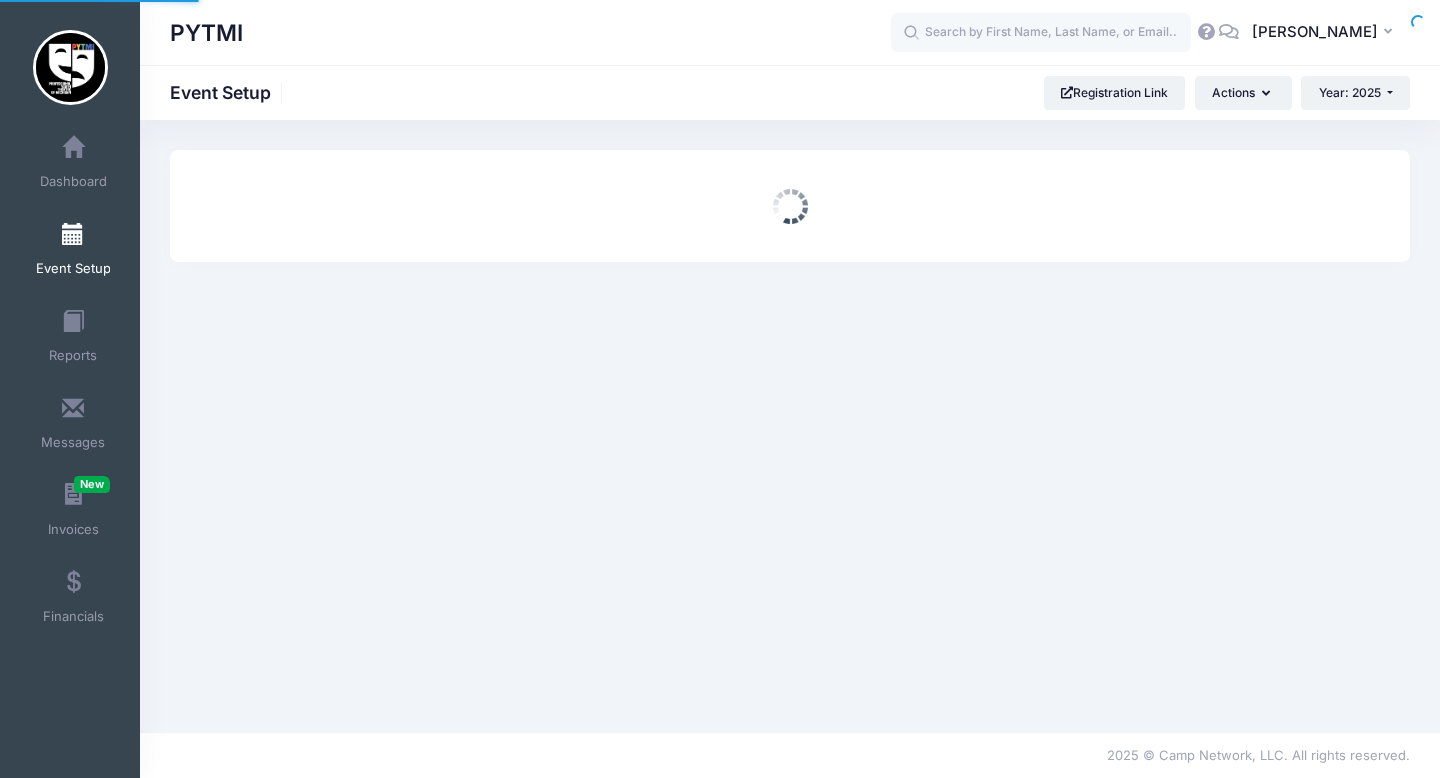 scroll, scrollTop: 0, scrollLeft: 0, axis: both 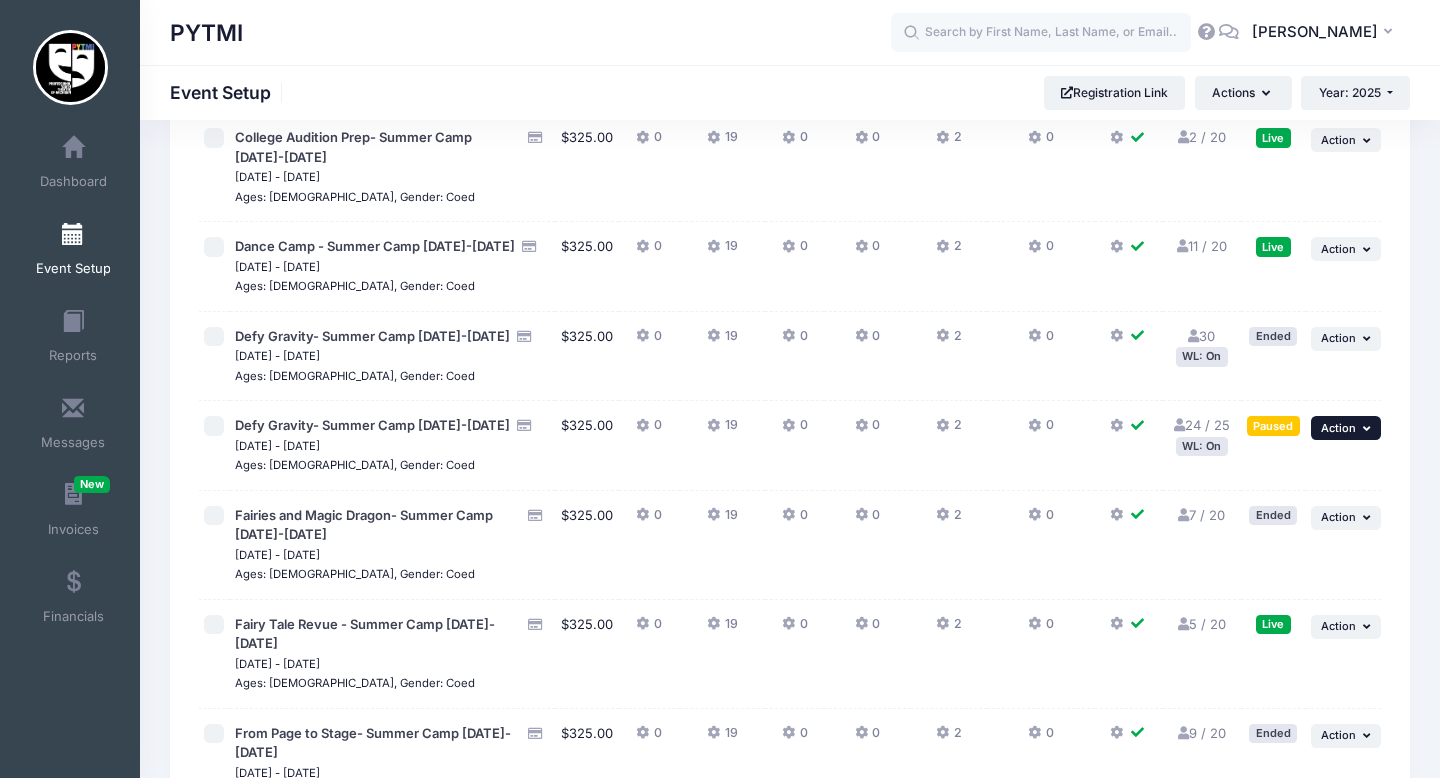 click on "Action" at bounding box center [1338, 428] 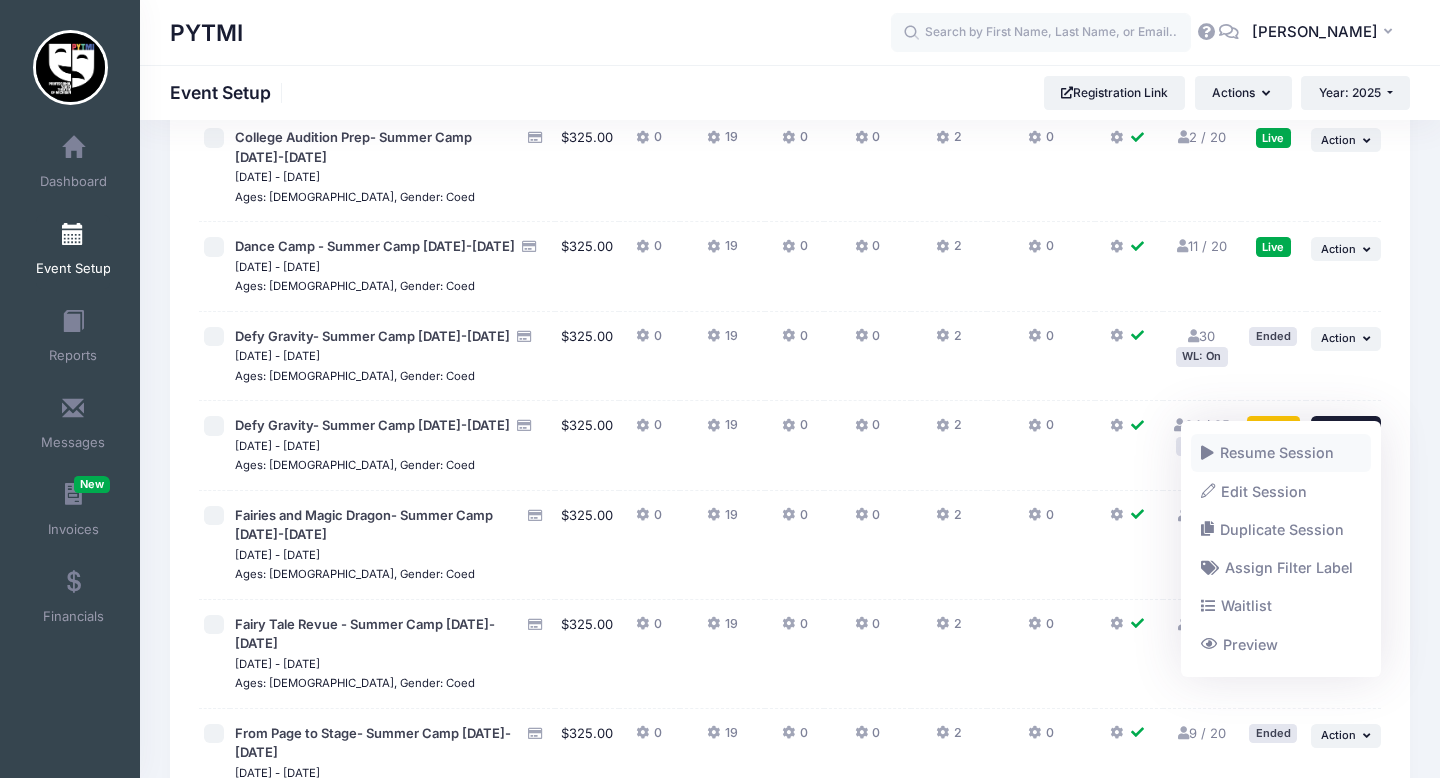 click on "Resume Session" at bounding box center (1281, 453) 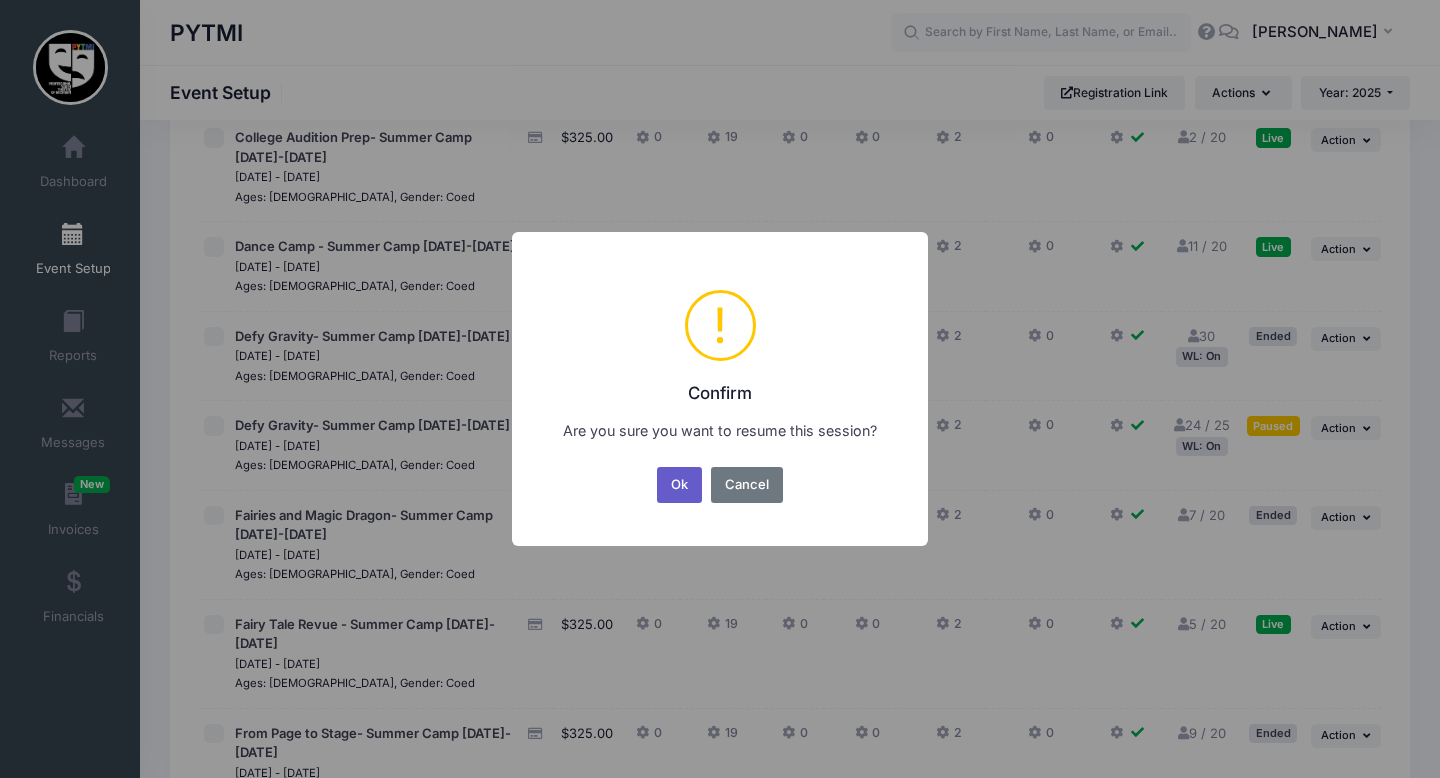 click on "Ok" at bounding box center [680, 485] 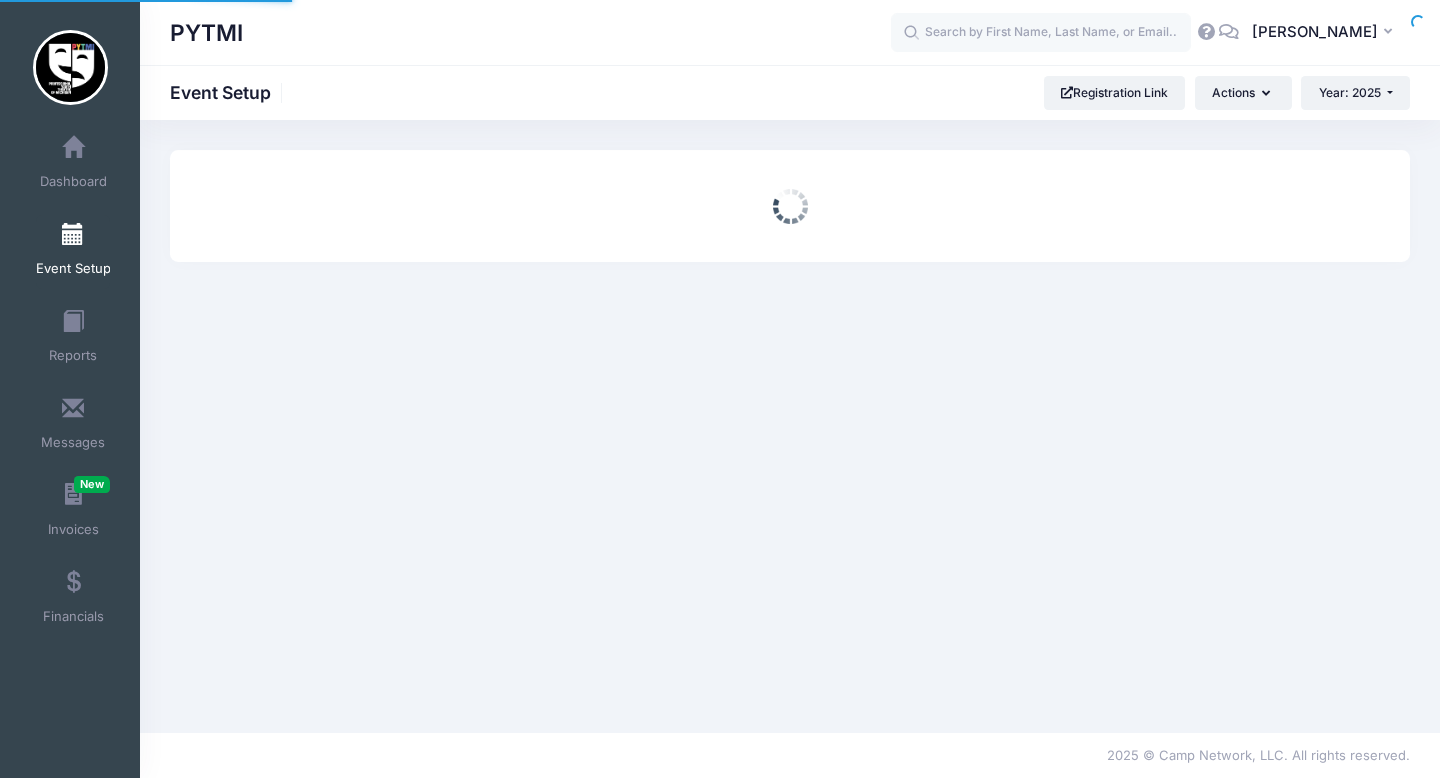 scroll, scrollTop: 0, scrollLeft: 0, axis: both 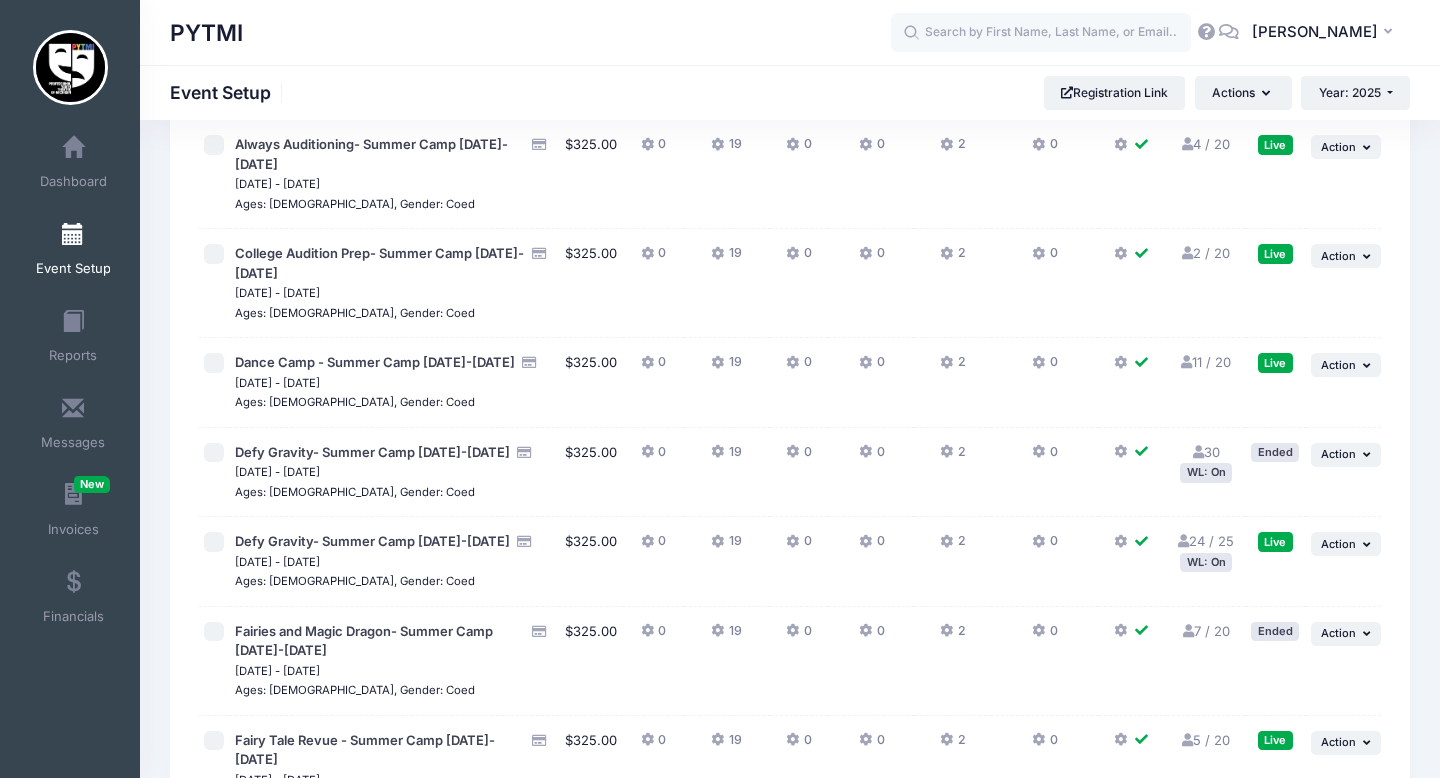 click on "WL:
On" at bounding box center [1206, 562] 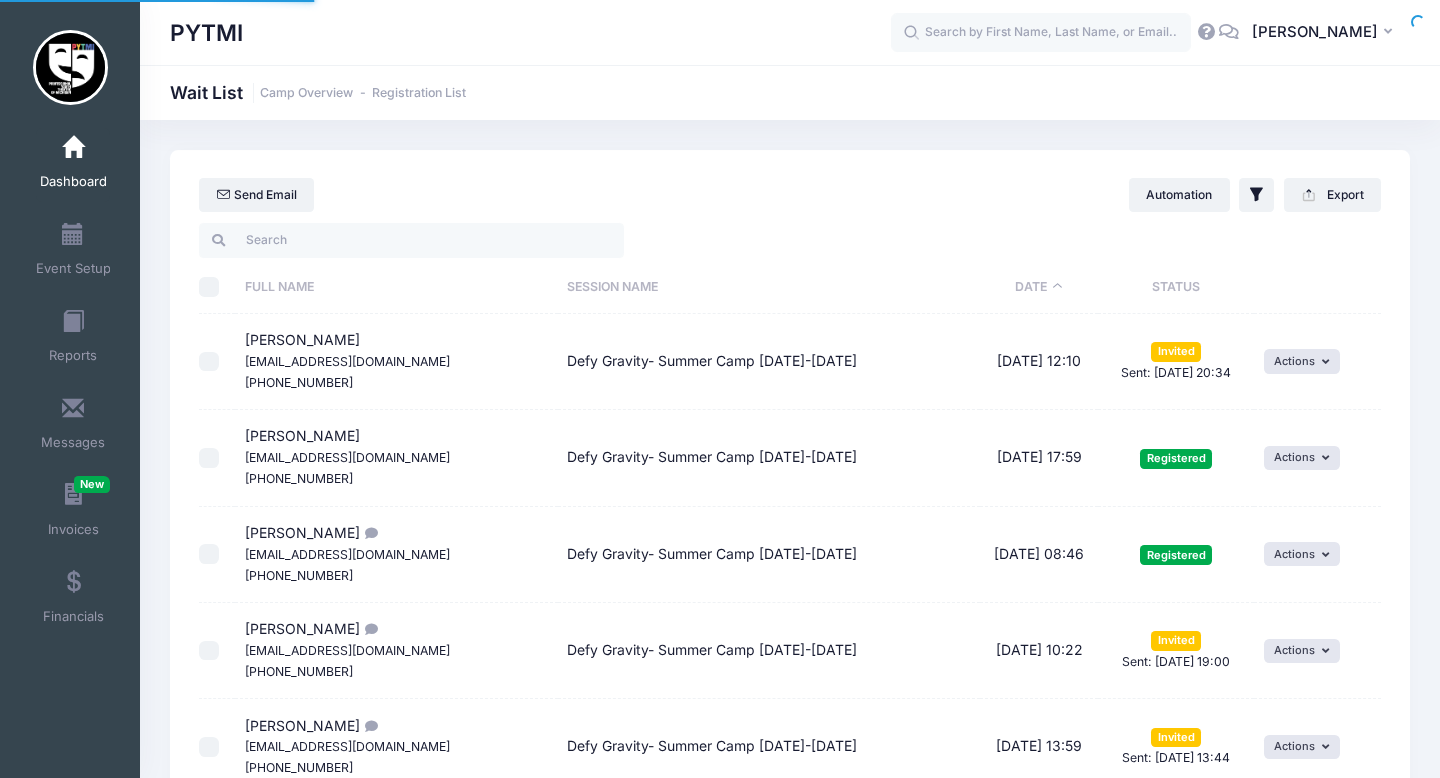 select on "50" 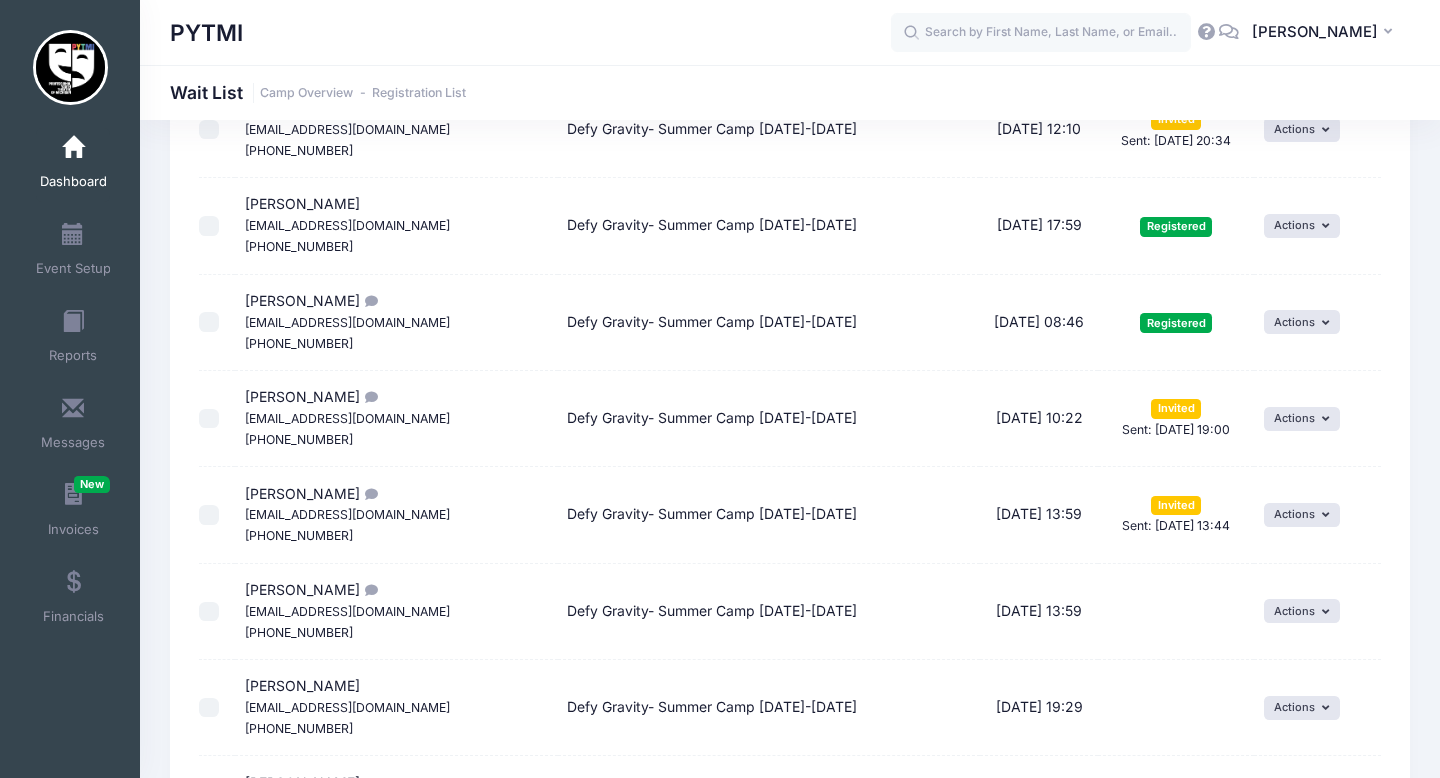 scroll, scrollTop: 233, scrollLeft: 0, axis: vertical 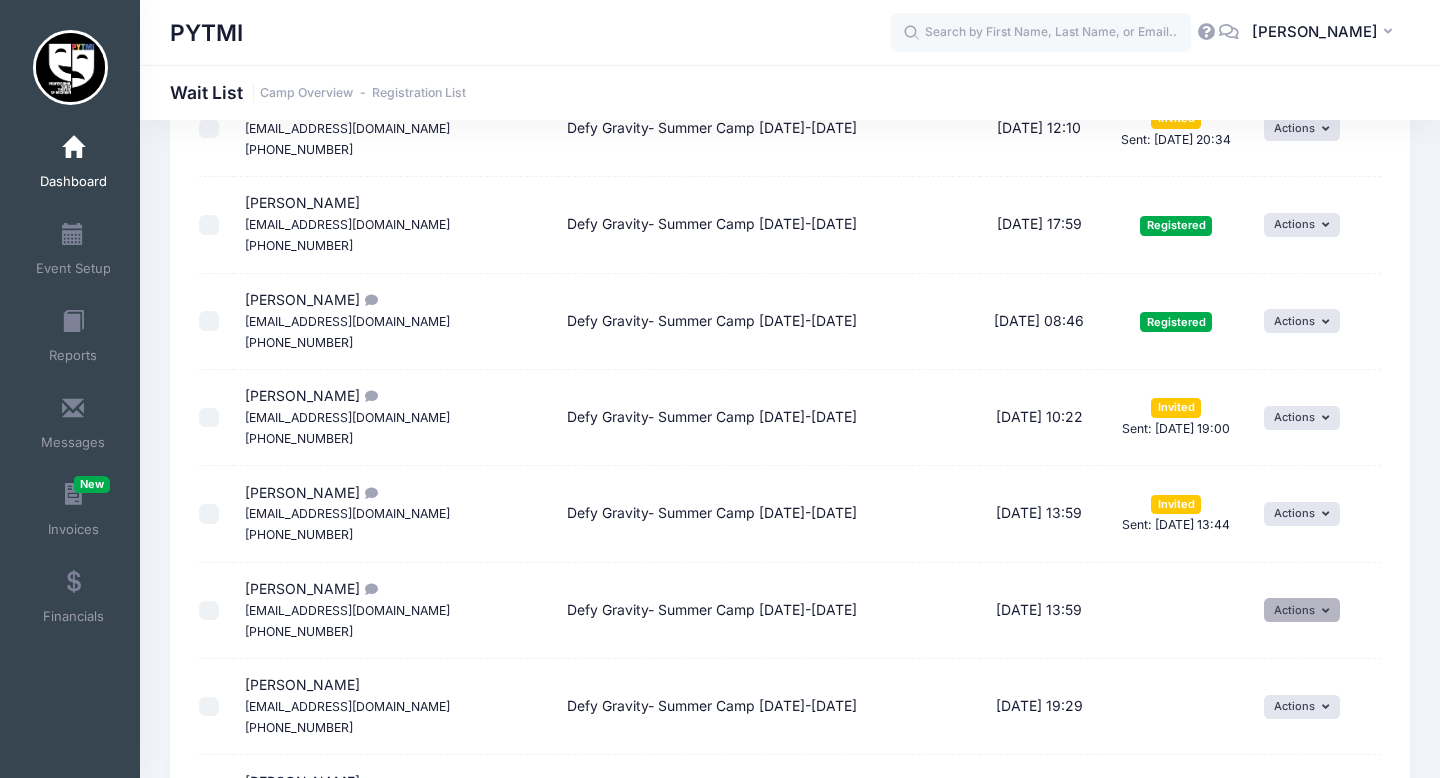 click on "Actions" at bounding box center [1302, 610] 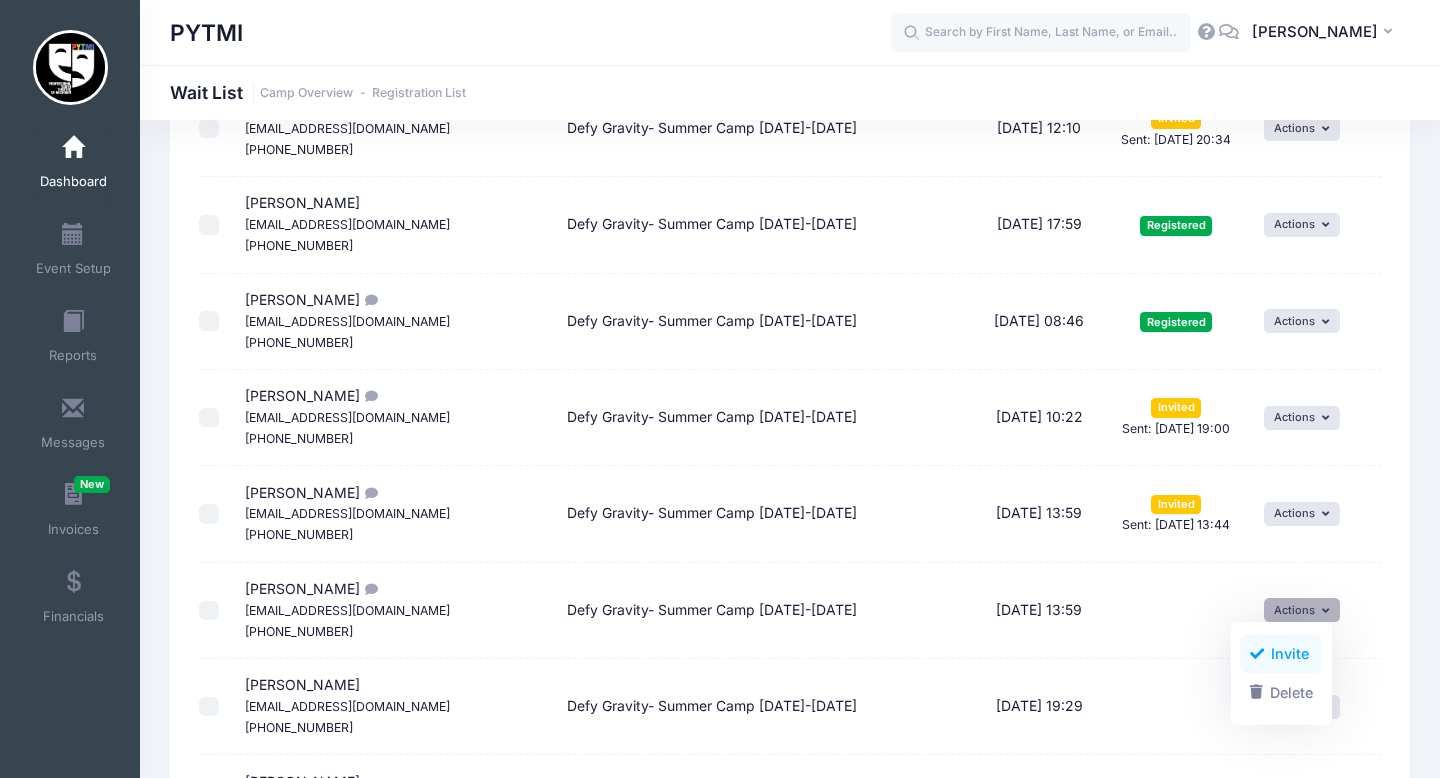 click on "Invite" at bounding box center [1281, 654] 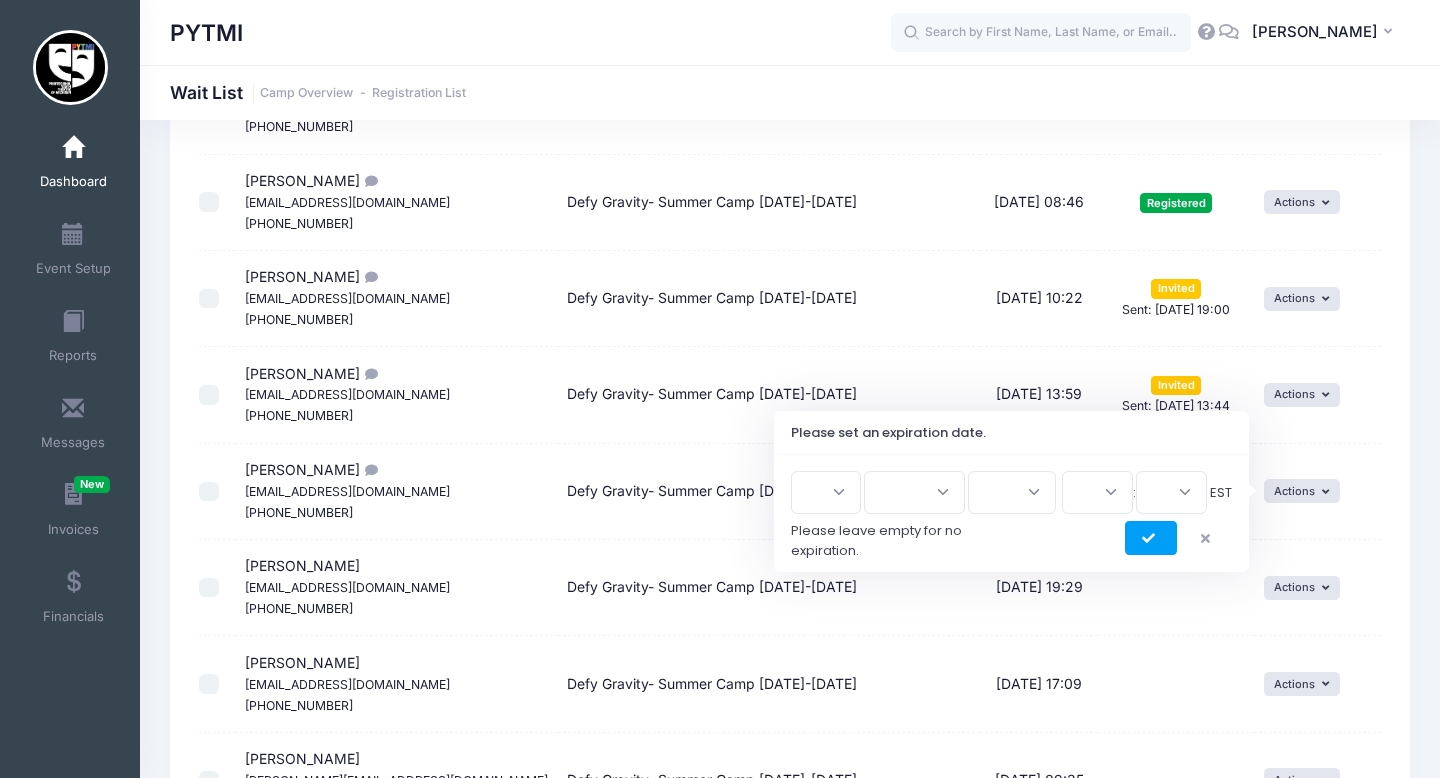 scroll, scrollTop: 351, scrollLeft: 0, axis: vertical 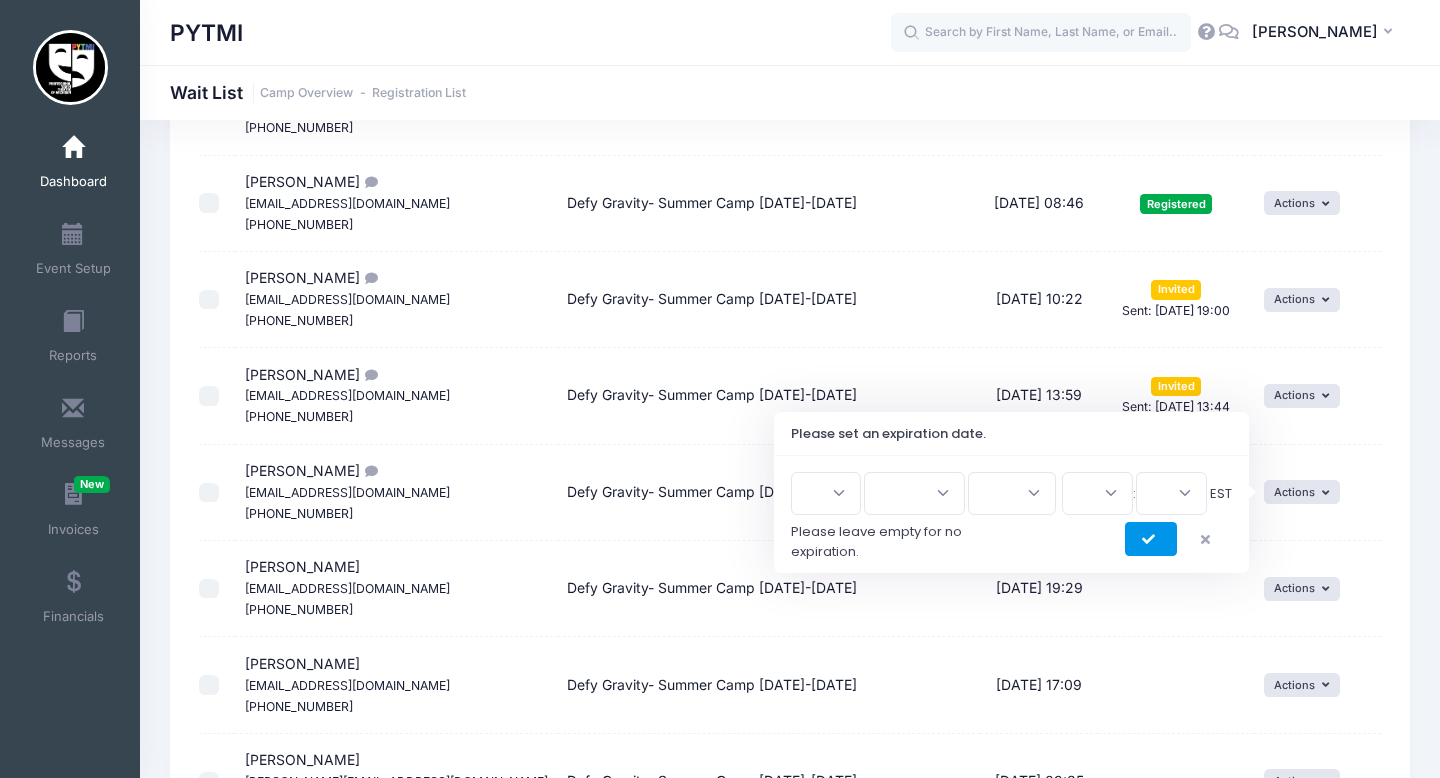 click at bounding box center (1151, 540) 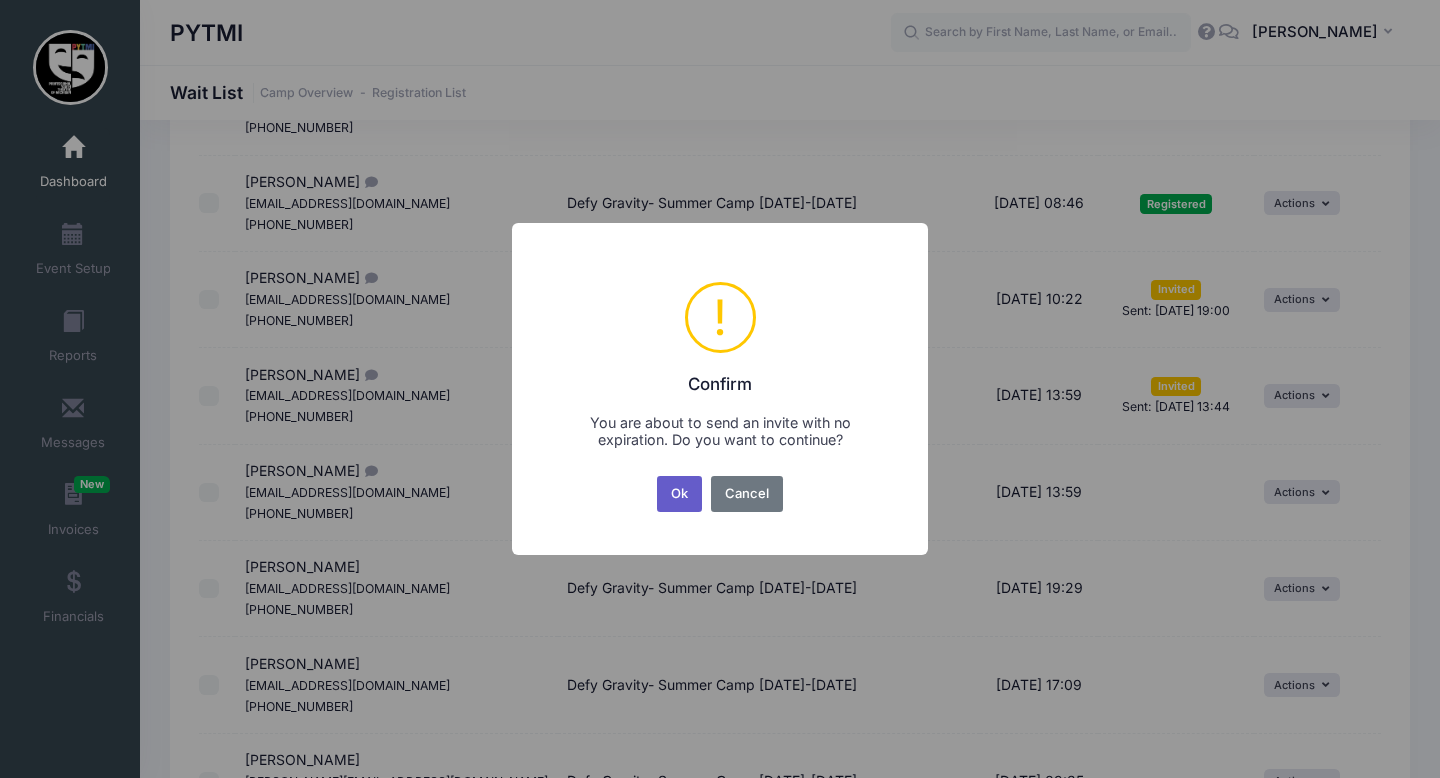 click on "Ok" at bounding box center (680, 494) 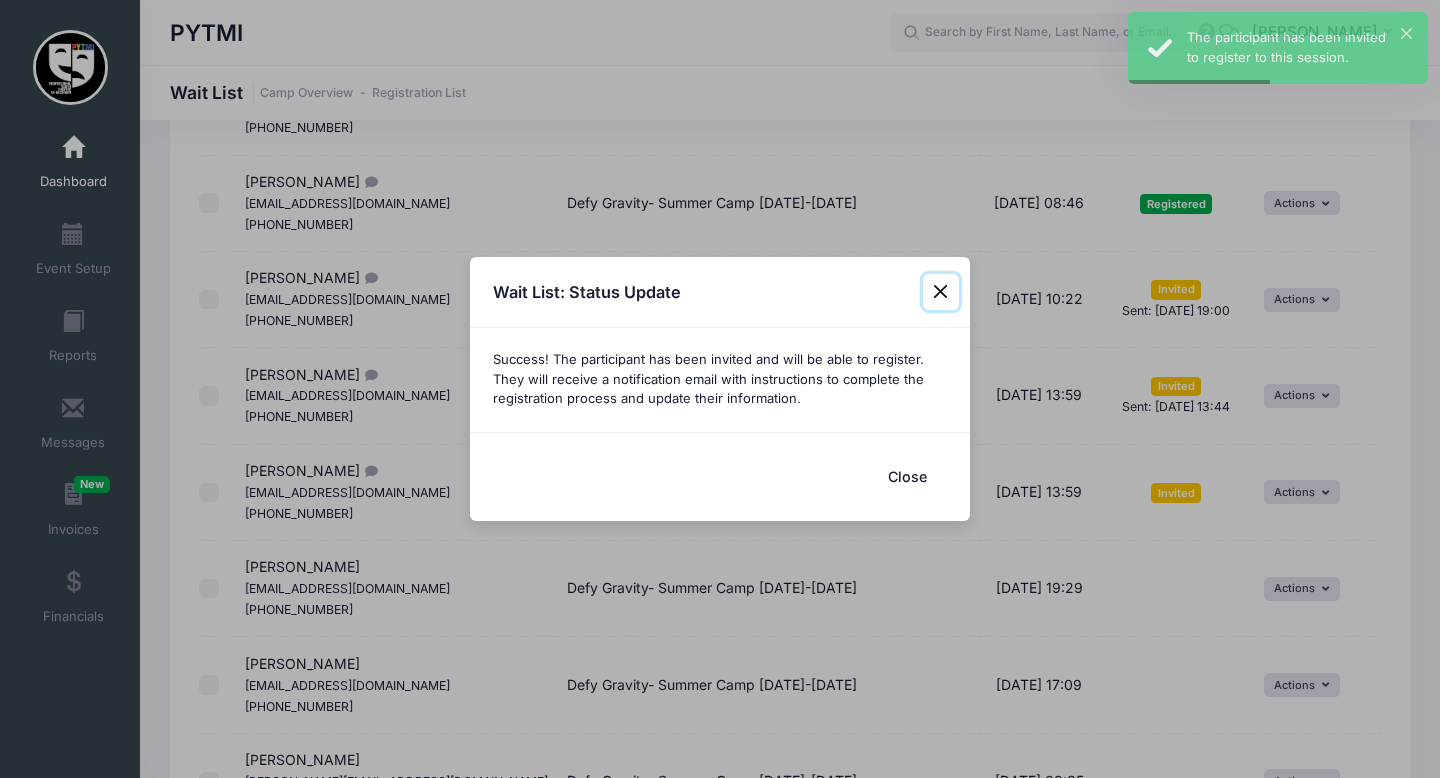 click at bounding box center [941, 292] 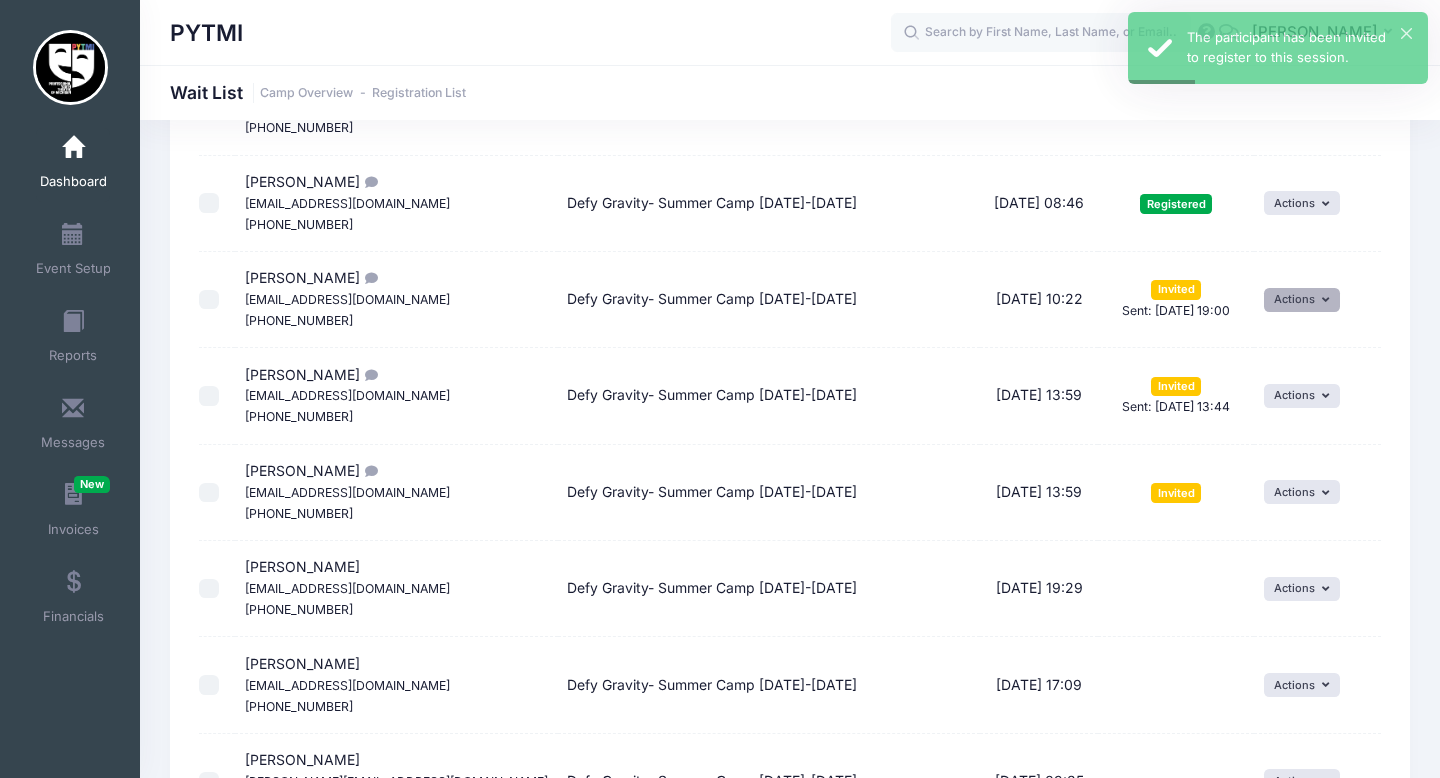 click on "Actions" at bounding box center [1302, 300] 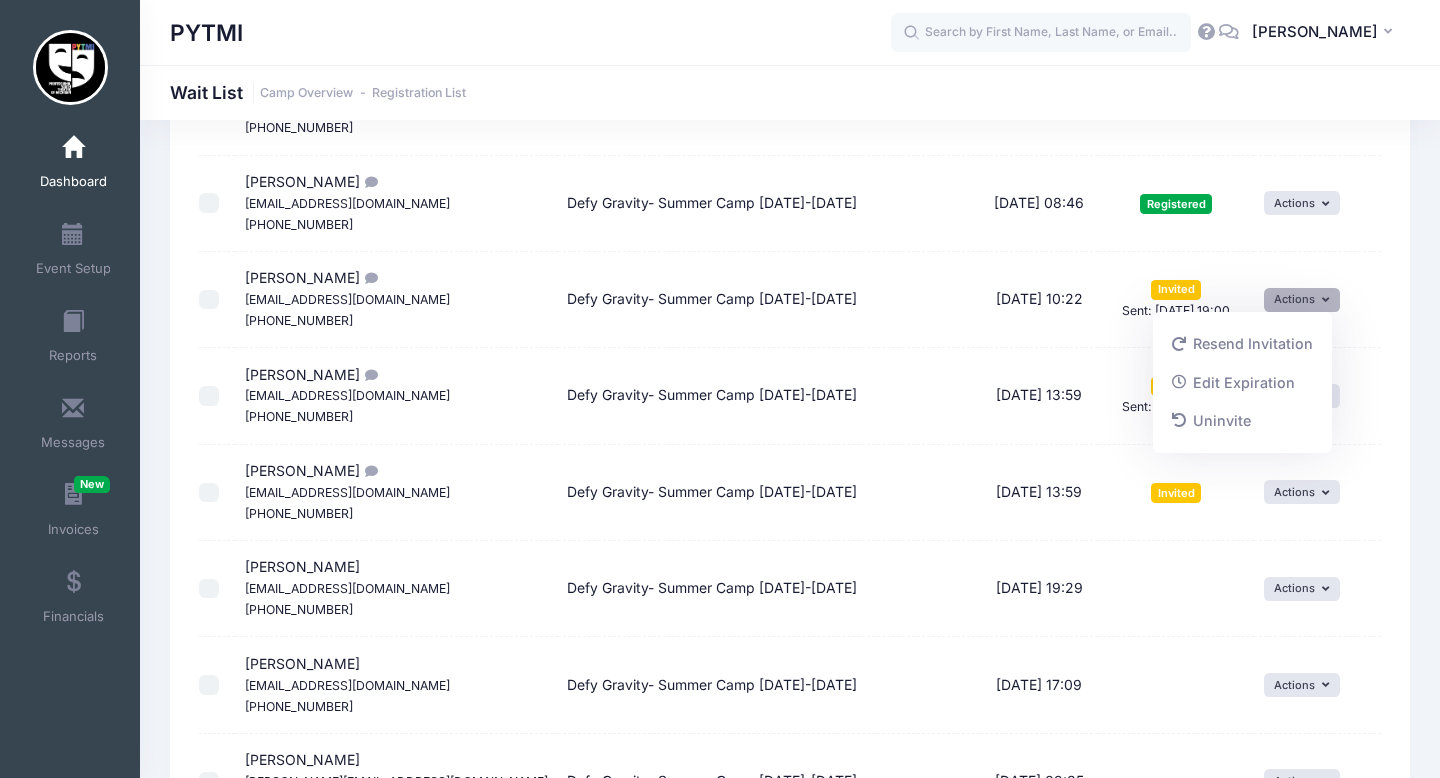 click on "Actions      Invite
Resend Invitation
Edit Expiration
Uninvite" at bounding box center (1317, 300) 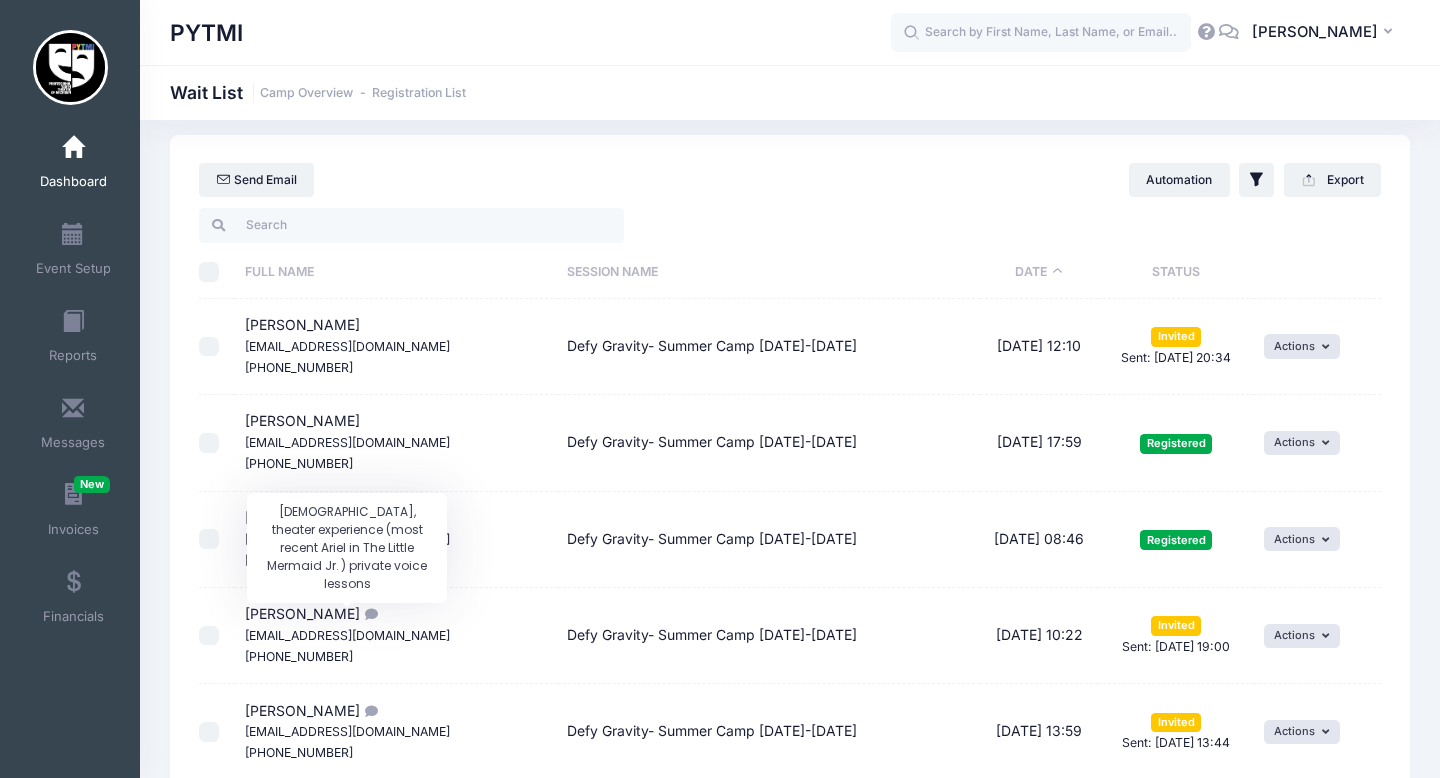 scroll, scrollTop: 16, scrollLeft: 0, axis: vertical 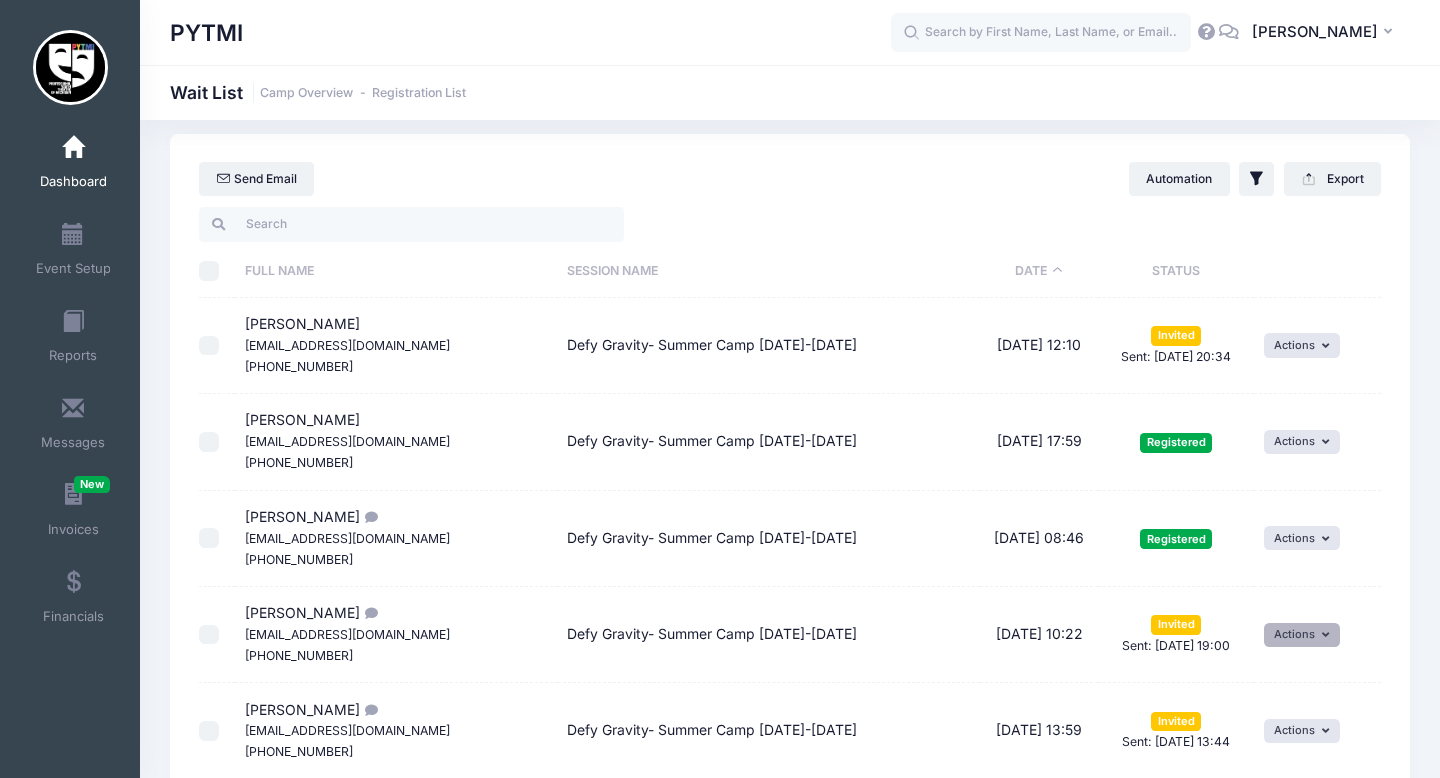 click on "Actions" at bounding box center [1302, 635] 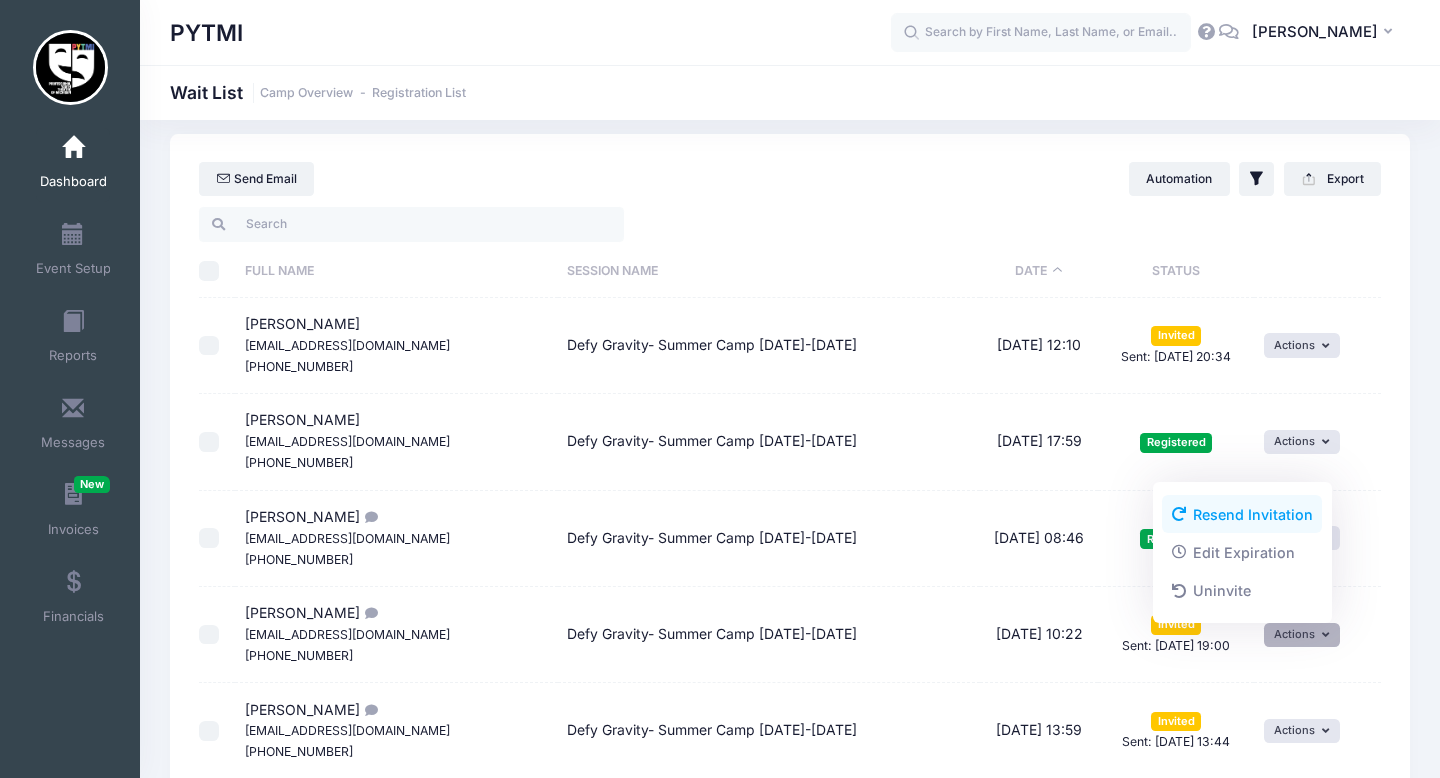 click on "Resend Invitation" at bounding box center [1242, 514] 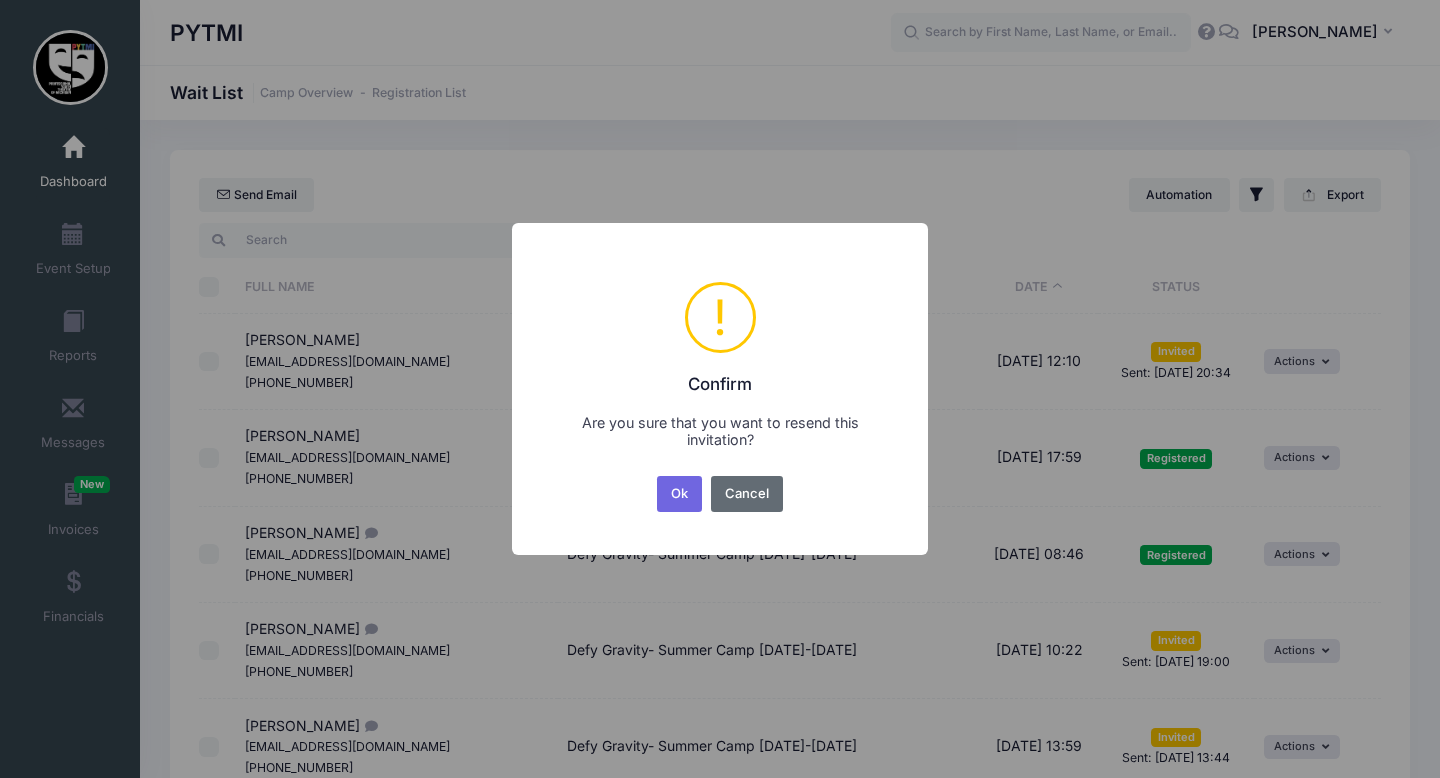 click on "Cancel" at bounding box center [747, 494] 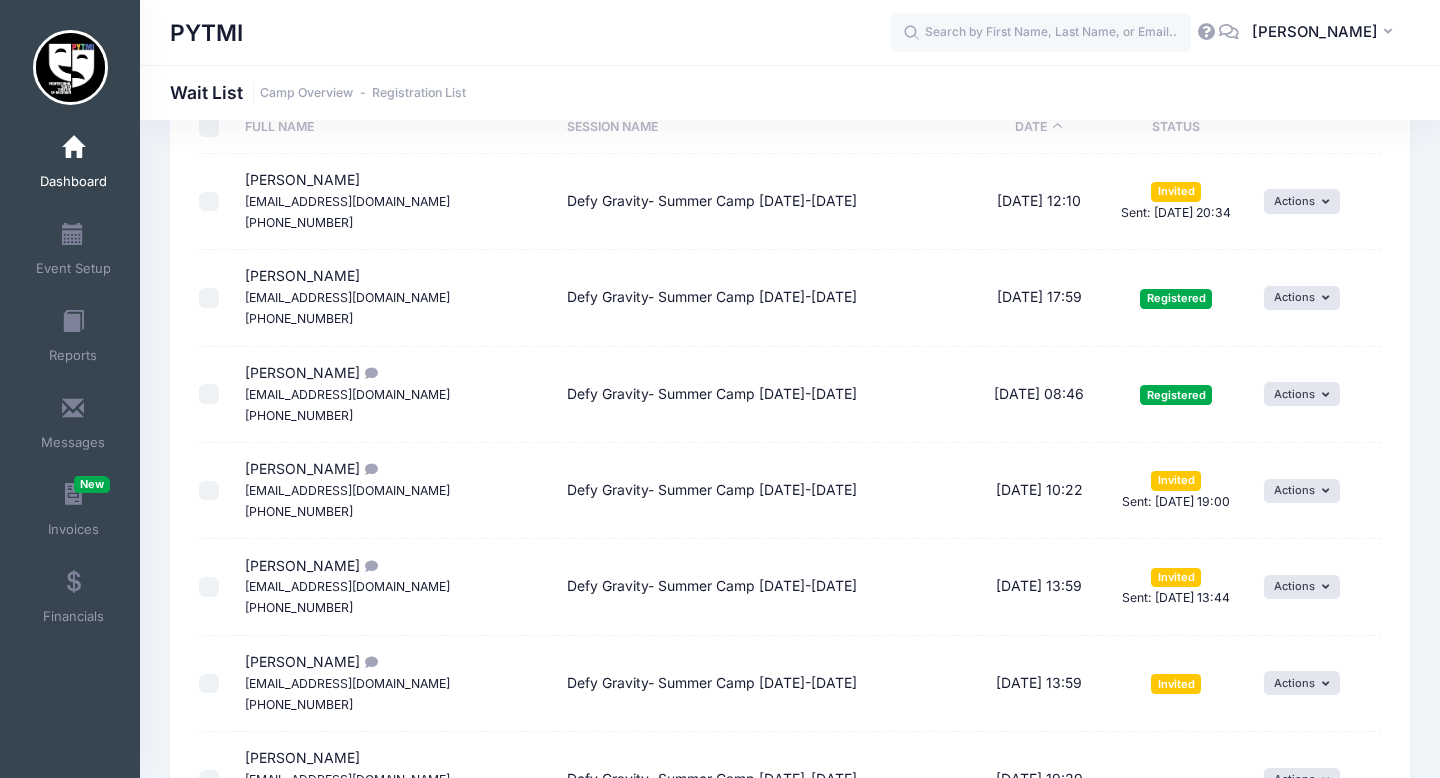 scroll, scrollTop: 178, scrollLeft: 0, axis: vertical 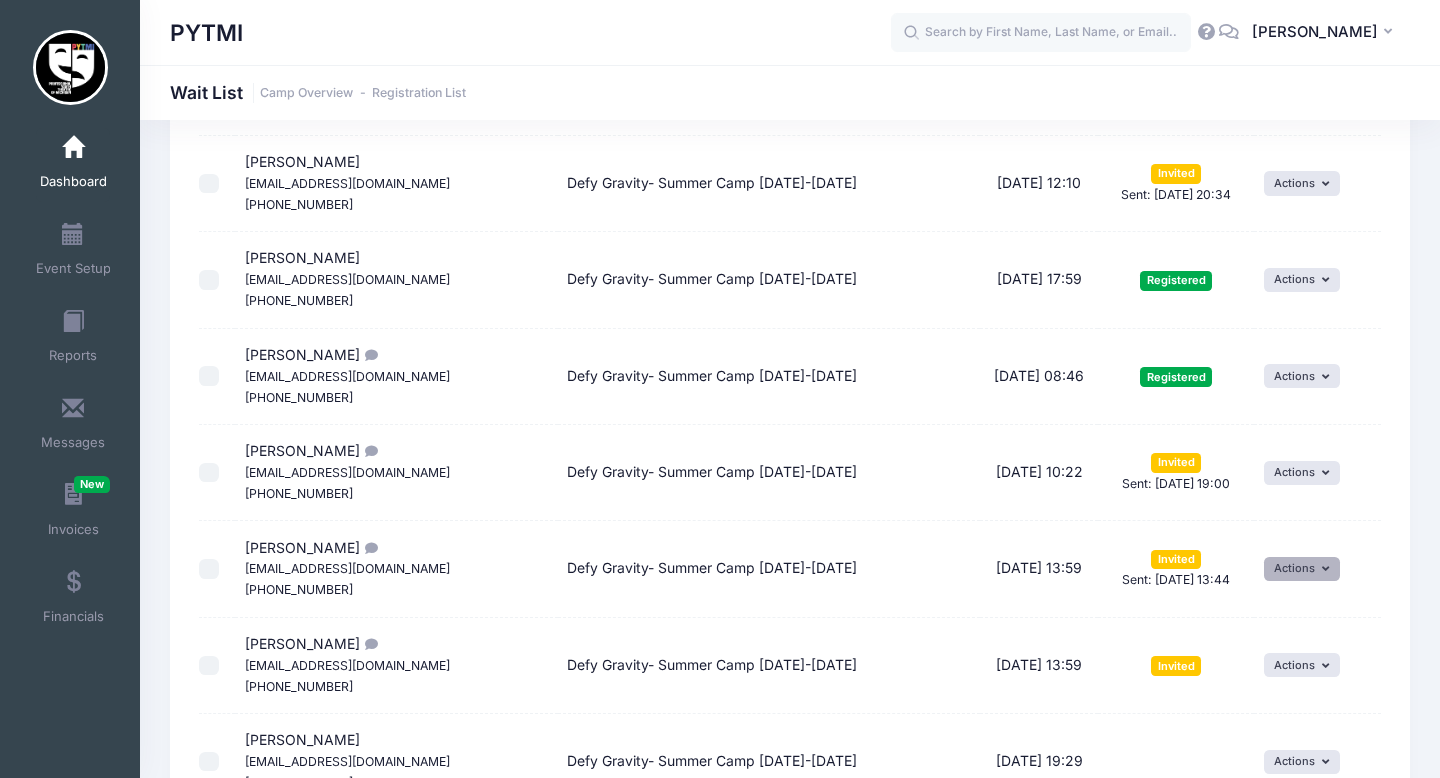 click on "Actions" at bounding box center [1302, 569] 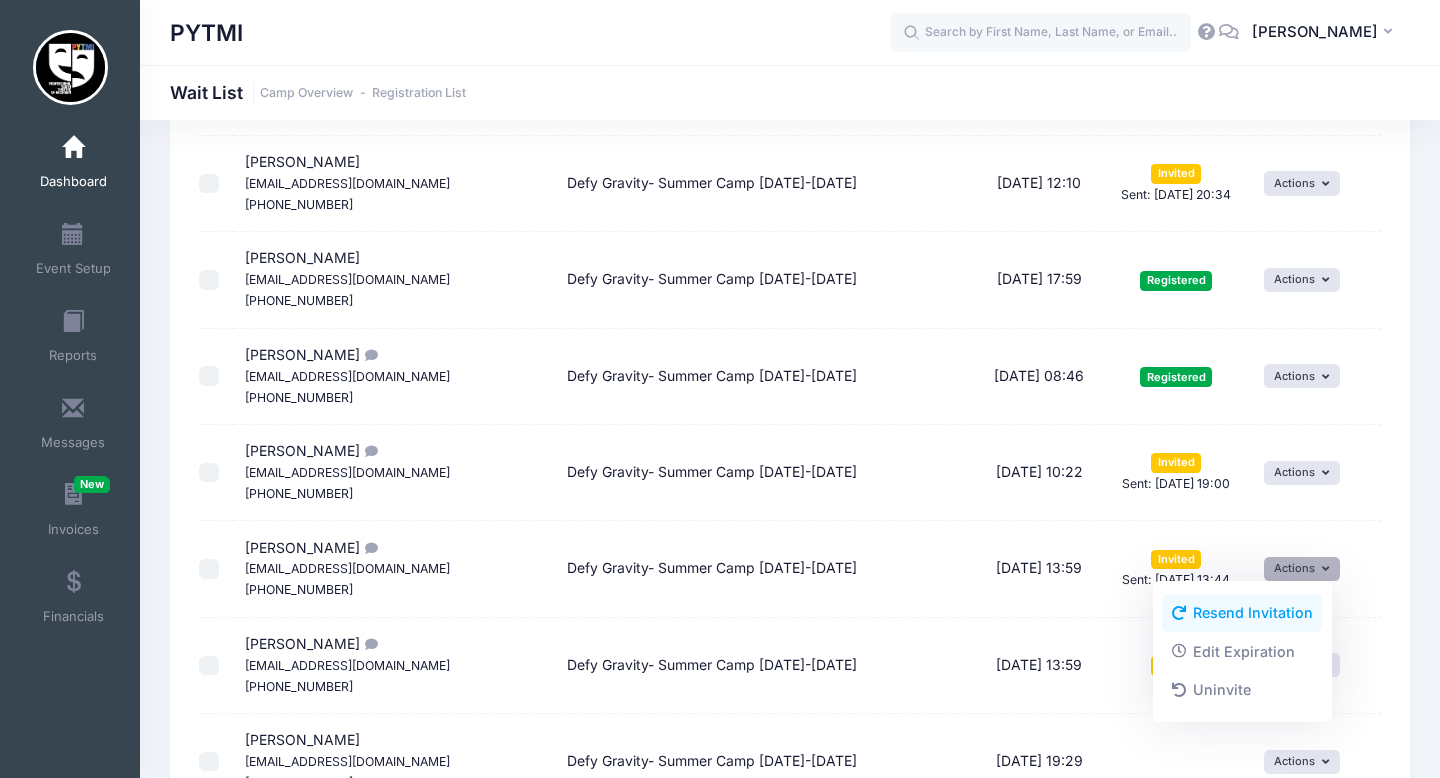 click on "Resend Invitation" at bounding box center [1242, 613] 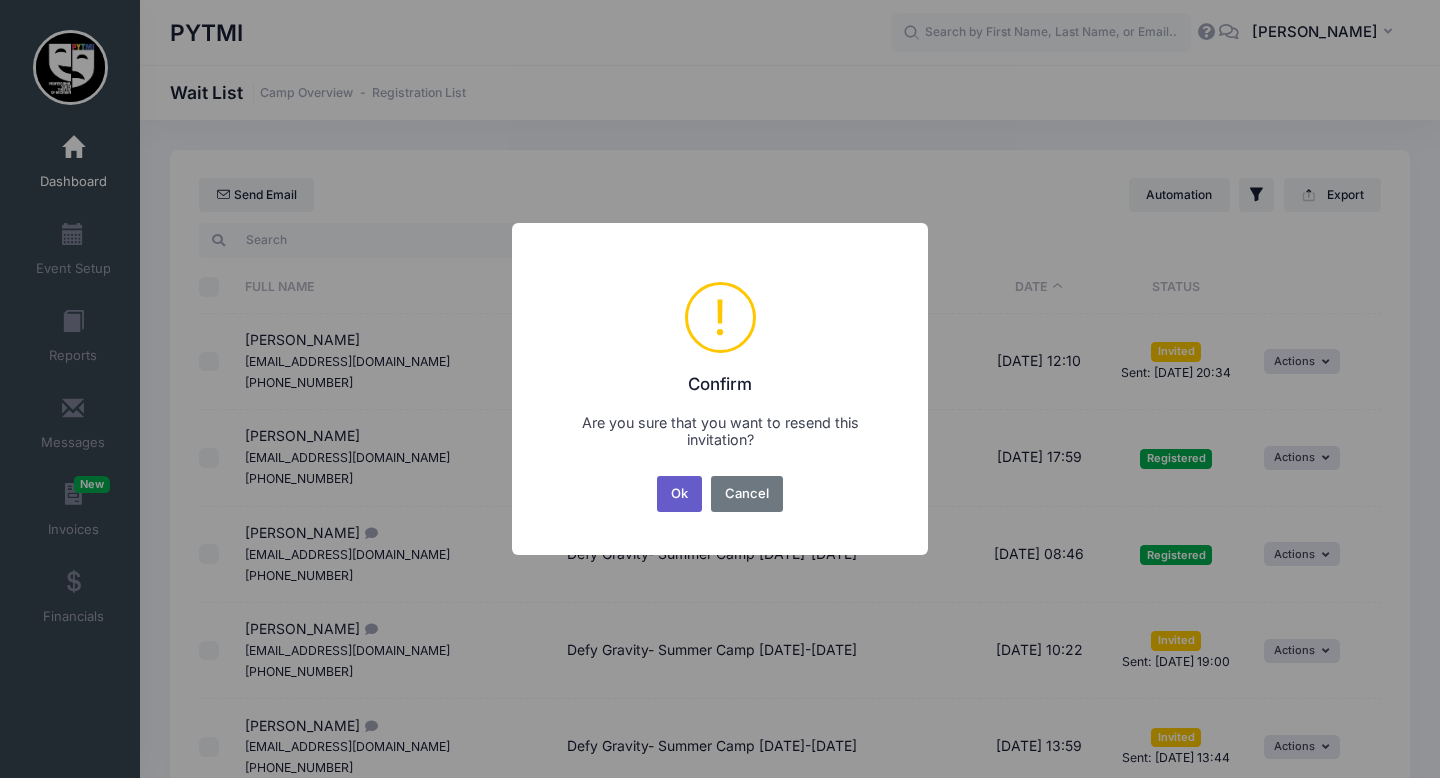 click on "Ok" at bounding box center (680, 494) 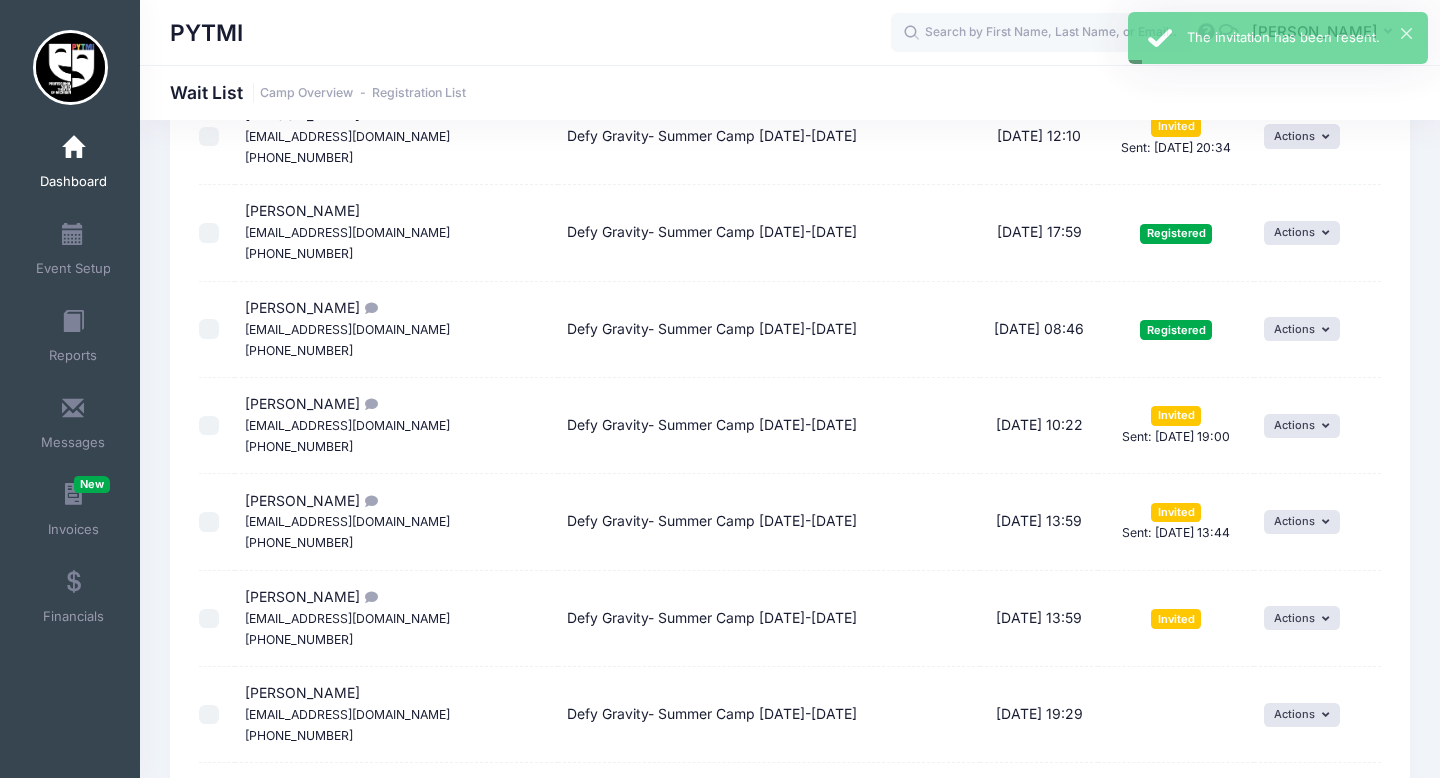 scroll, scrollTop: 234, scrollLeft: 0, axis: vertical 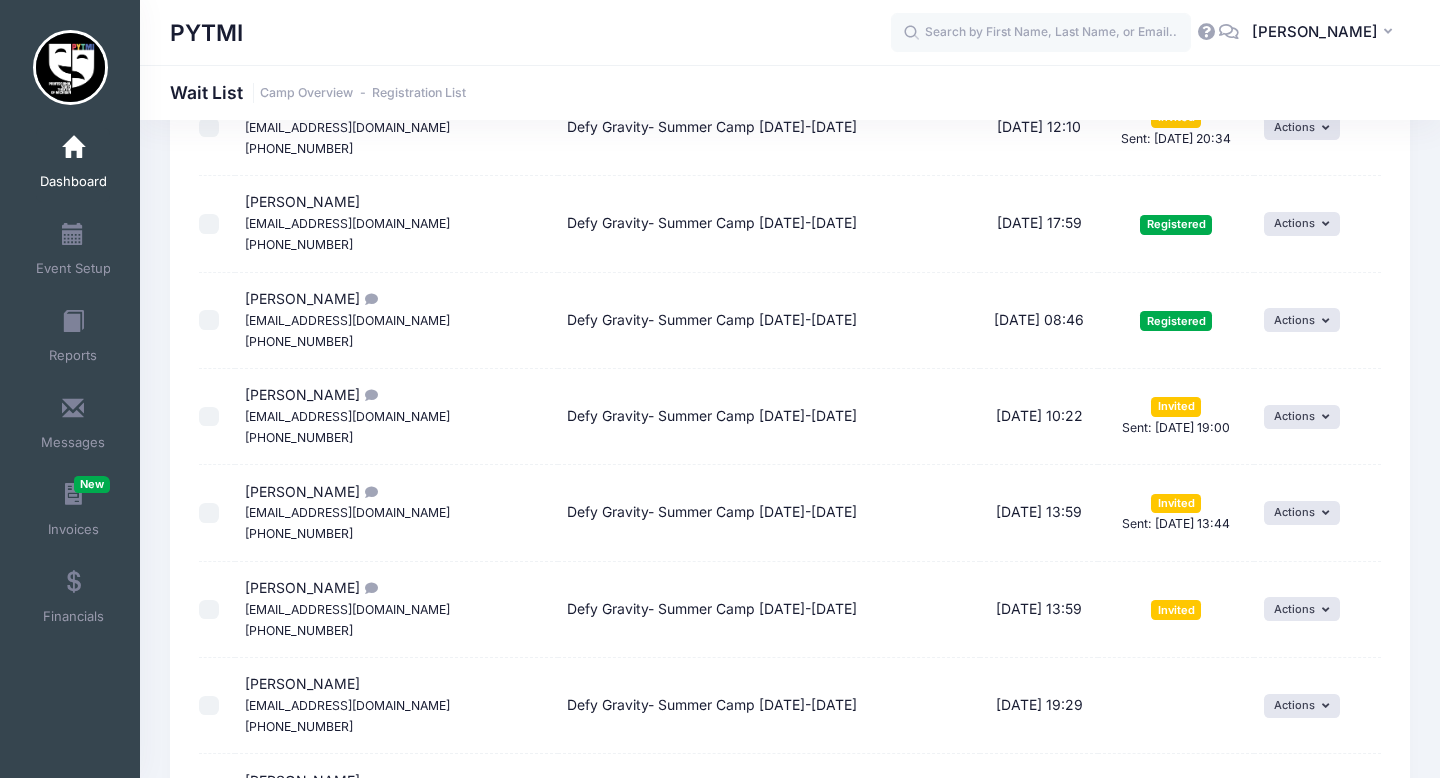 click on "lisaschrader211@gmail.com" at bounding box center (347, 512) 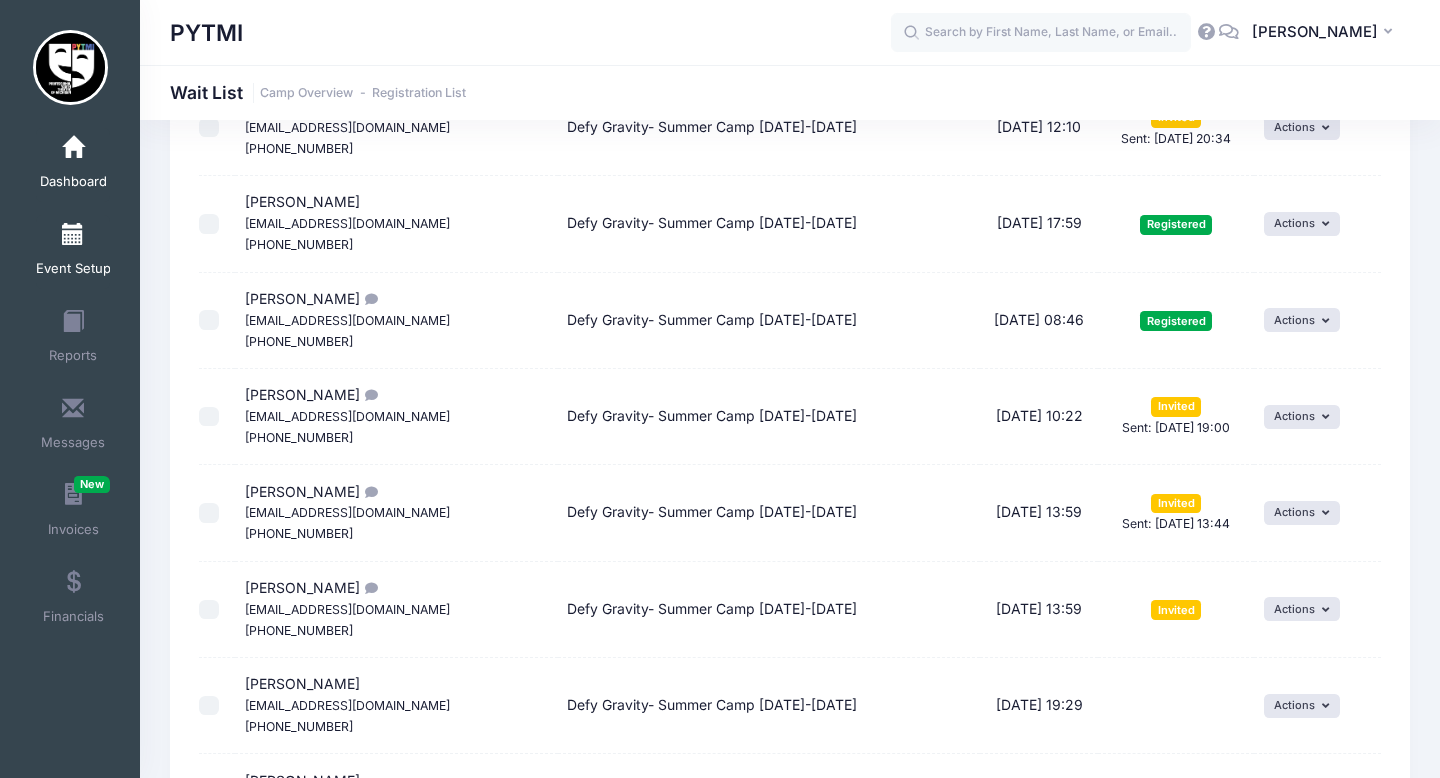 click at bounding box center [73, 235] 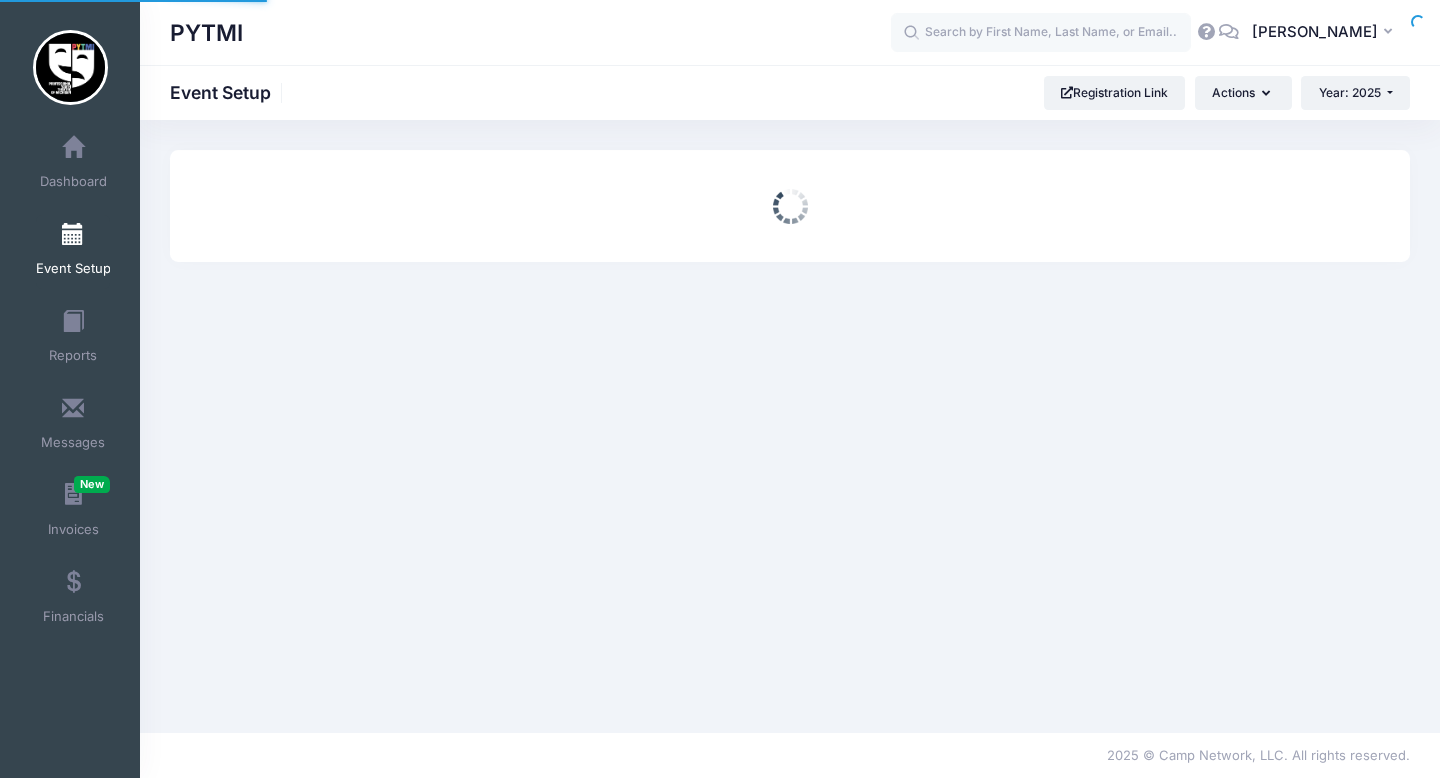 scroll, scrollTop: 0, scrollLeft: 0, axis: both 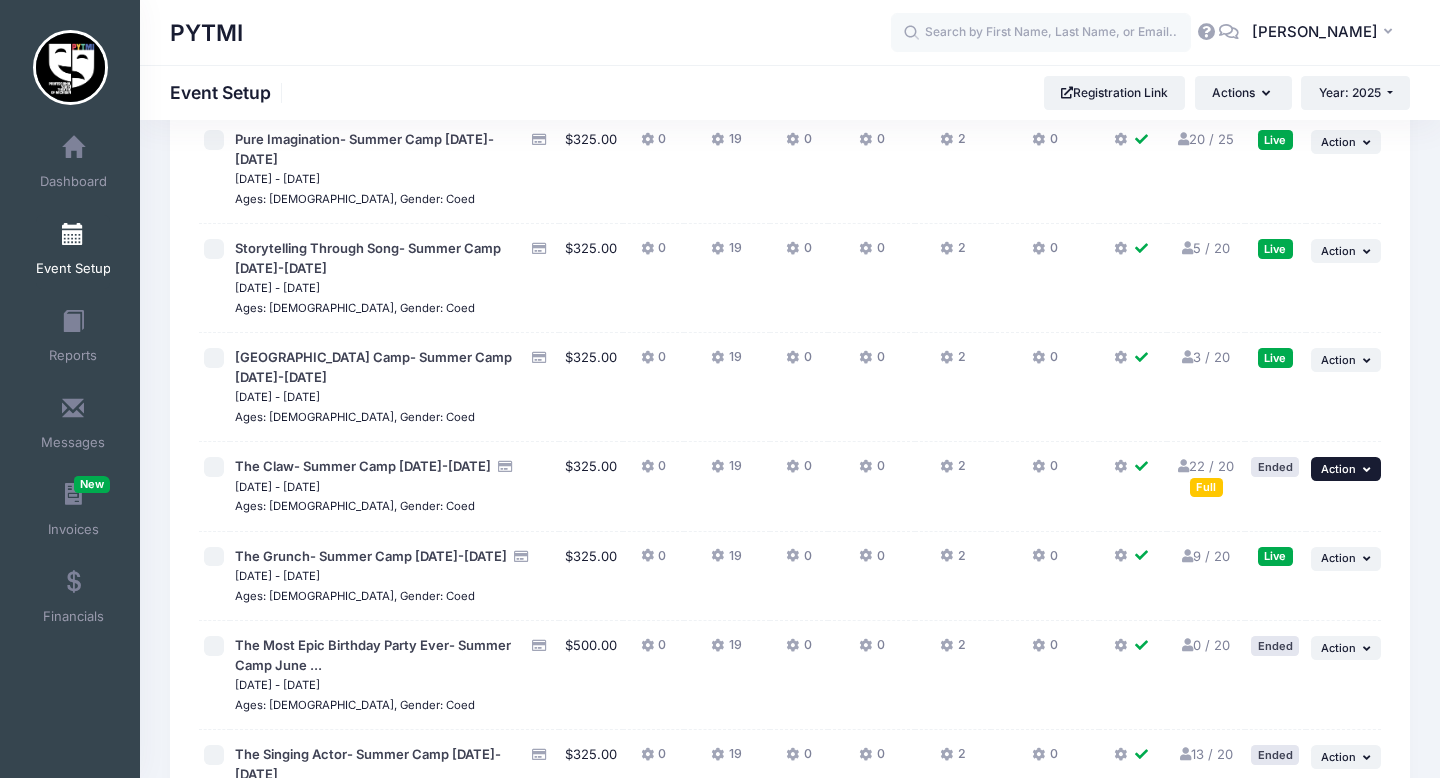 click on "Action" at bounding box center [1338, 469] 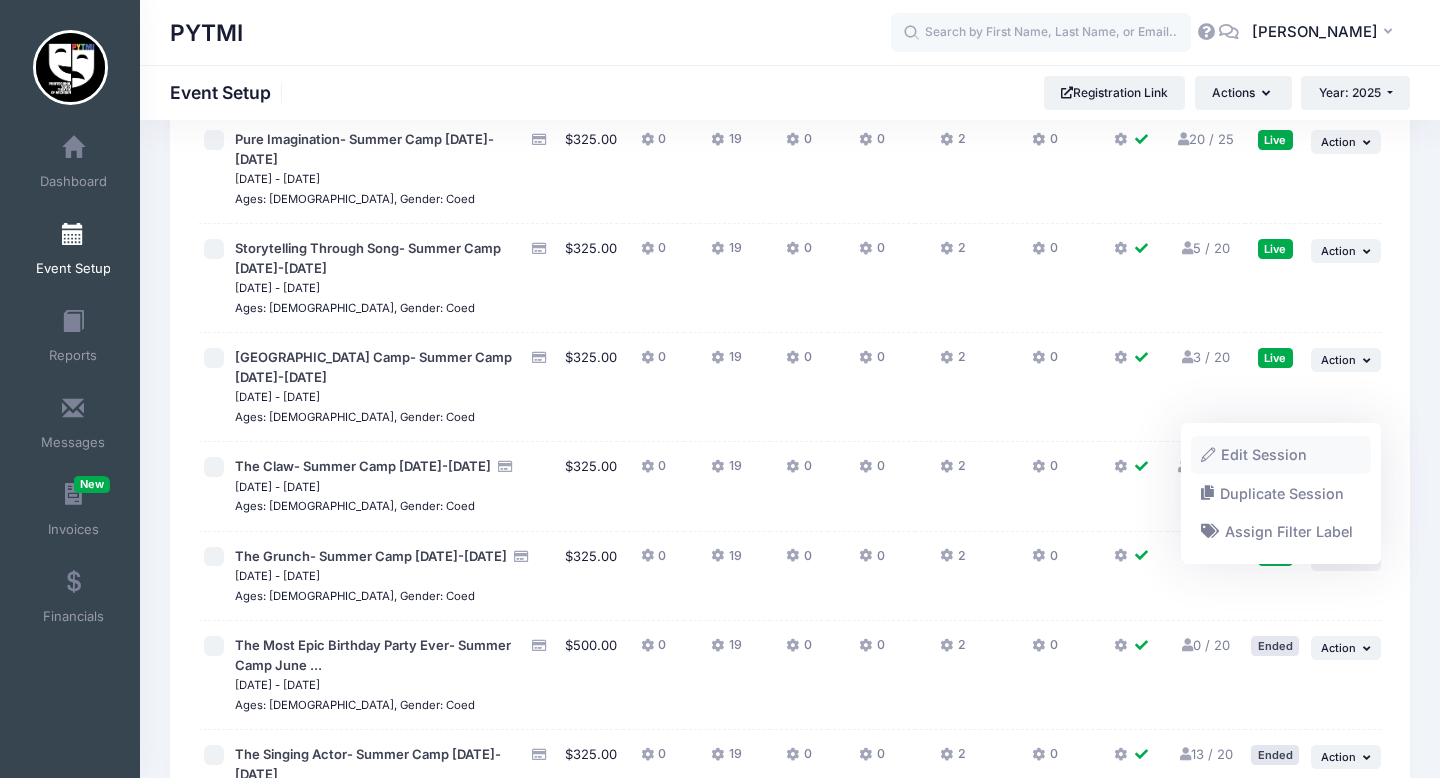click on "Edit Session" at bounding box center [1281, 455] 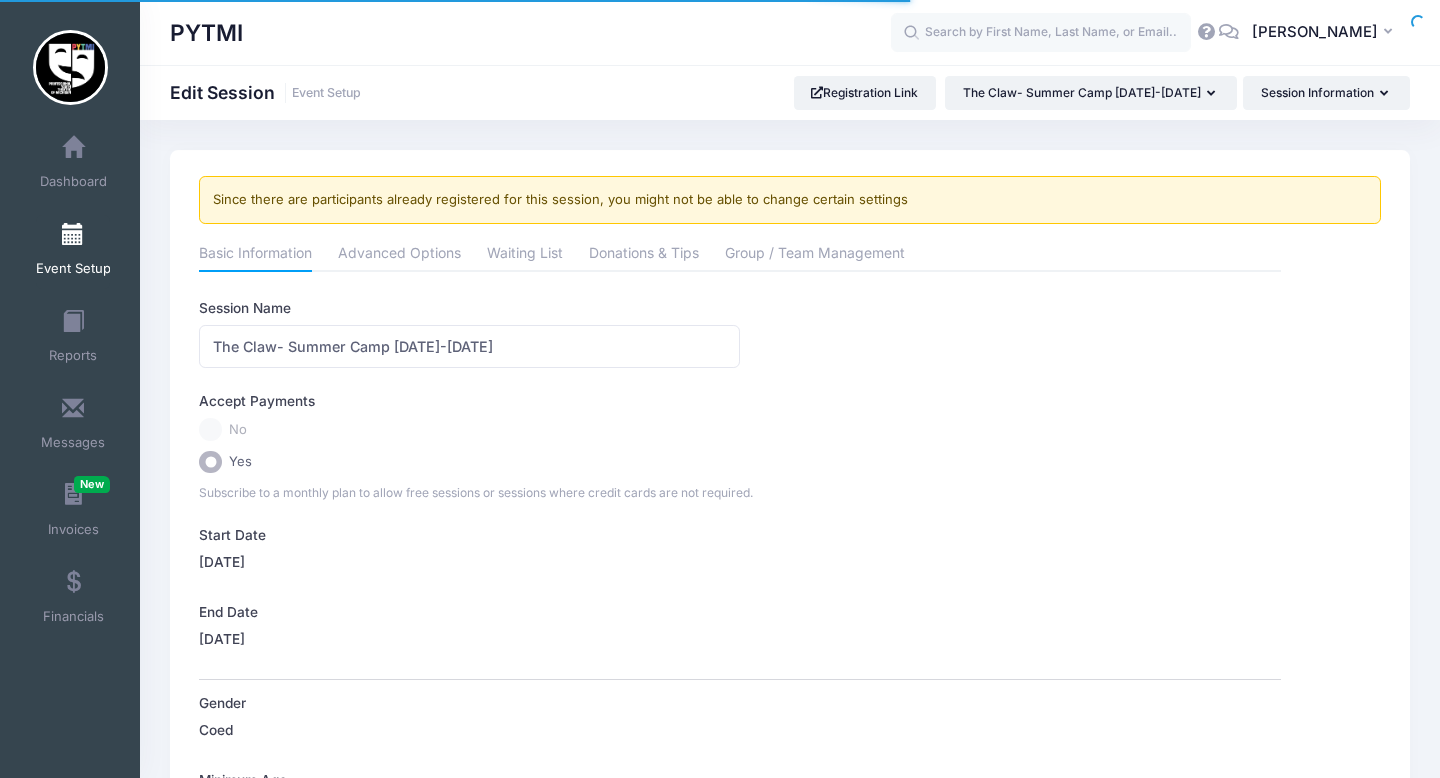 scroll, scrollTop: 0, scrollLeft: 0, axis: both 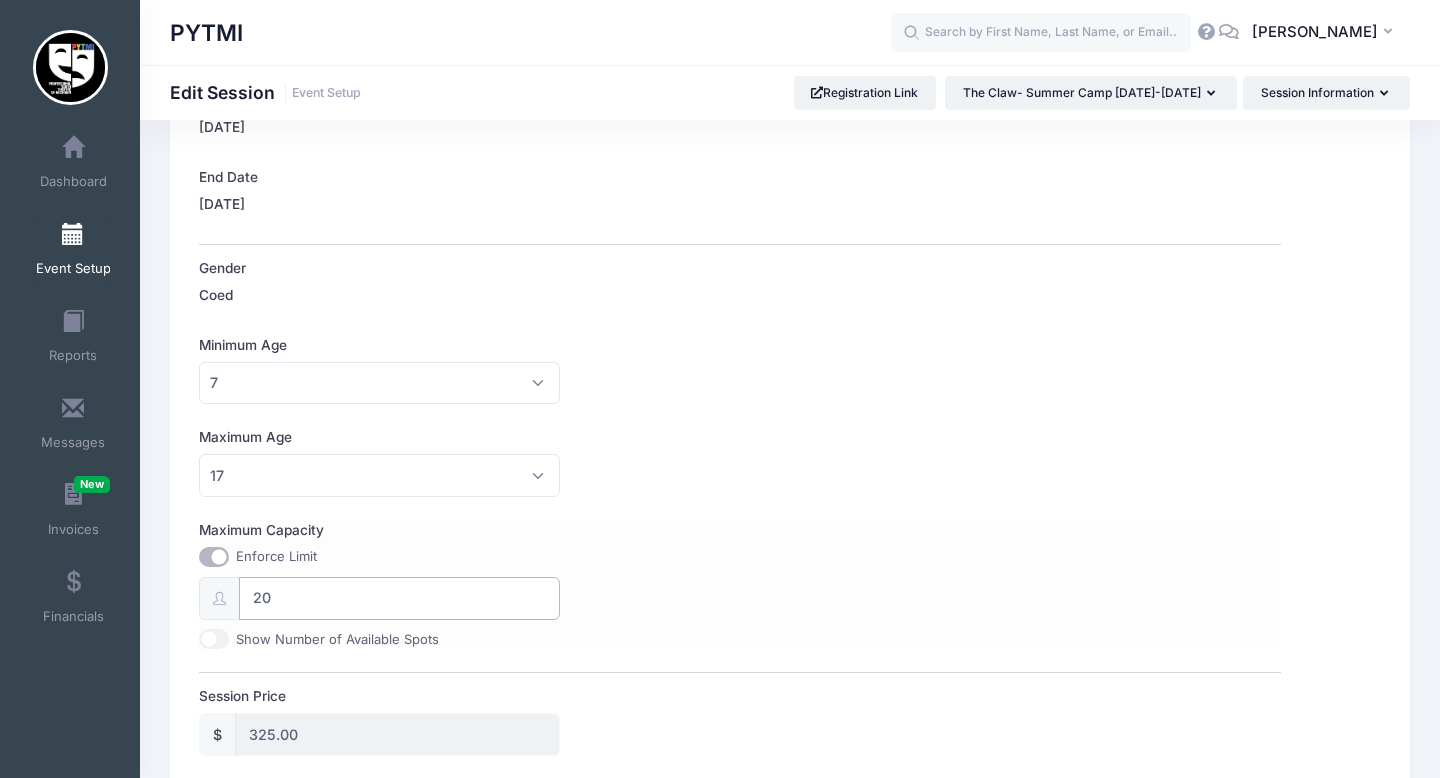 click on "20" at bounding box center [399, 598] 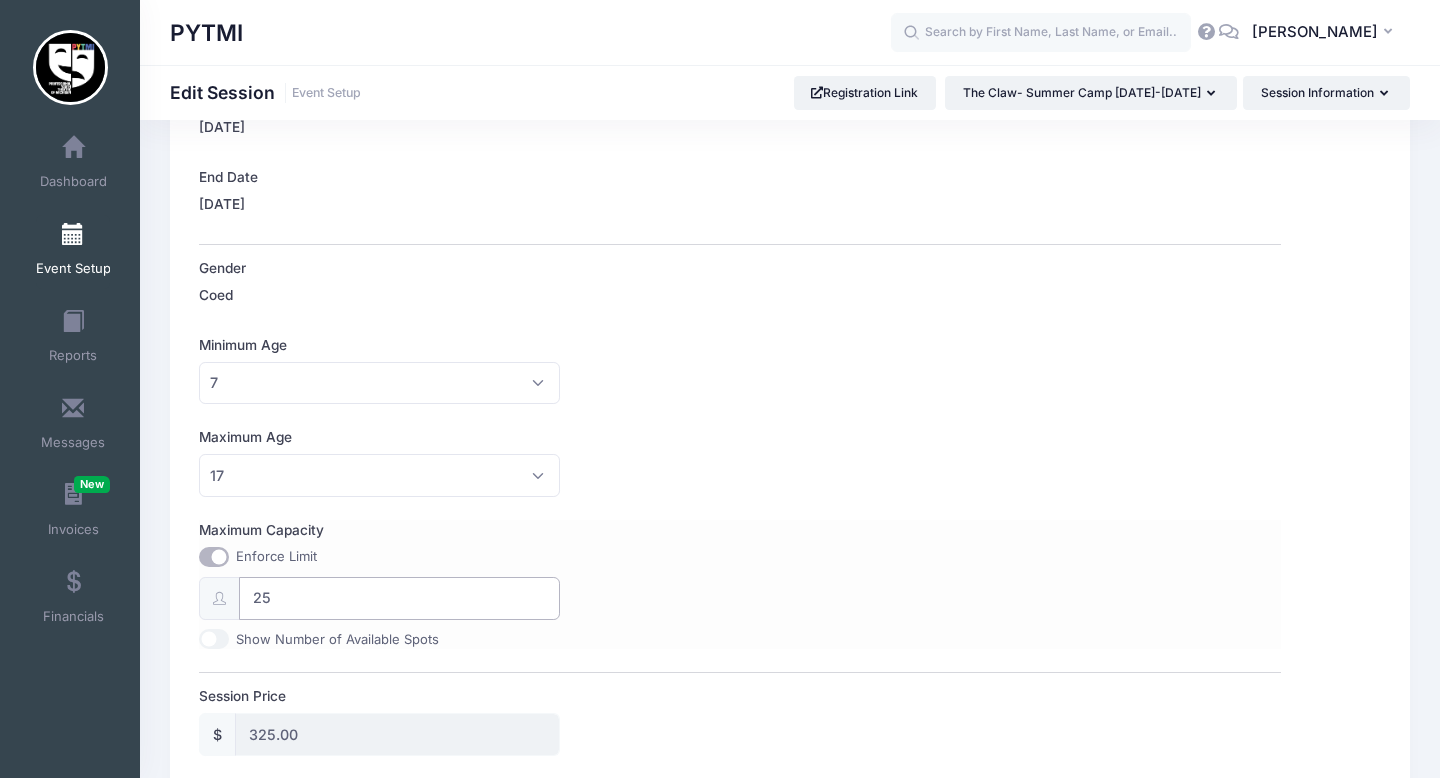 type on "25" 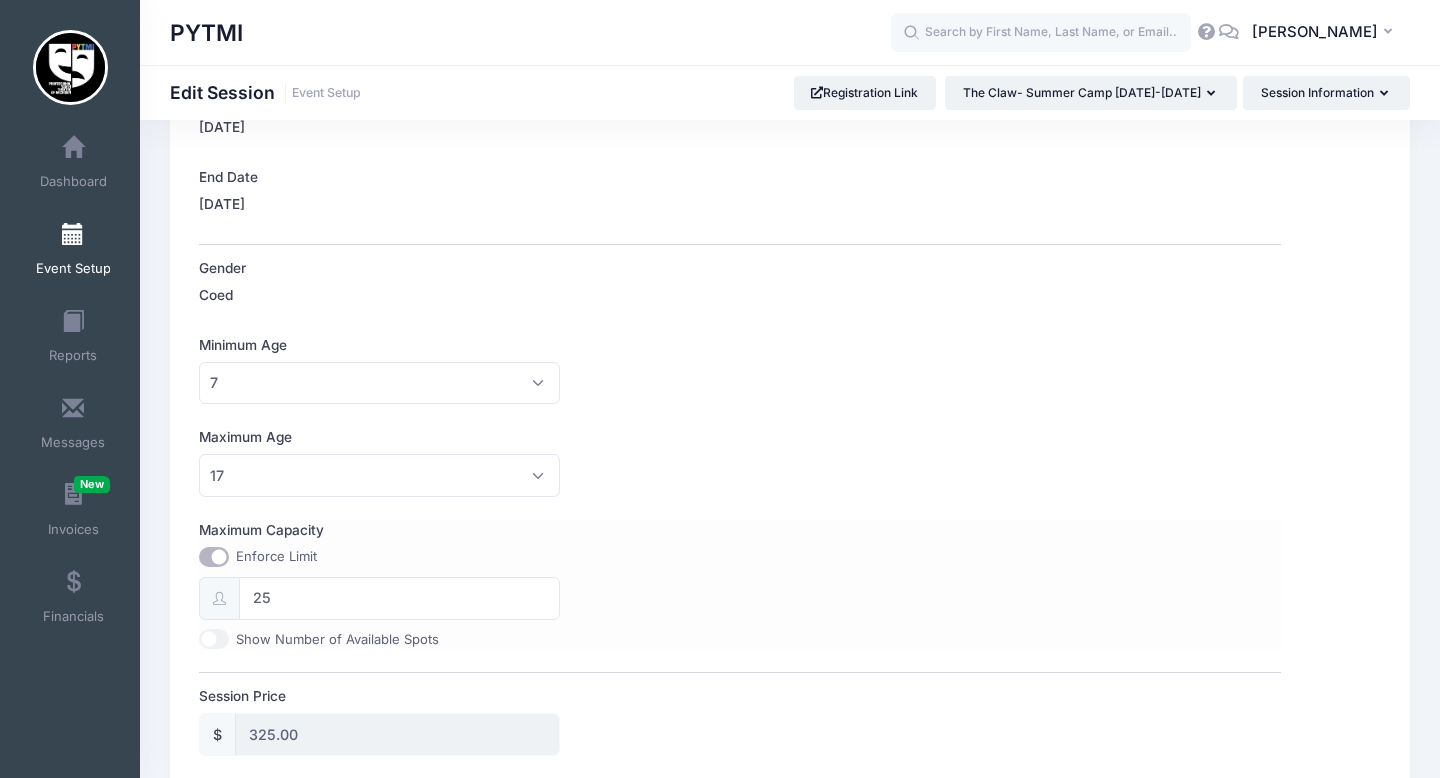 click on "Maximum Capacity" at bounding box center [214, 557] 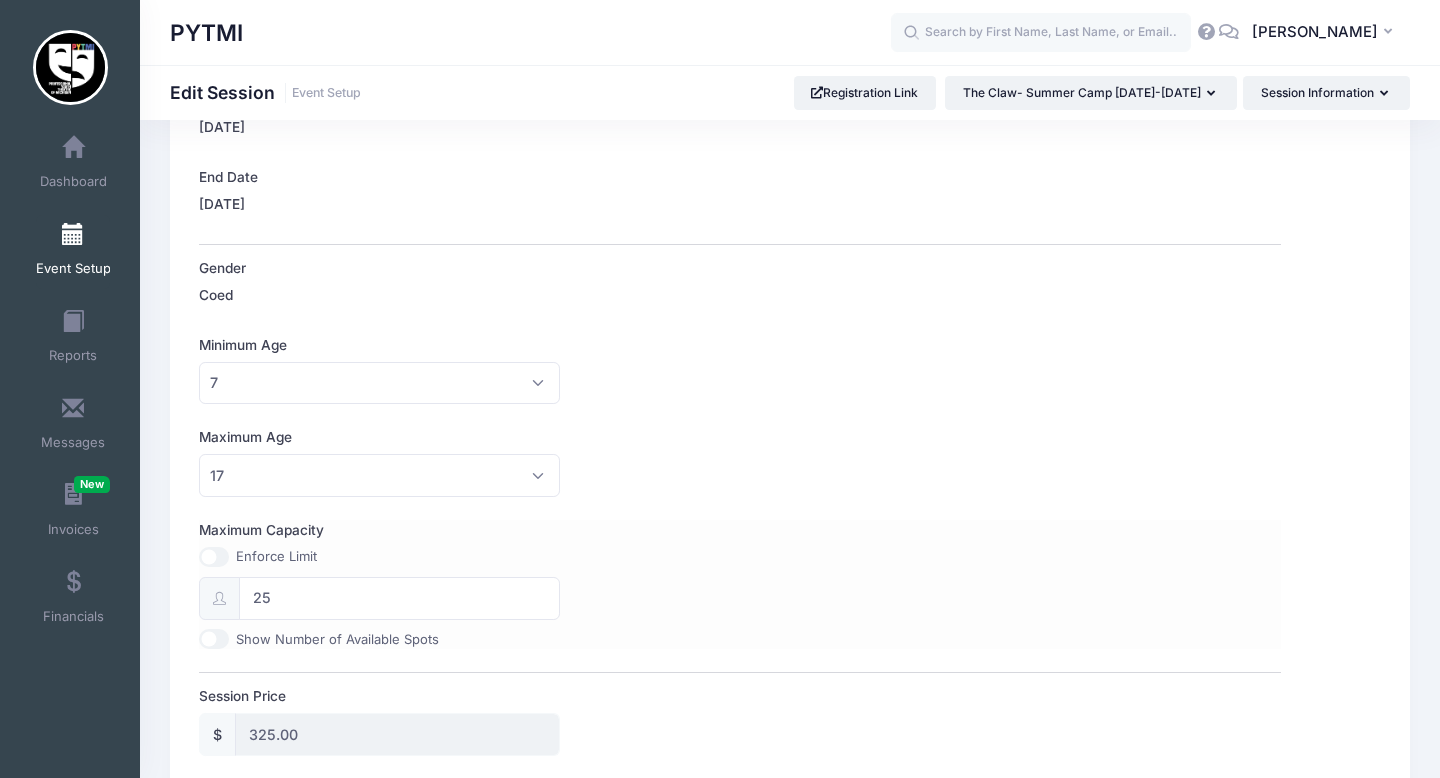 type on "0" 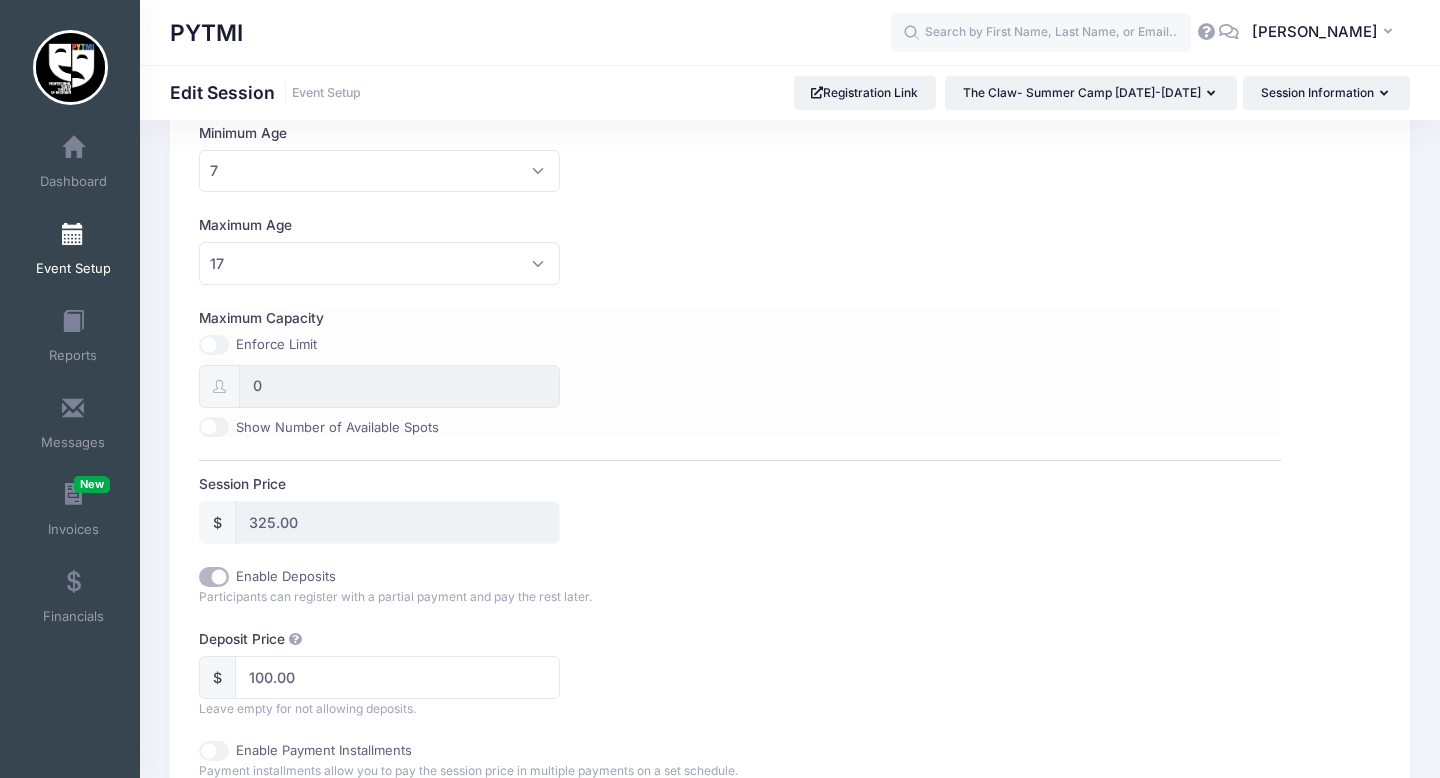 scroll, scrollTop: 696, scrollLeft: 0, axis: vertical 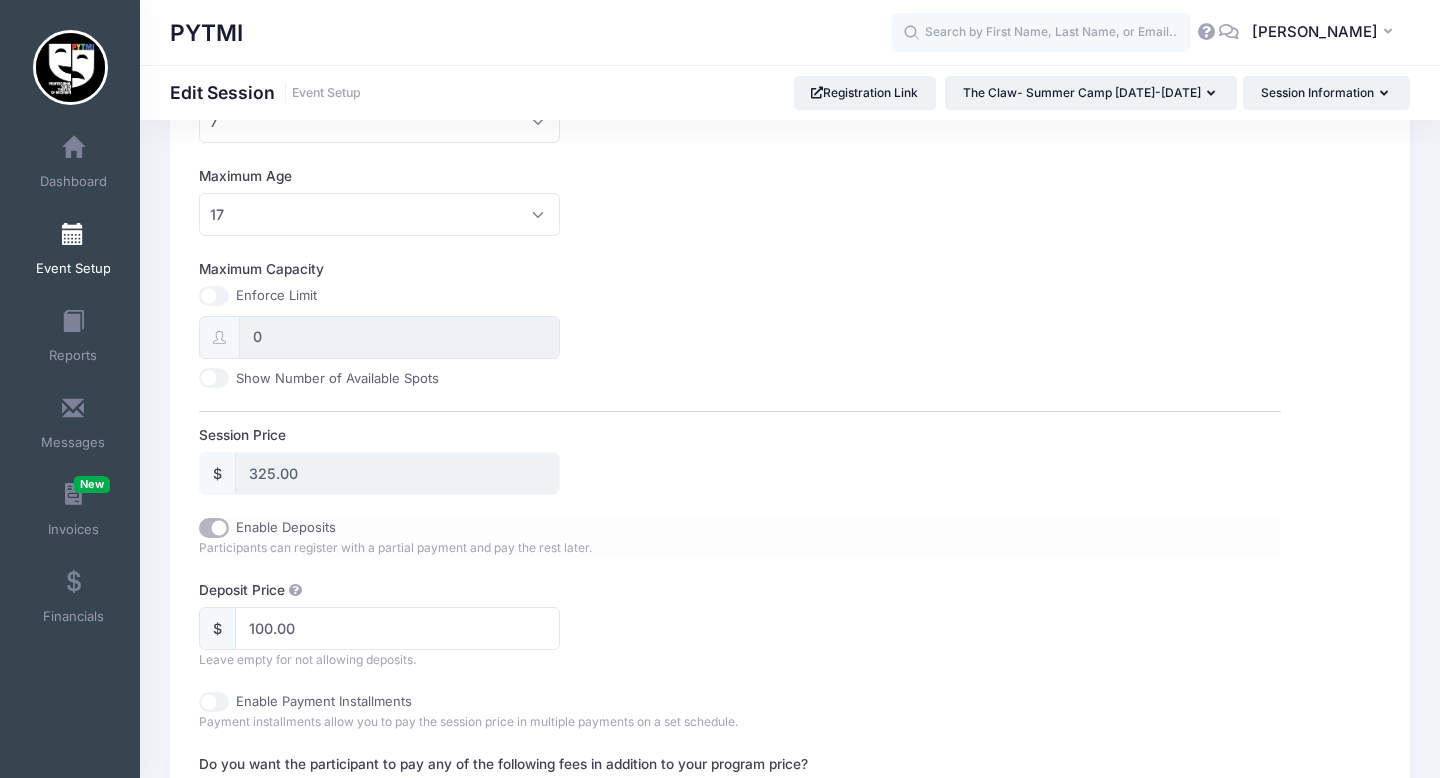 click on "Enable Deposits" at bounding box center [214, 528] 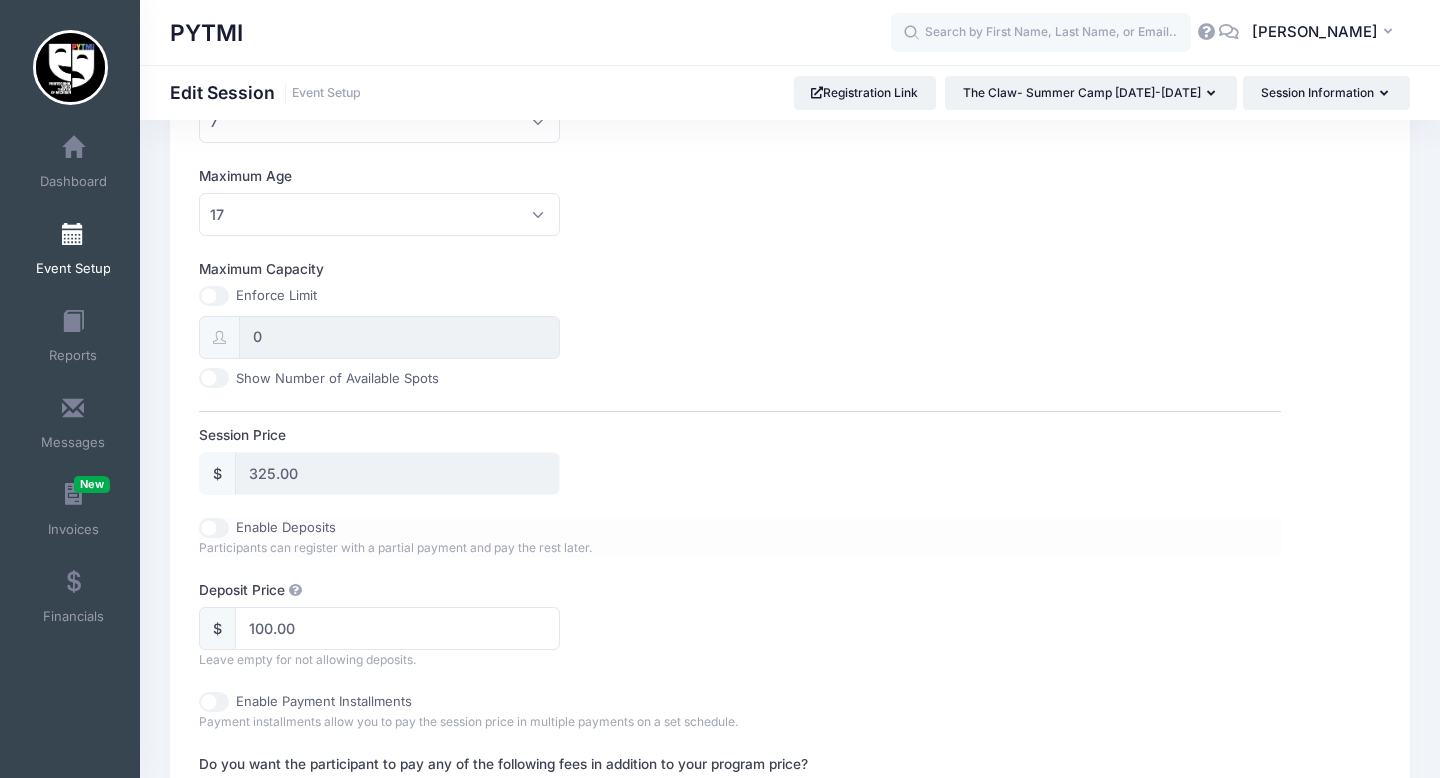 type 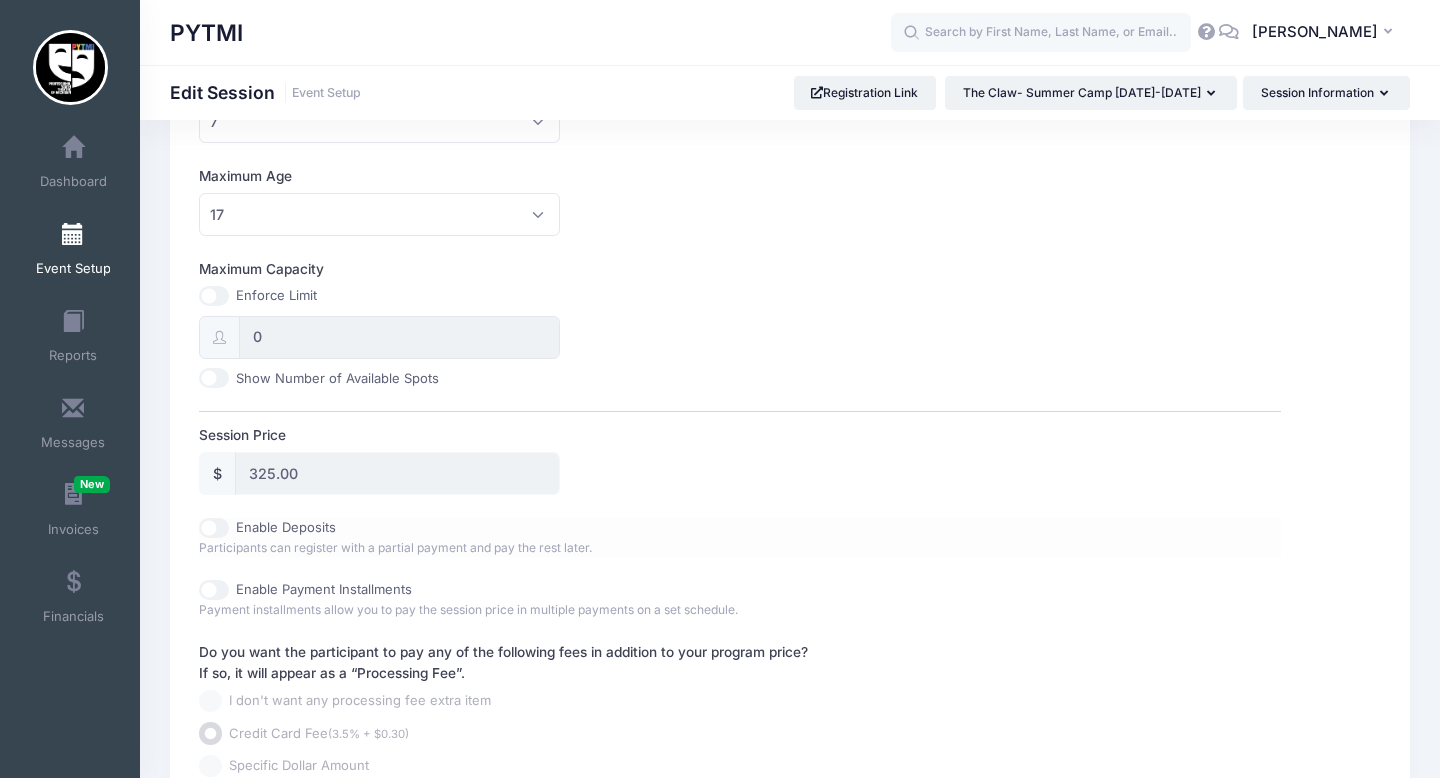 scroll, scrollTop: 893, scrollLeft: 0, axis: vertical 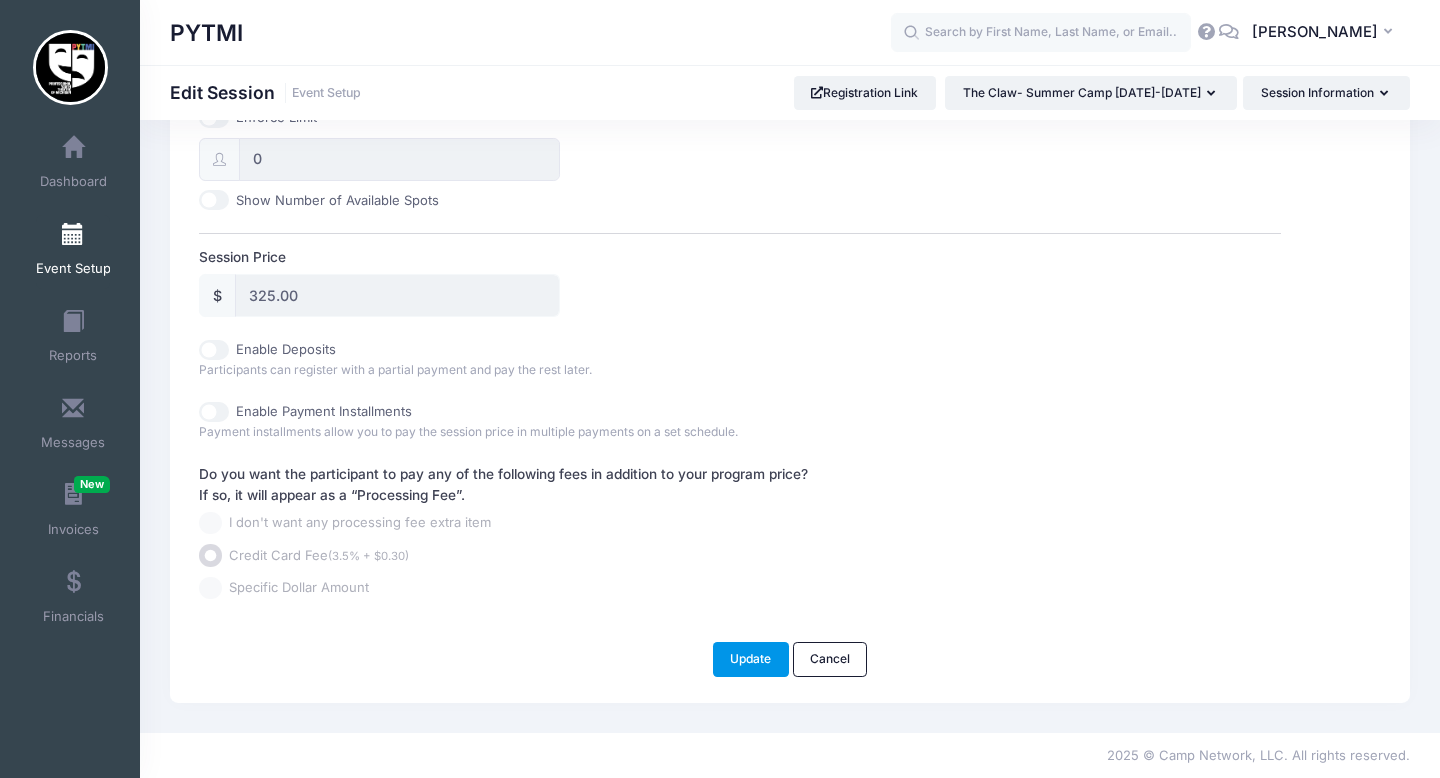 click on "Update" at bounding box center (751, 659) 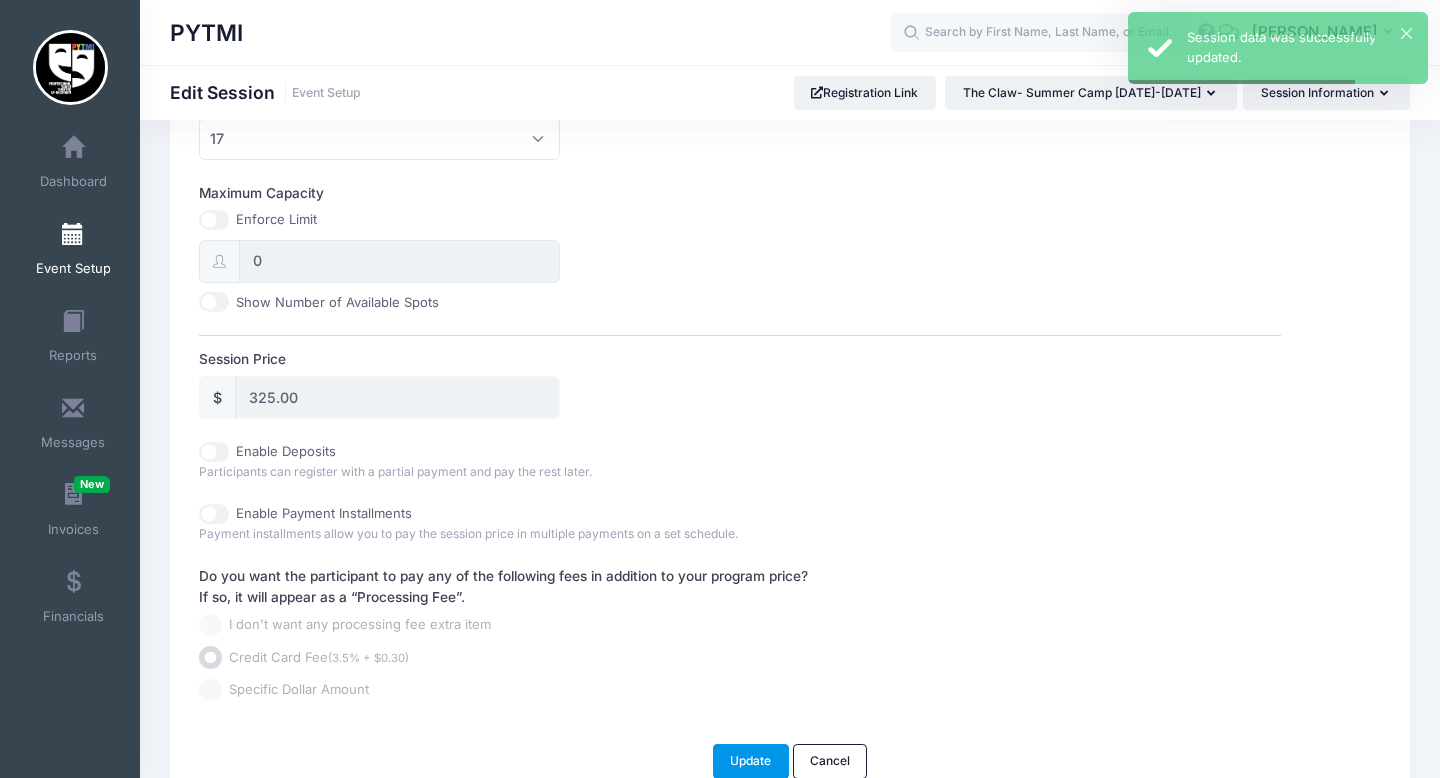 scroll, scrollTop: 893, scrollLeft: 0, axis: vertical 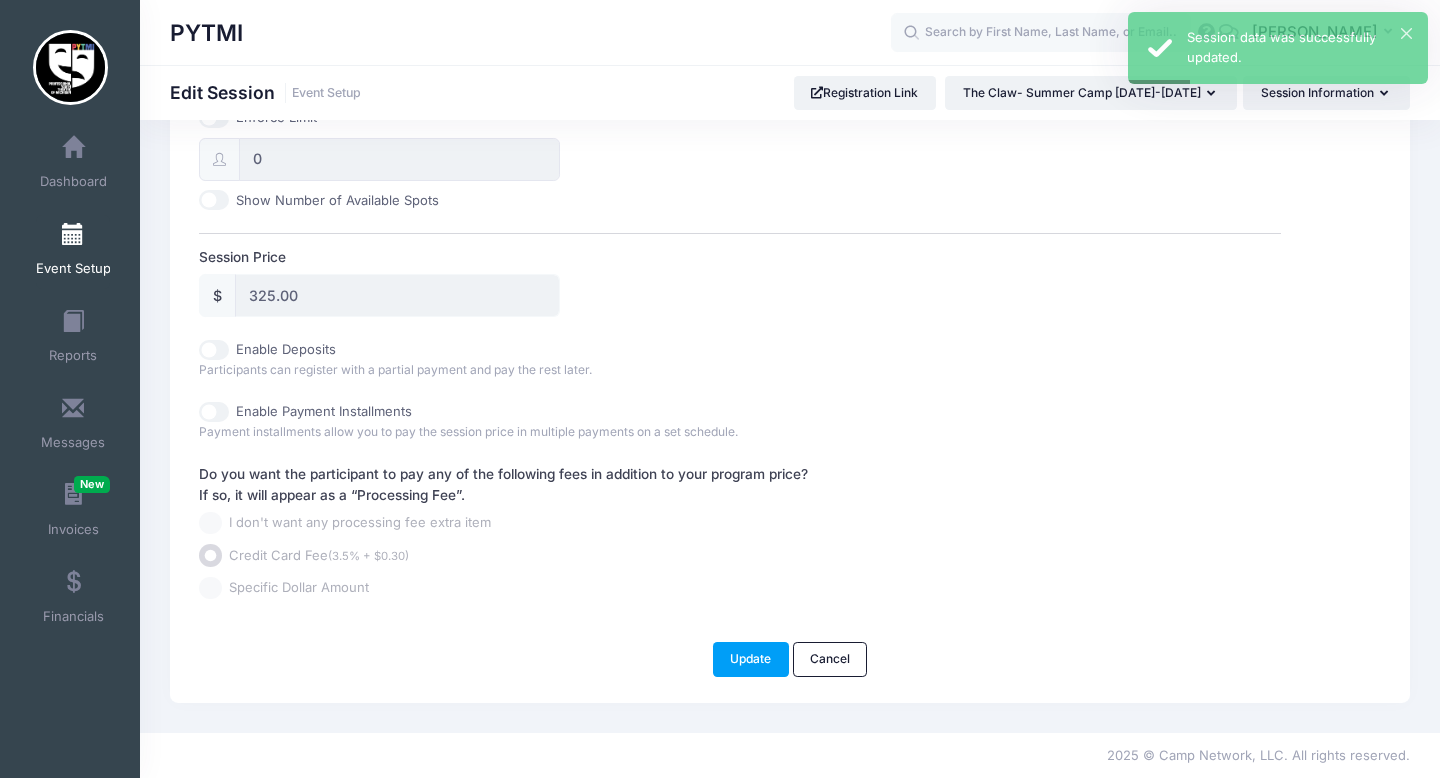 click on "Event Setup" at bounding box center (73, 269) 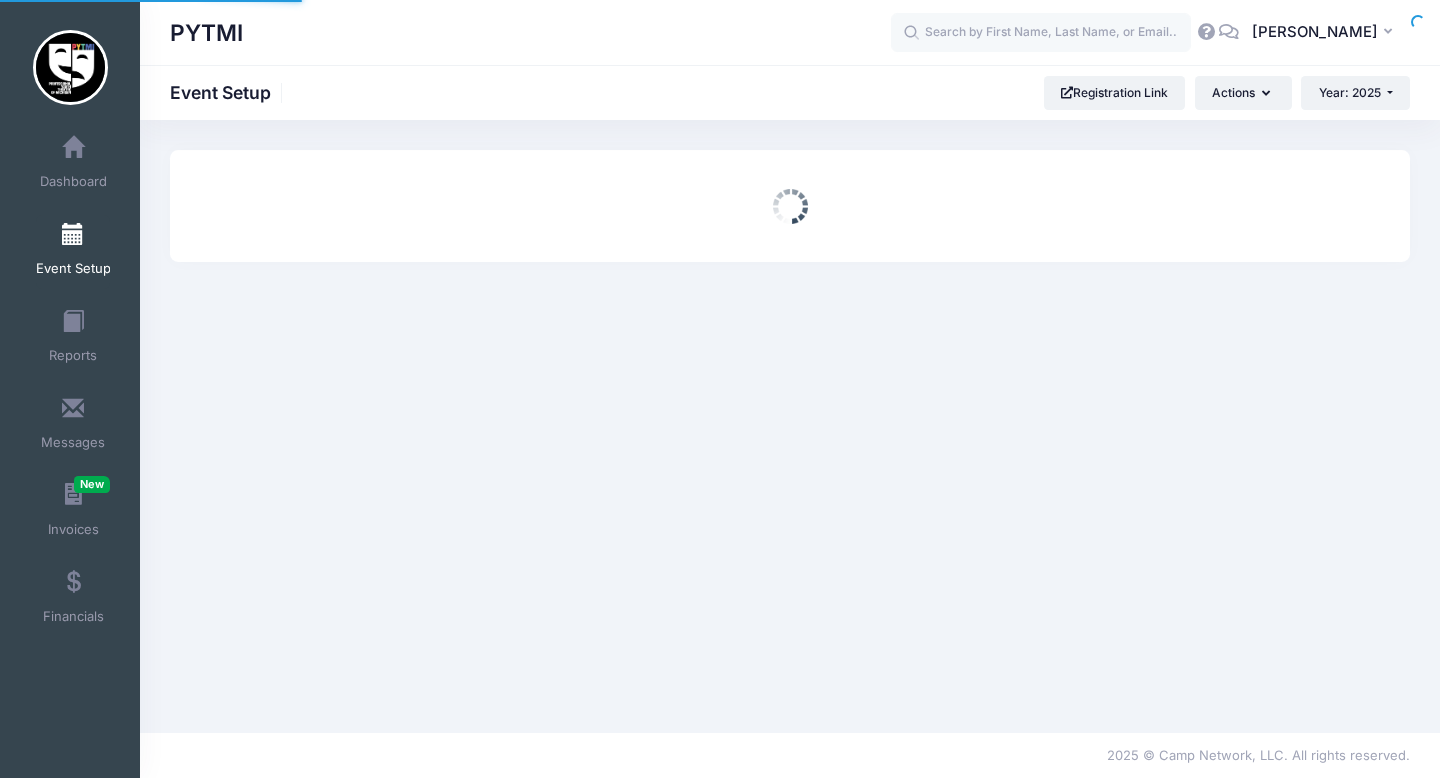 scroll, scrollTop: 0, scrollLeft: 0, axis: both 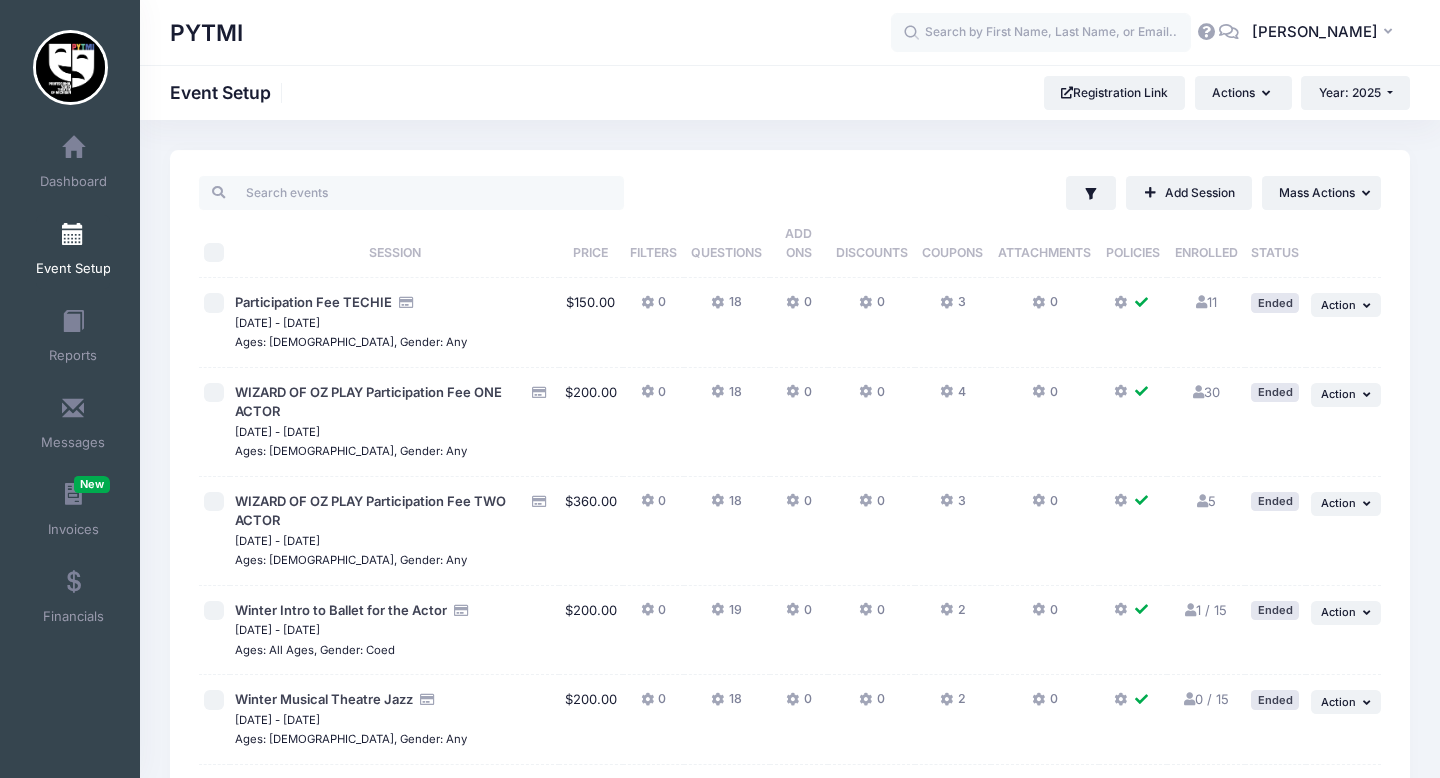 click on "Session" at bounding box center [394, 244] 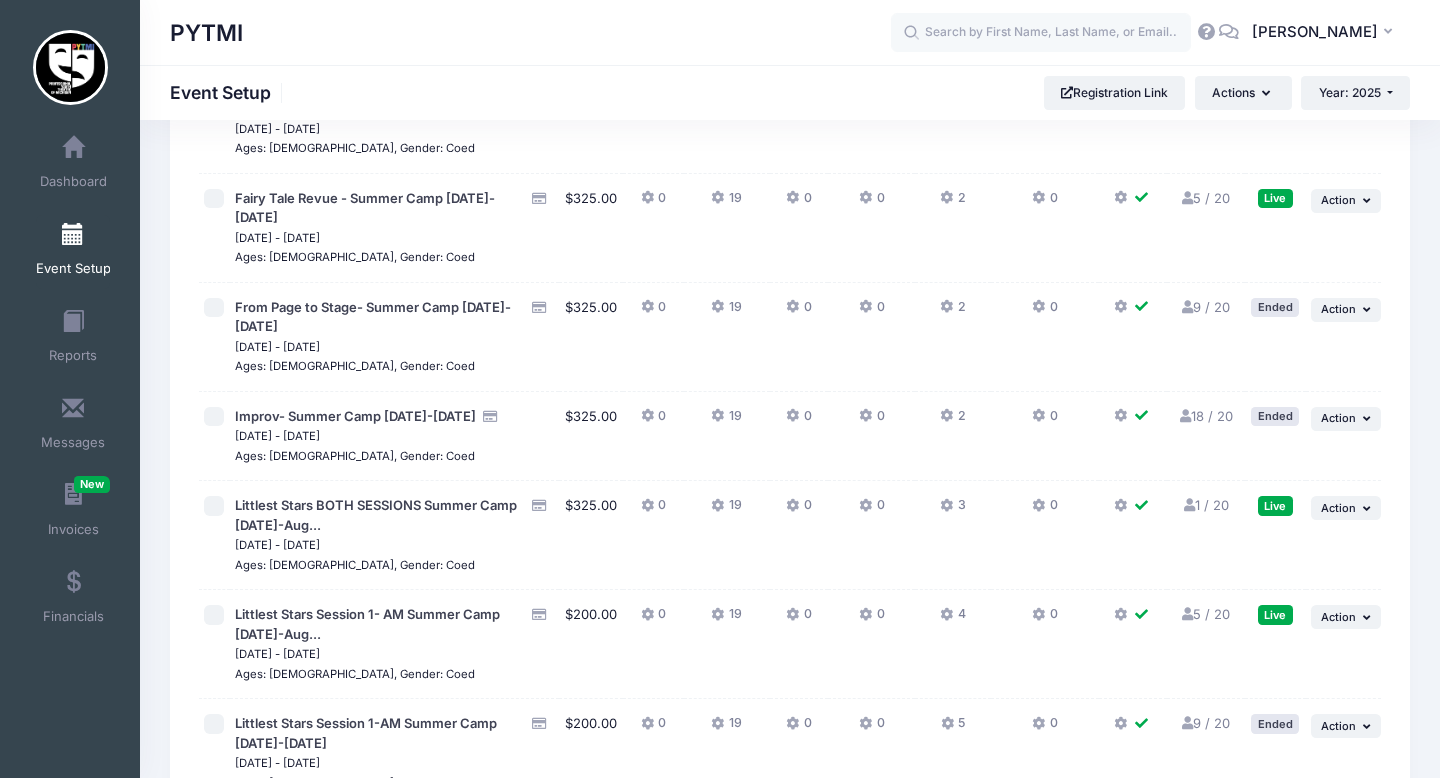 scroll, scrollTop: 1984, scrollLeft: 0, axis: vertical 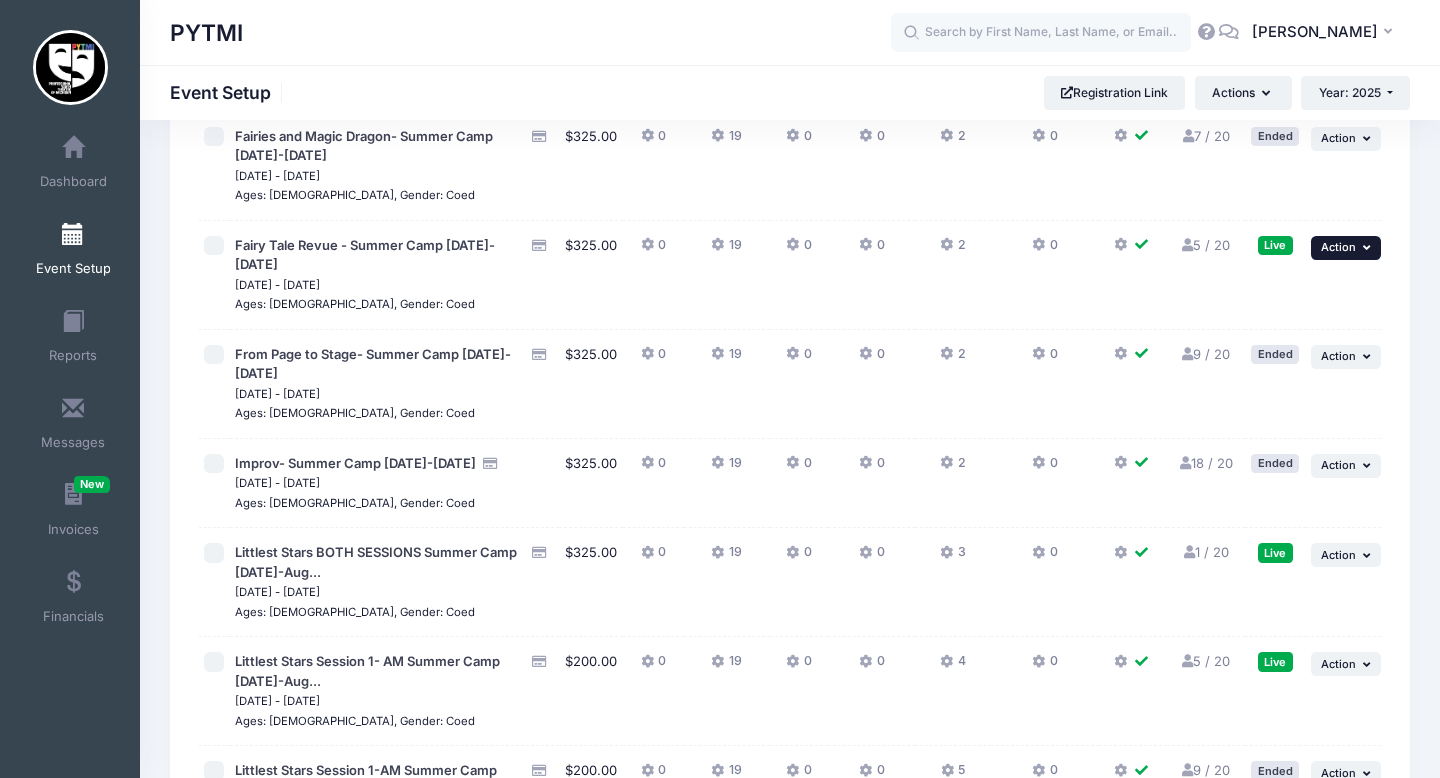 click on "Action" at bounding box center [1338, 247] 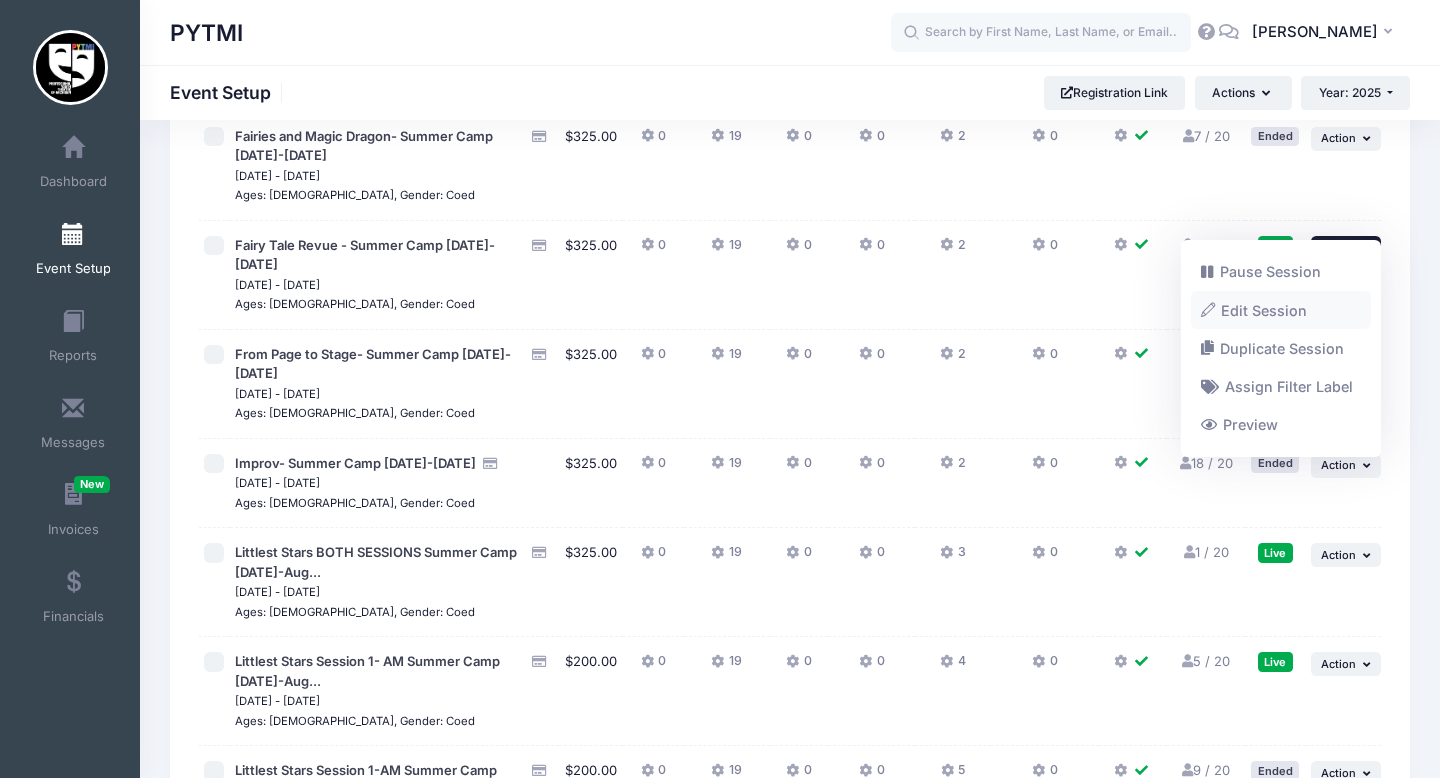 click on "Edit Session" at bounding box center [1281, 310] 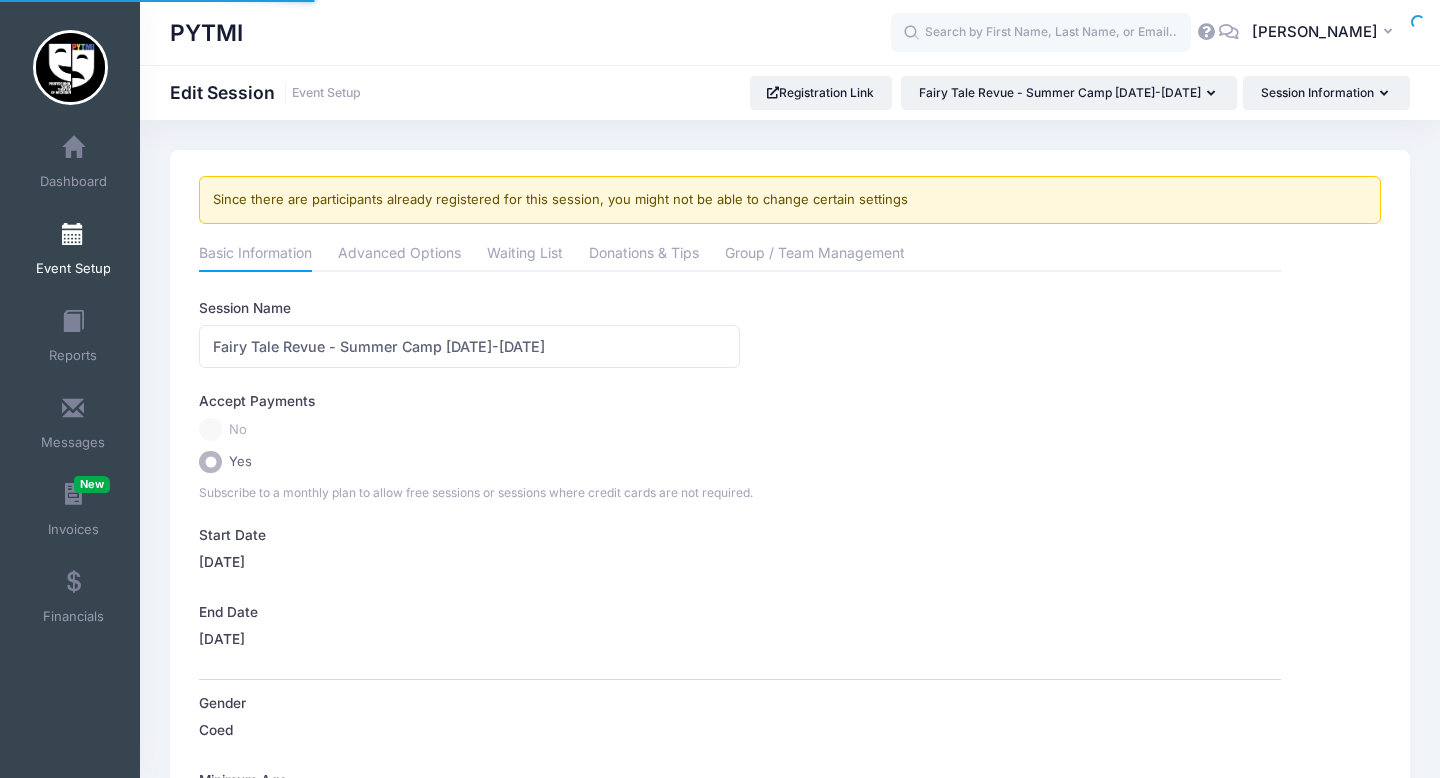 scroll, scrollTop: 0, scrollLeft: 0, axis: both 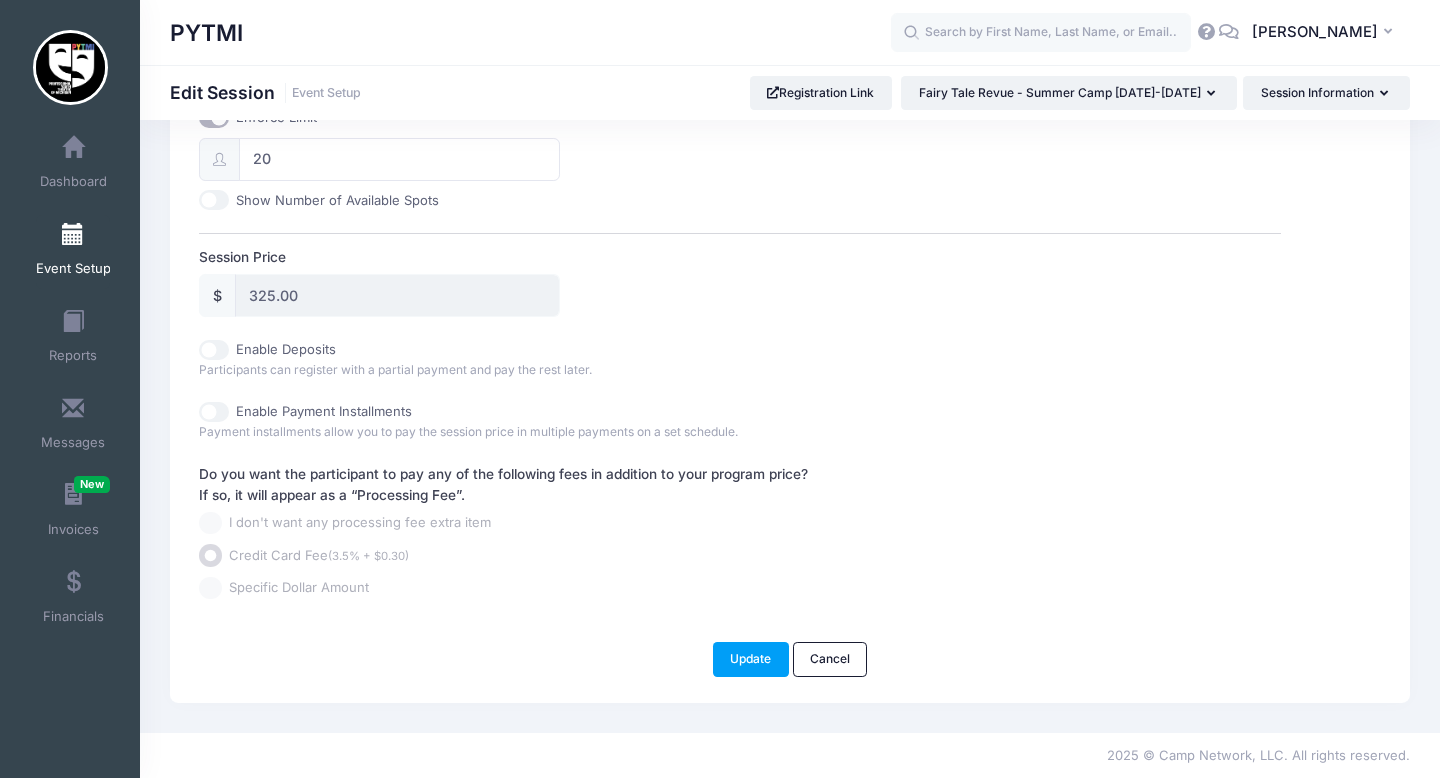 click at bounding box center (73, 235) 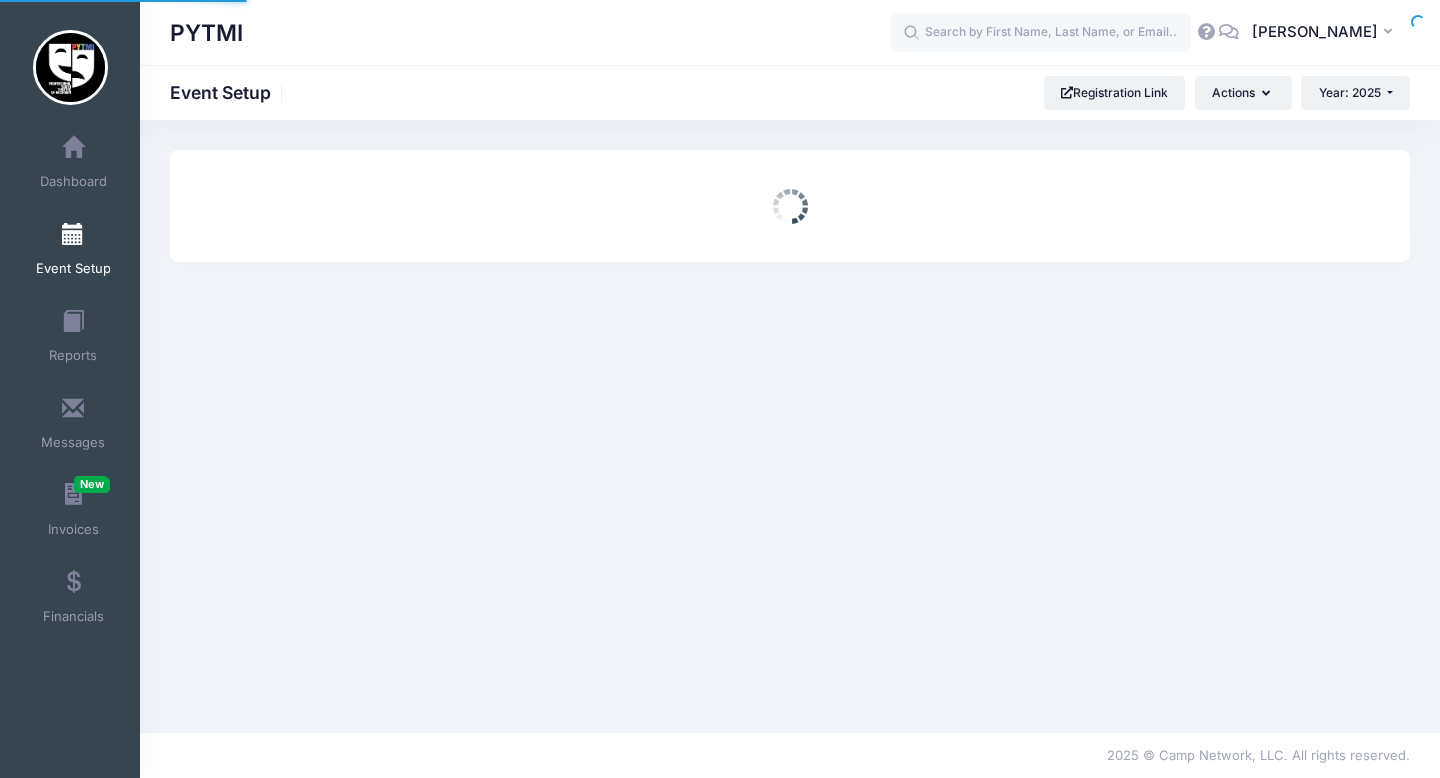 scroll, scrollTop: 0, scrollLeft: 0, axis: both 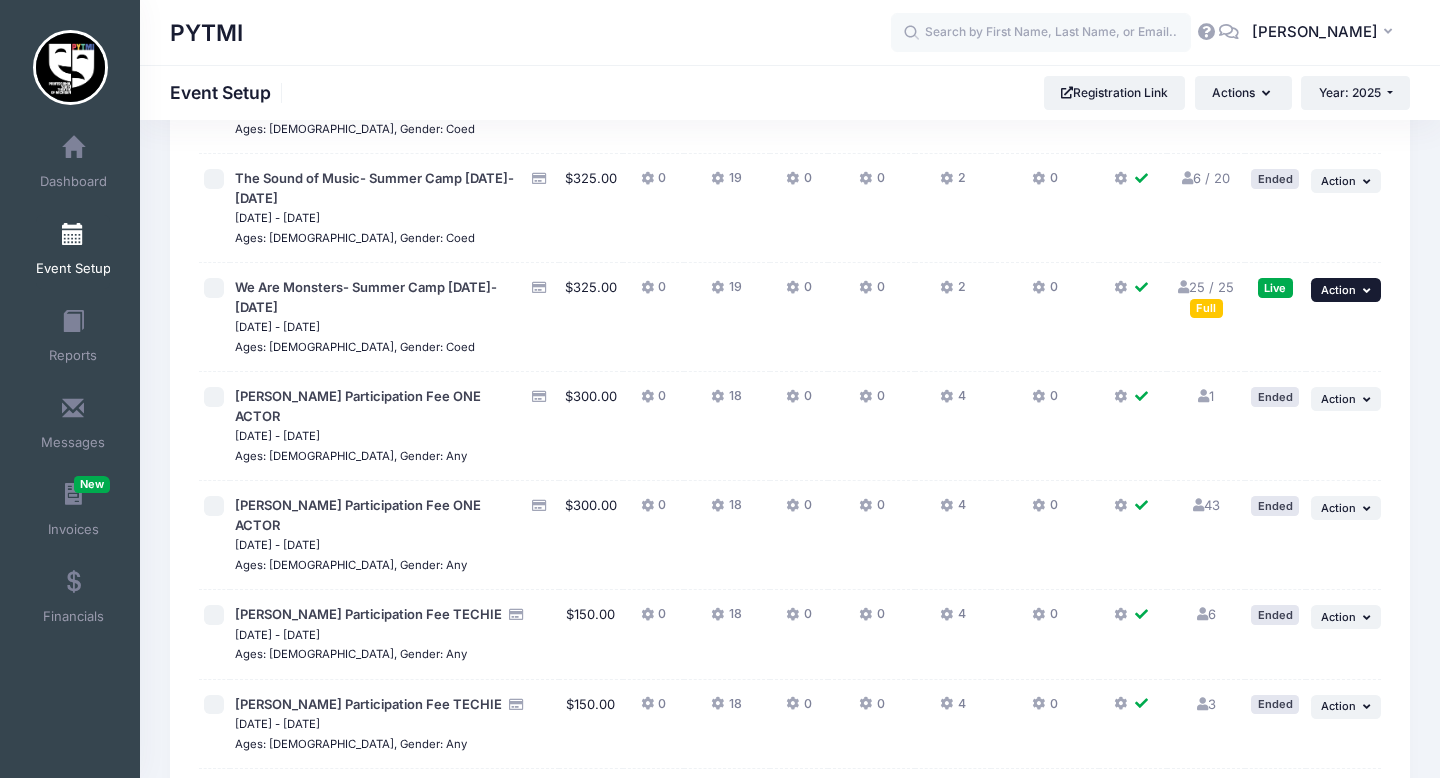 click on "Action" at bounding box center (1338, 290) 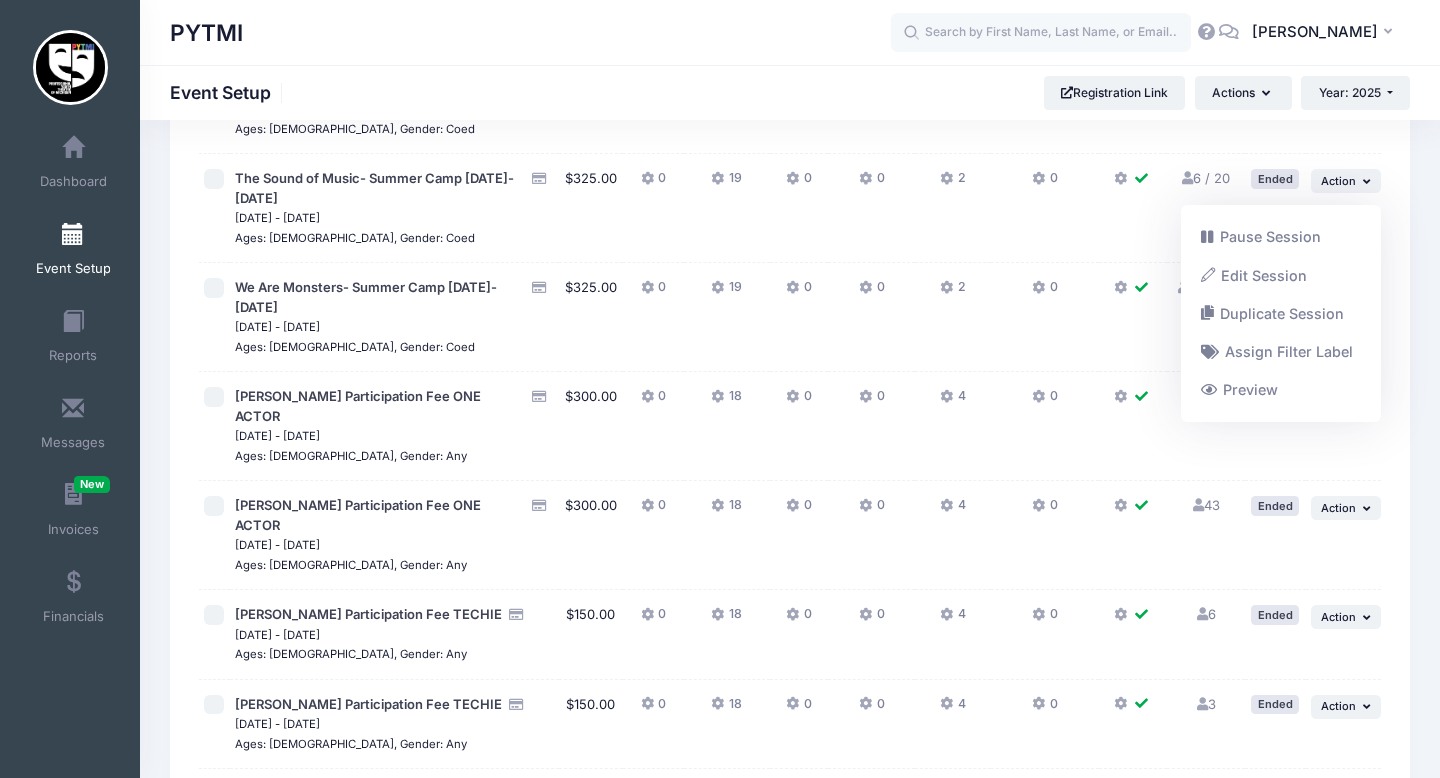 click on "25             / 25
Full" at bounding box center [1206, 297] 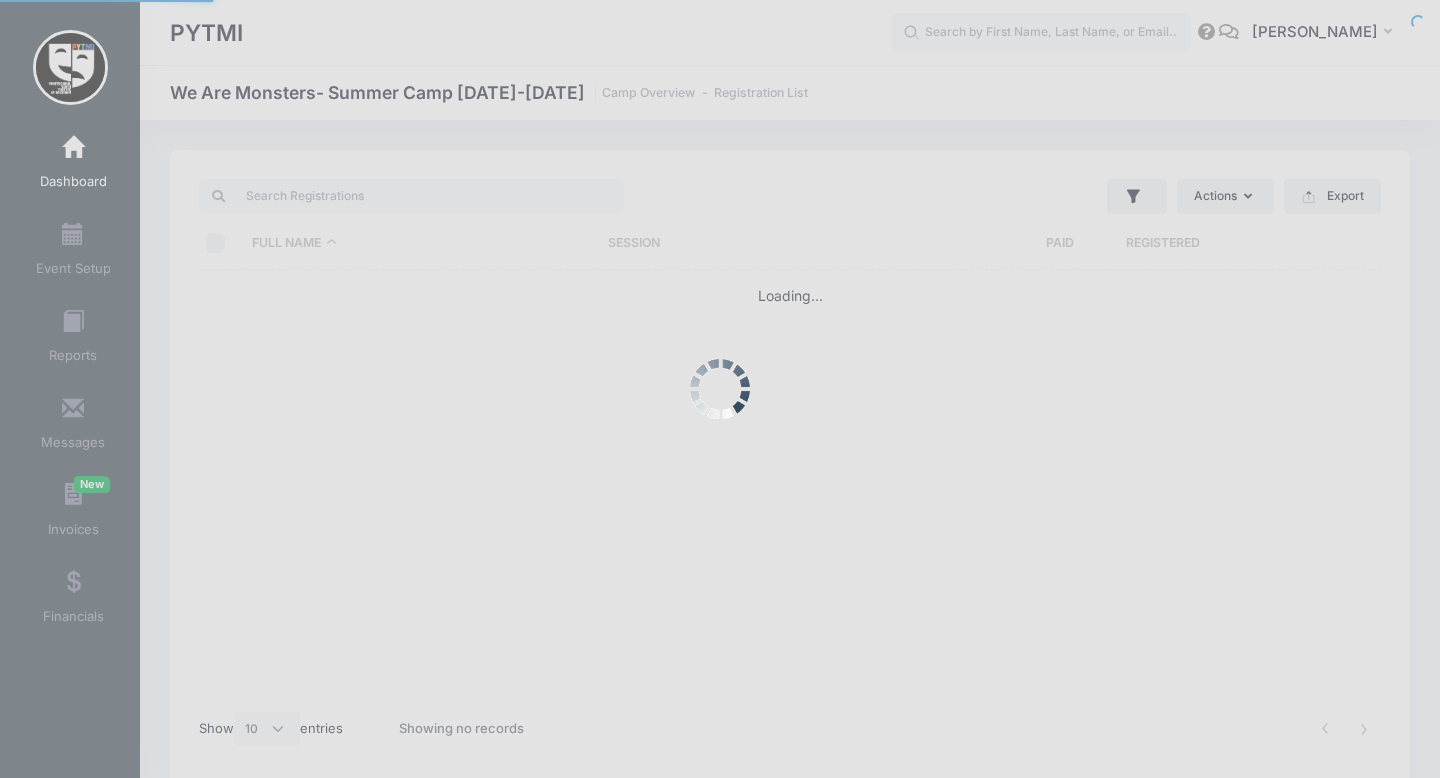select on "10" 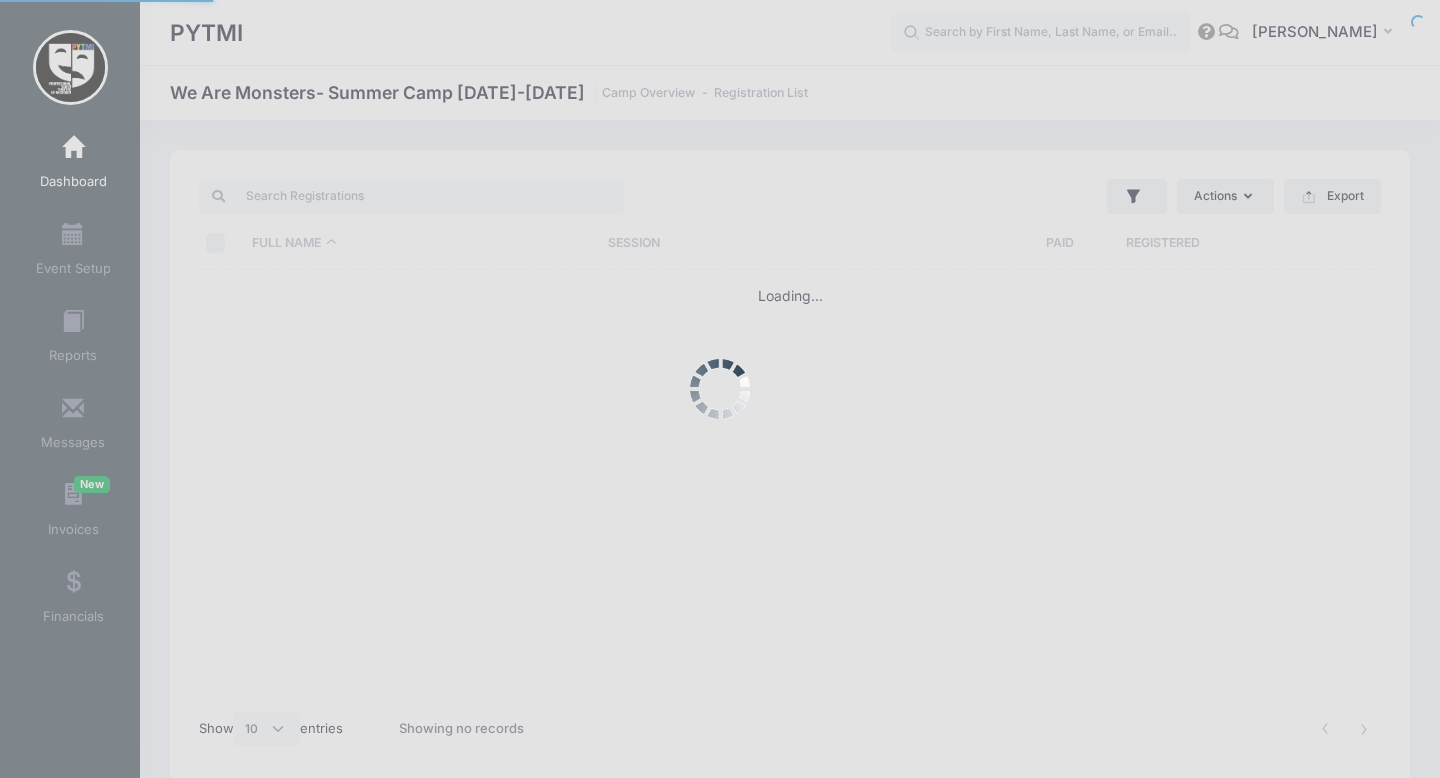 scroll, scrollTop: 0, scrollLeft: 0, axis: both 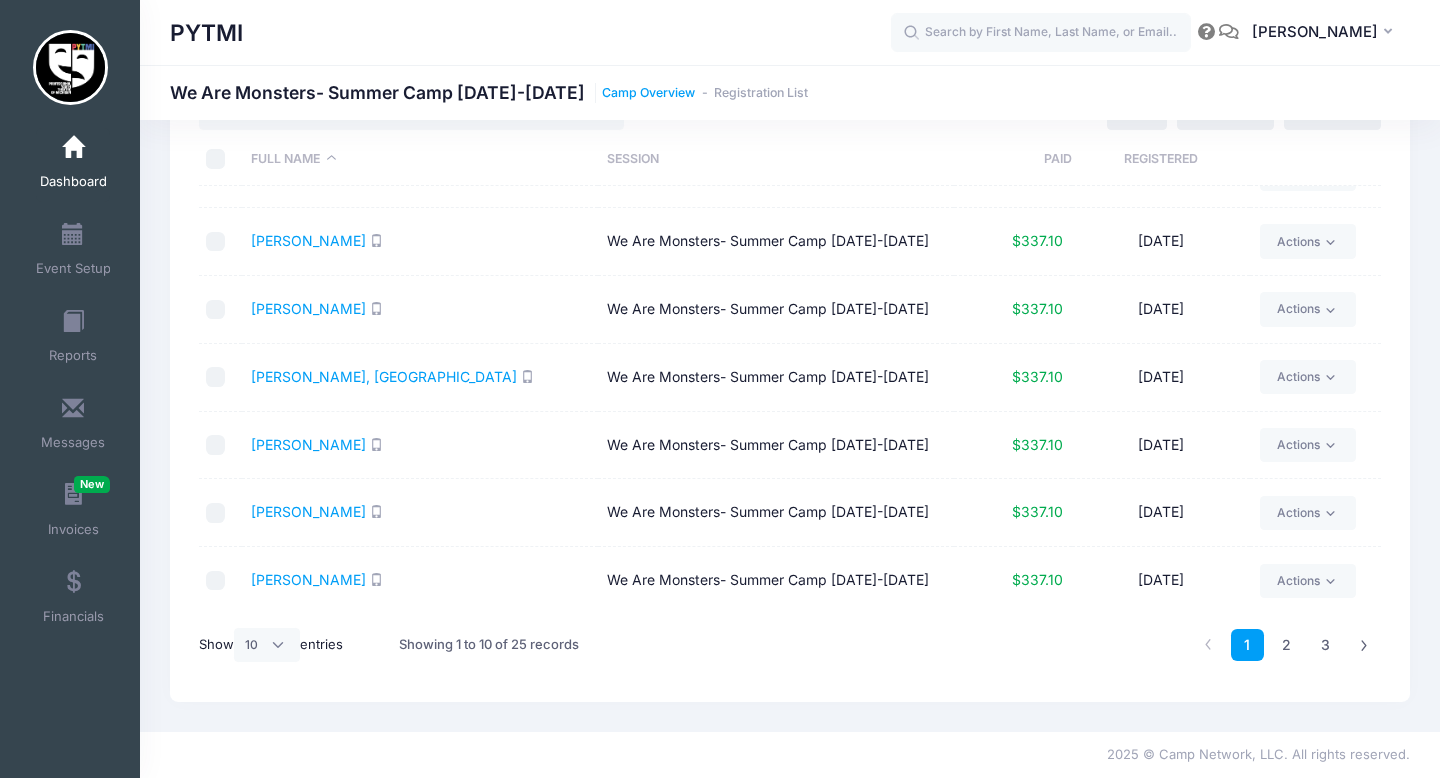 click on "Camp Overview" at bounding box center (648, 93) 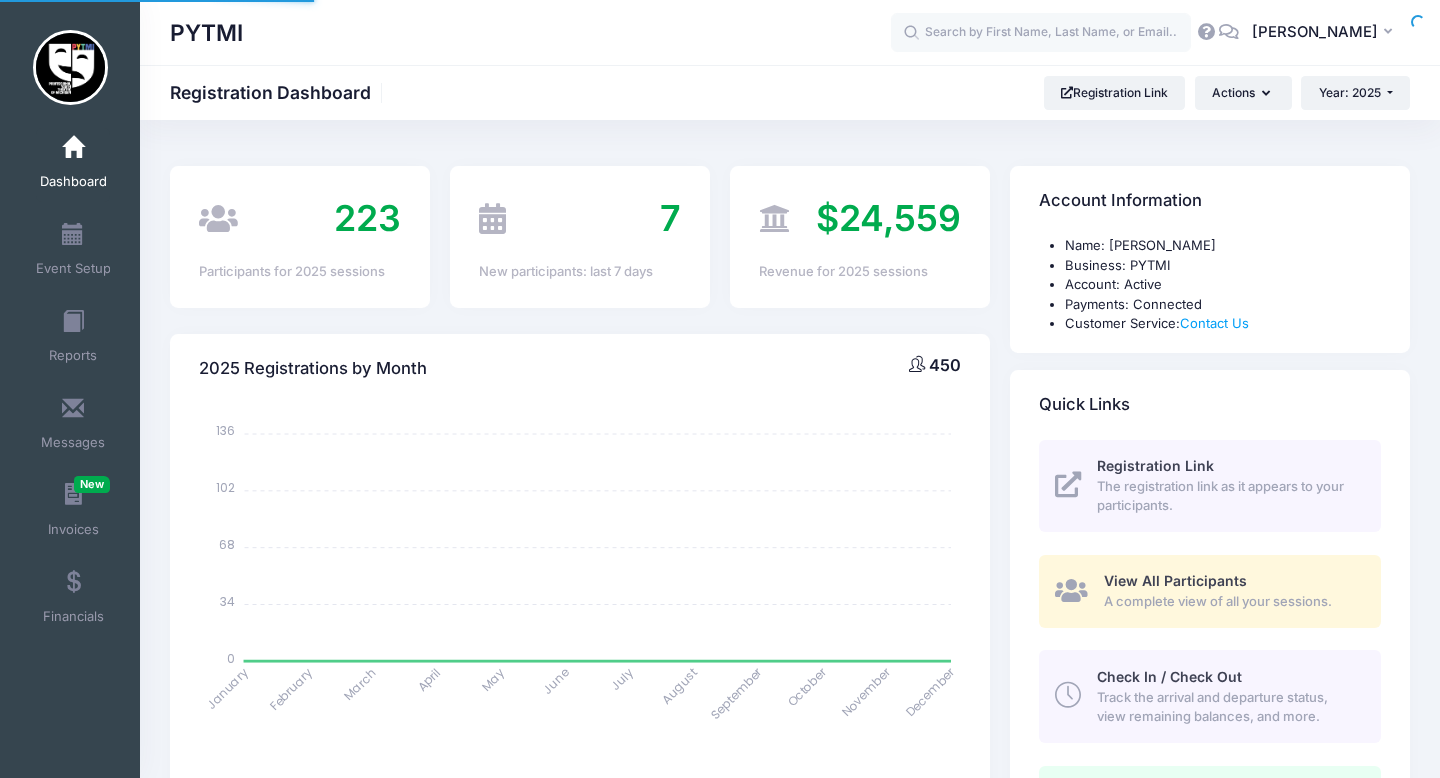 scroll, scrollTop: 0, scrollLeft: 0, axis: both 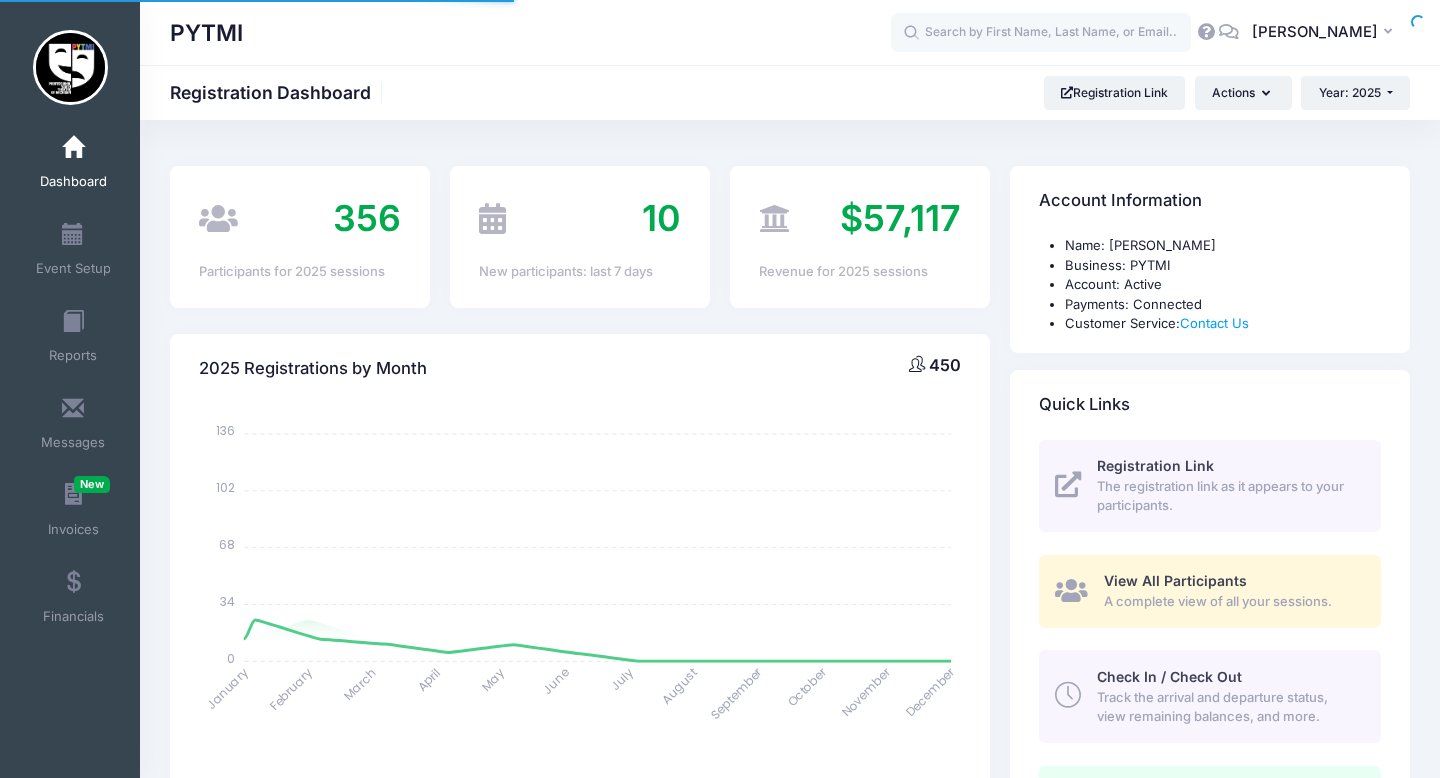 select 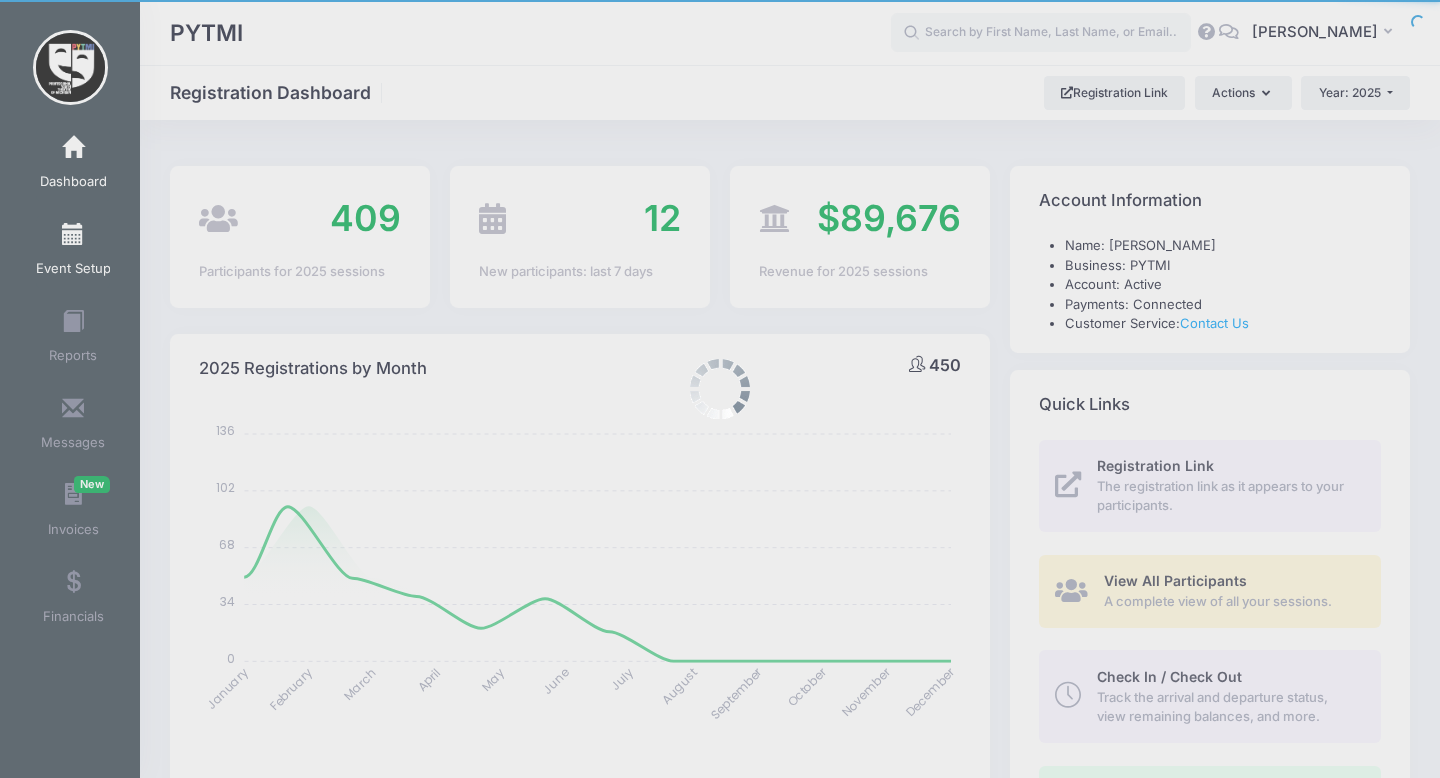 click at bounding box center (73, 235) 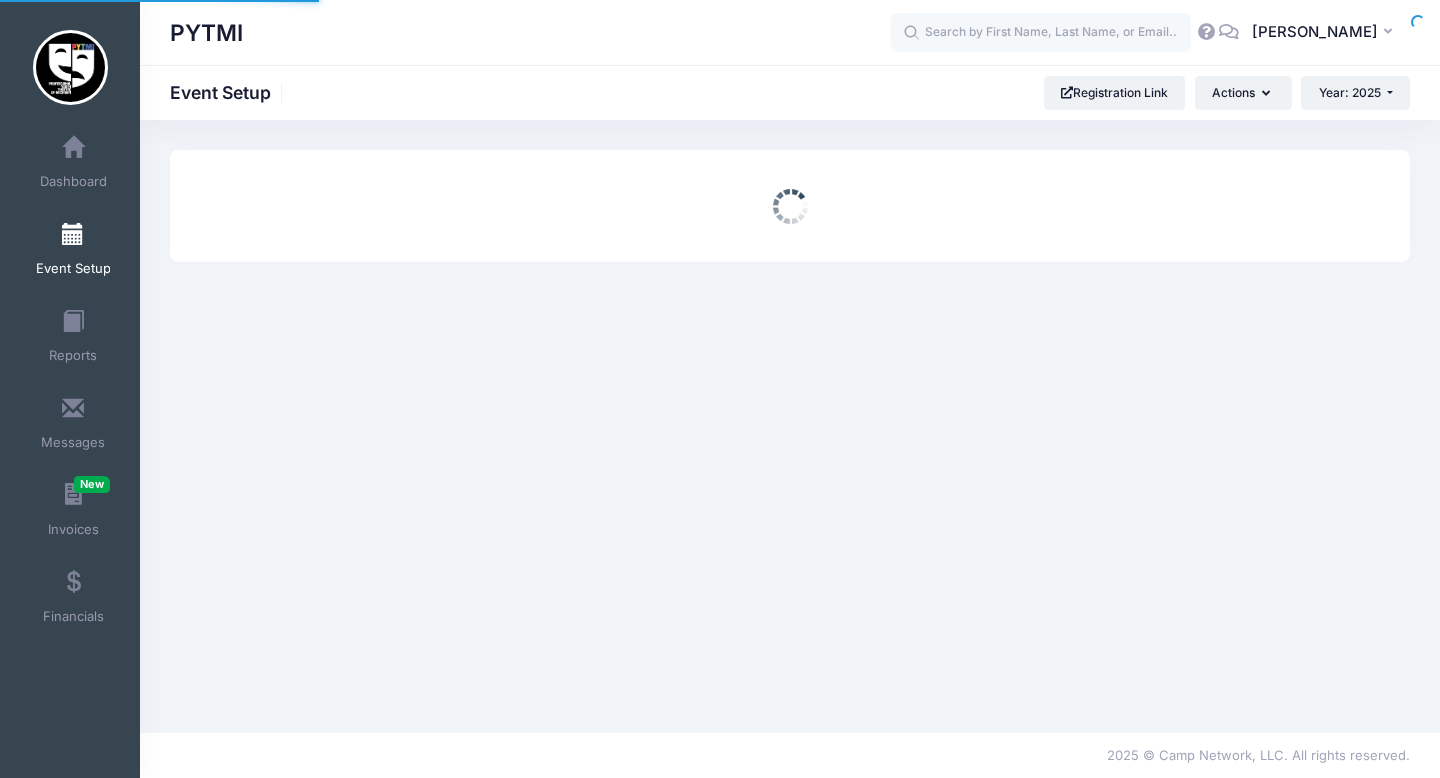 scroll, scrollTop: 0, scrollLeft: 0, axis: both 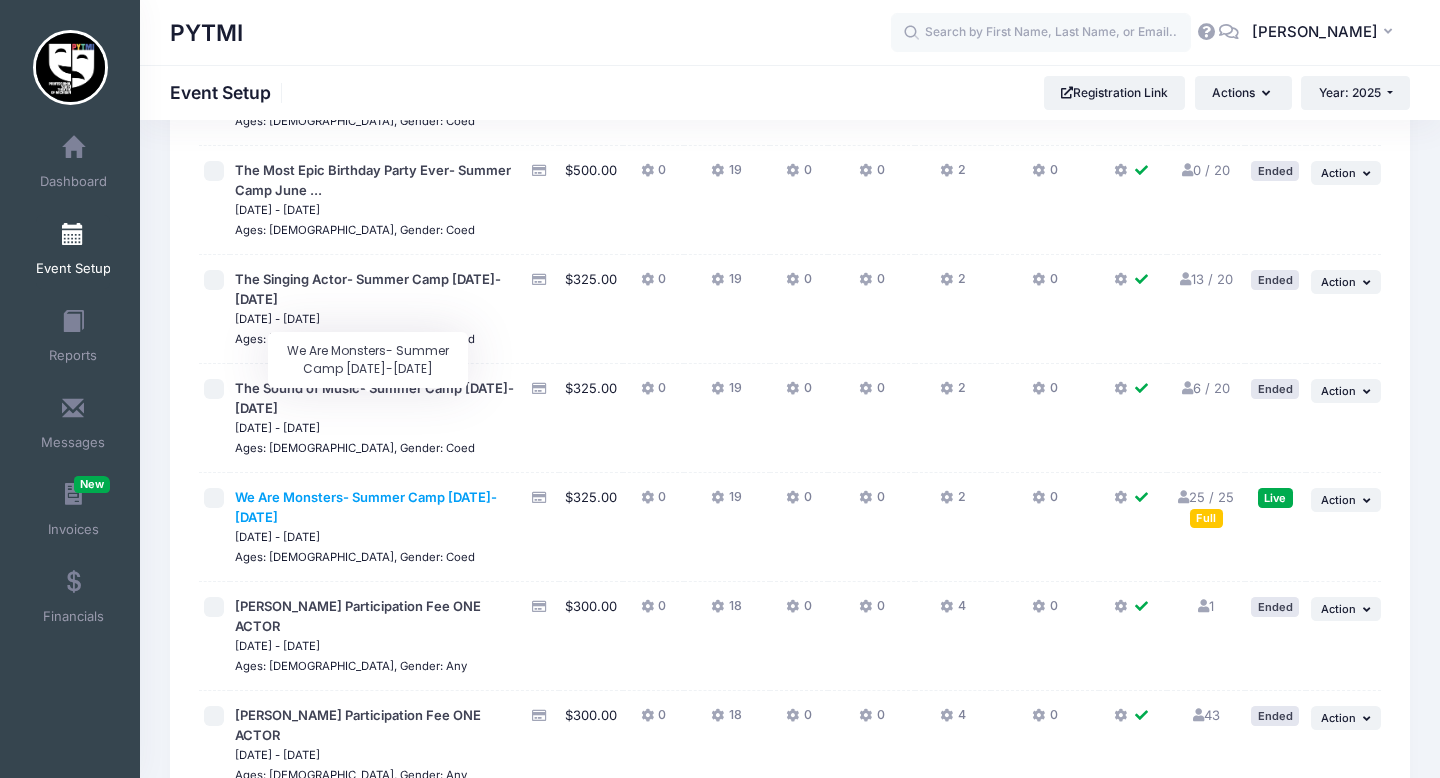 click on "We Are Monsters- Summer Camp [DATE]-[DATE]" at bounding box center (366, 507) 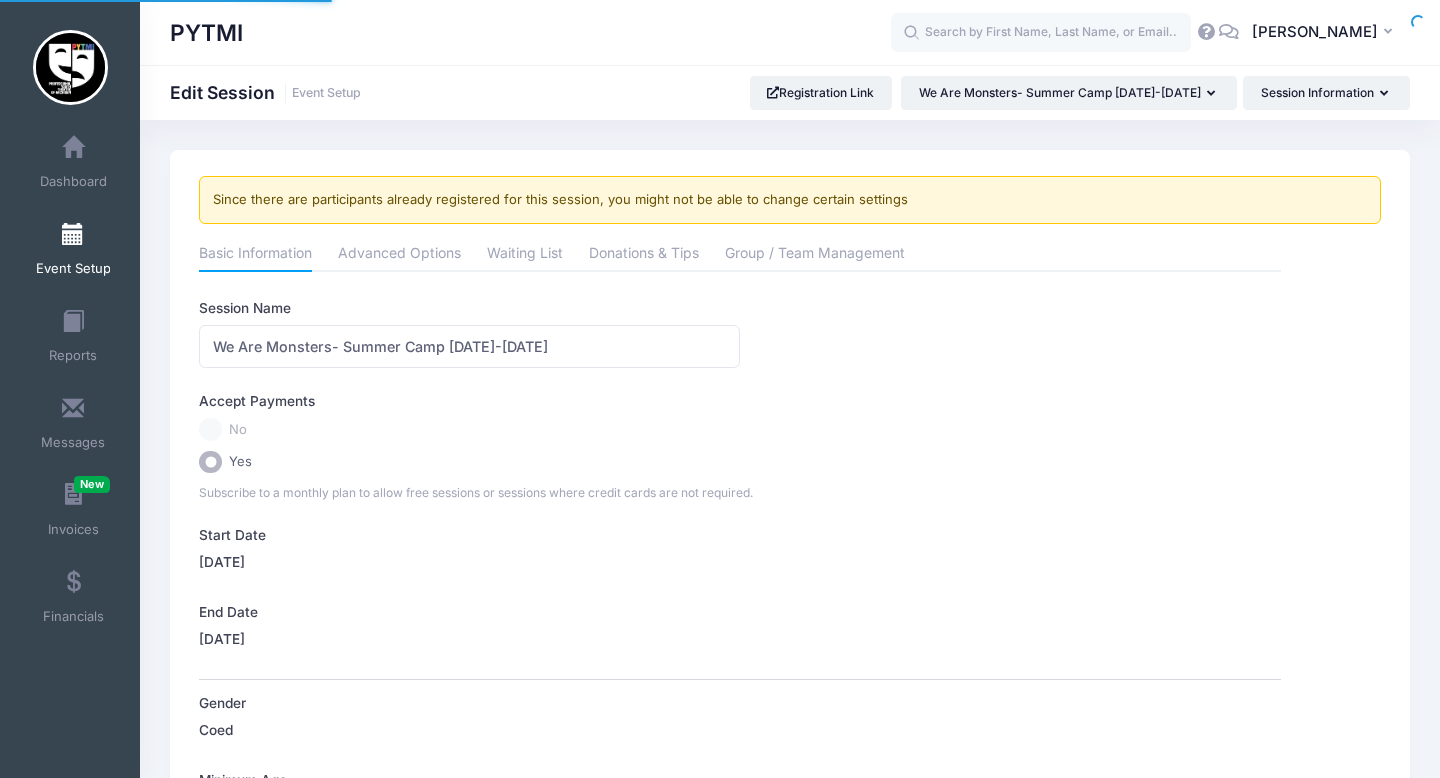 scroll, scrollTop: 0, scrollLeft: 0, axis: both 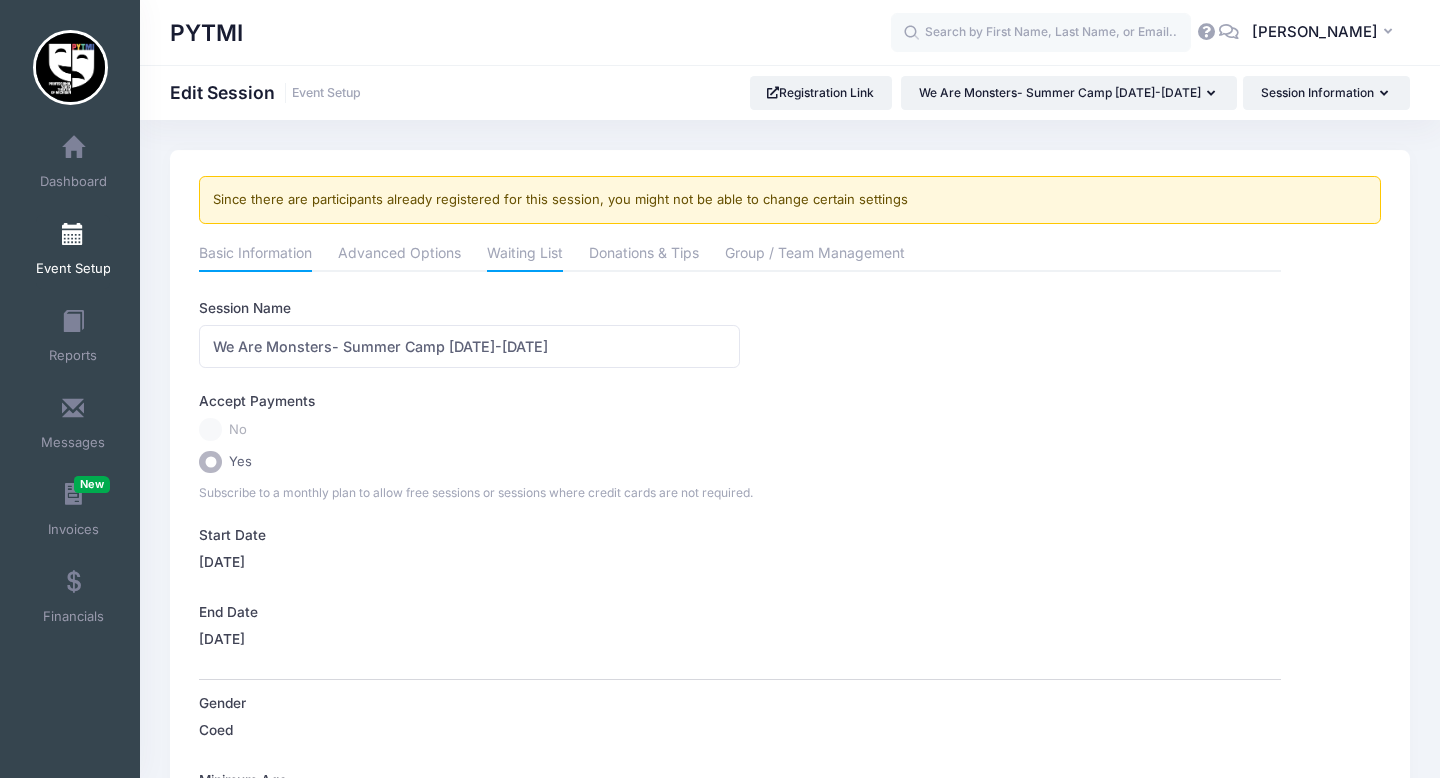 click on "Waiting List" at bounding box center [525, 255] 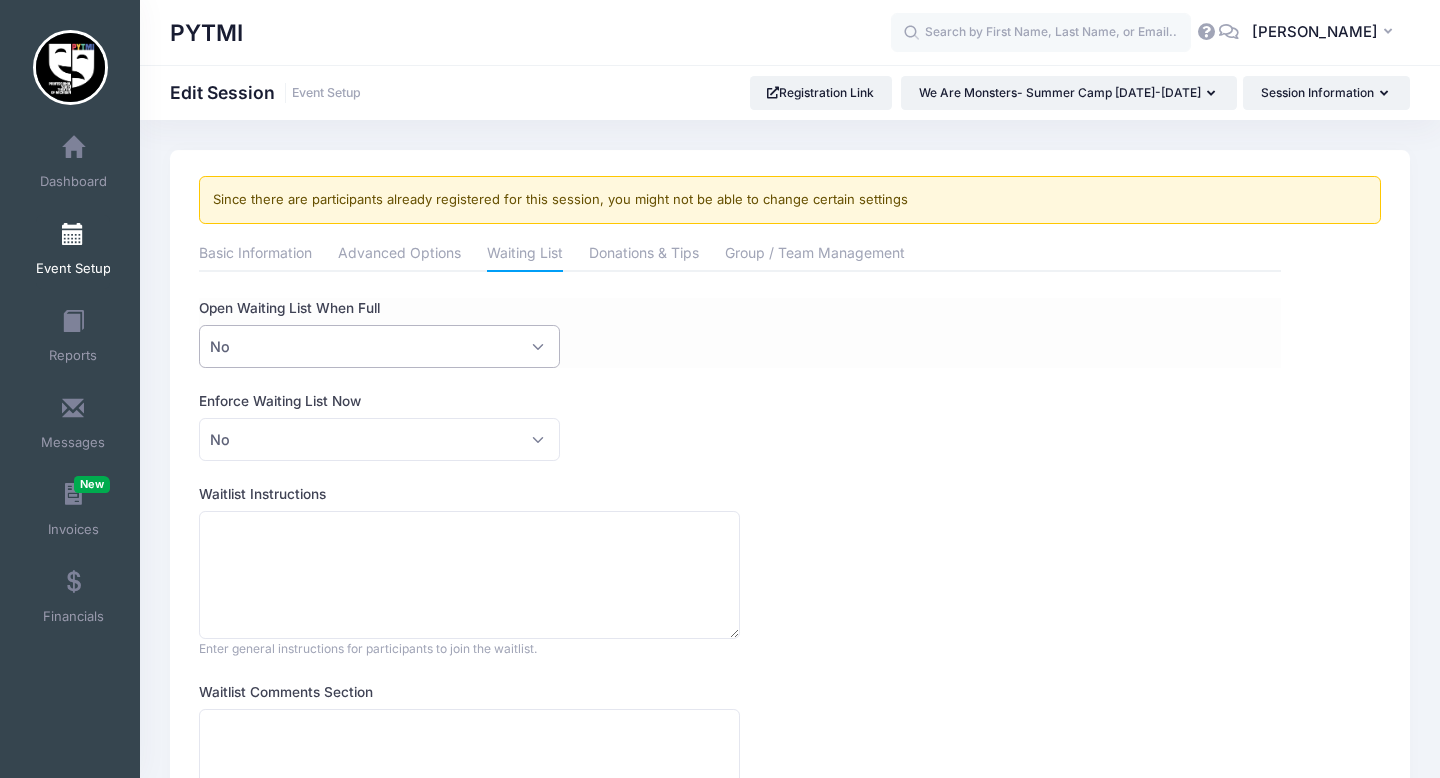 click on "No" at bounding box center [379, 346] 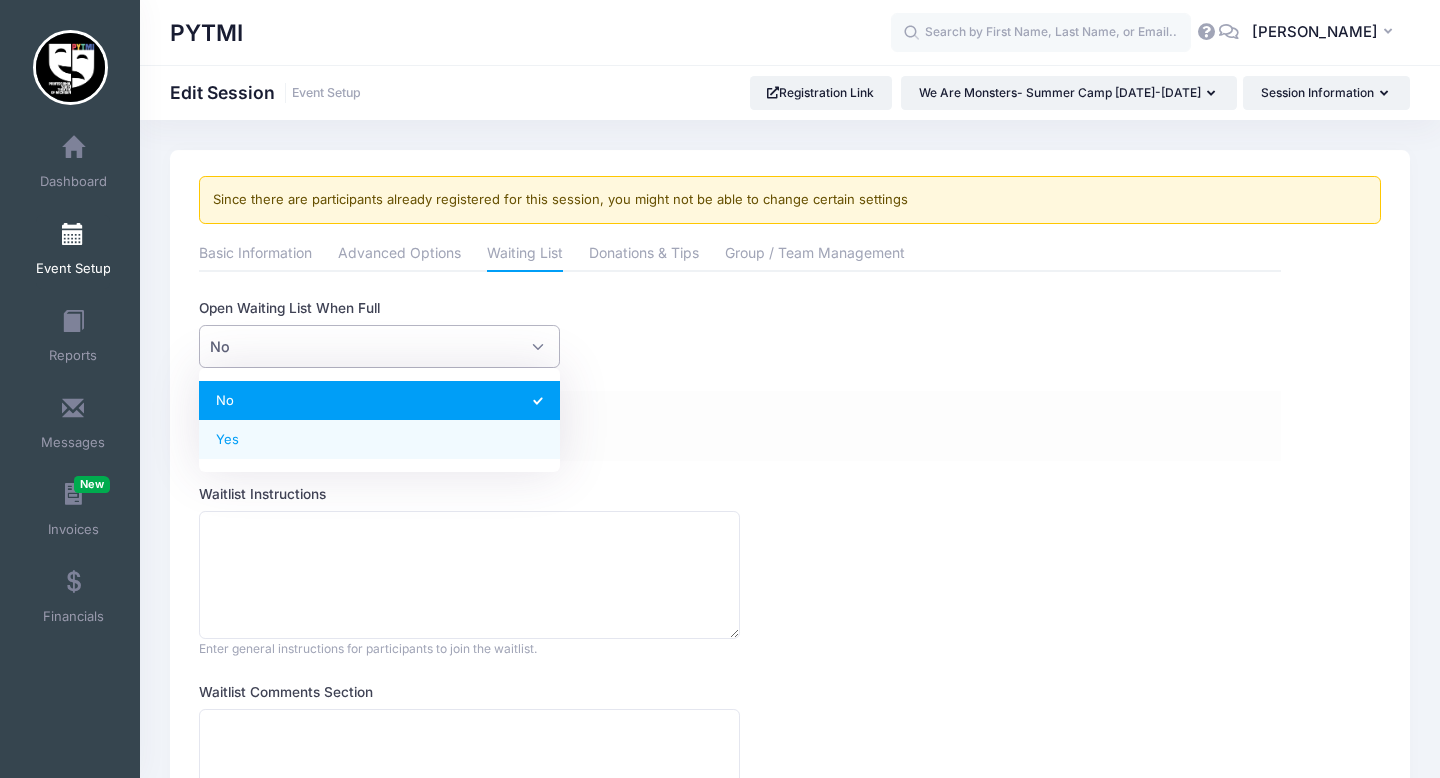 select on "1" 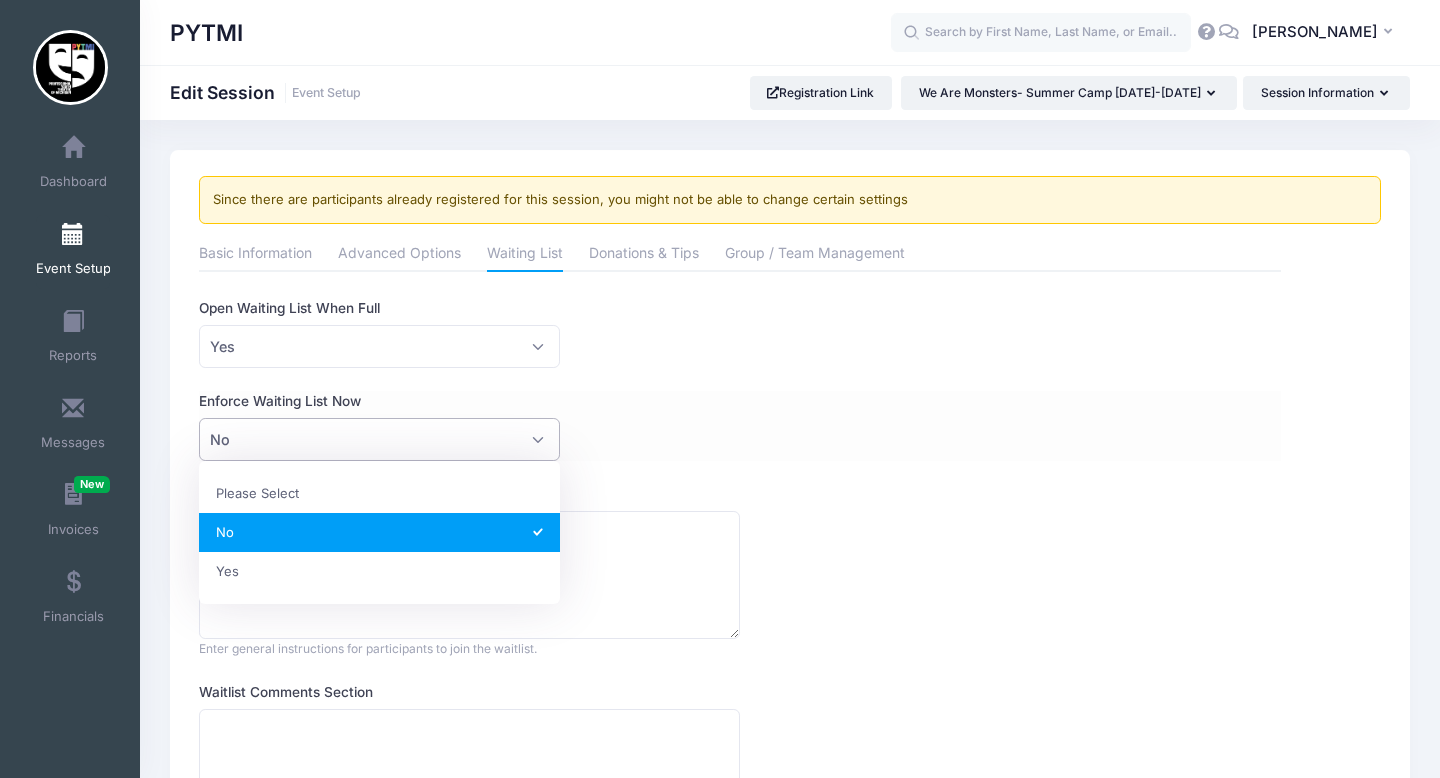 click on "No" at bounding box center [379, 439] 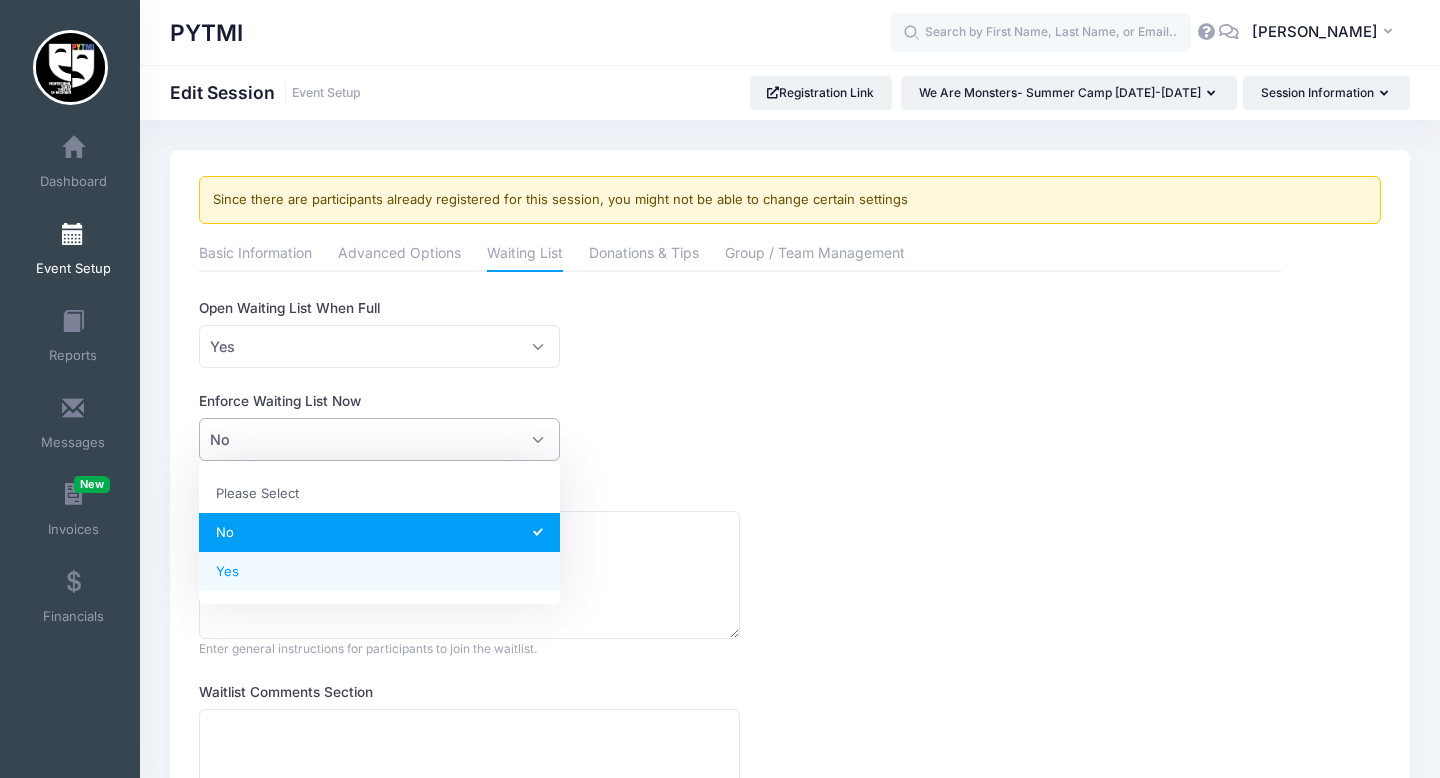 select on "1" 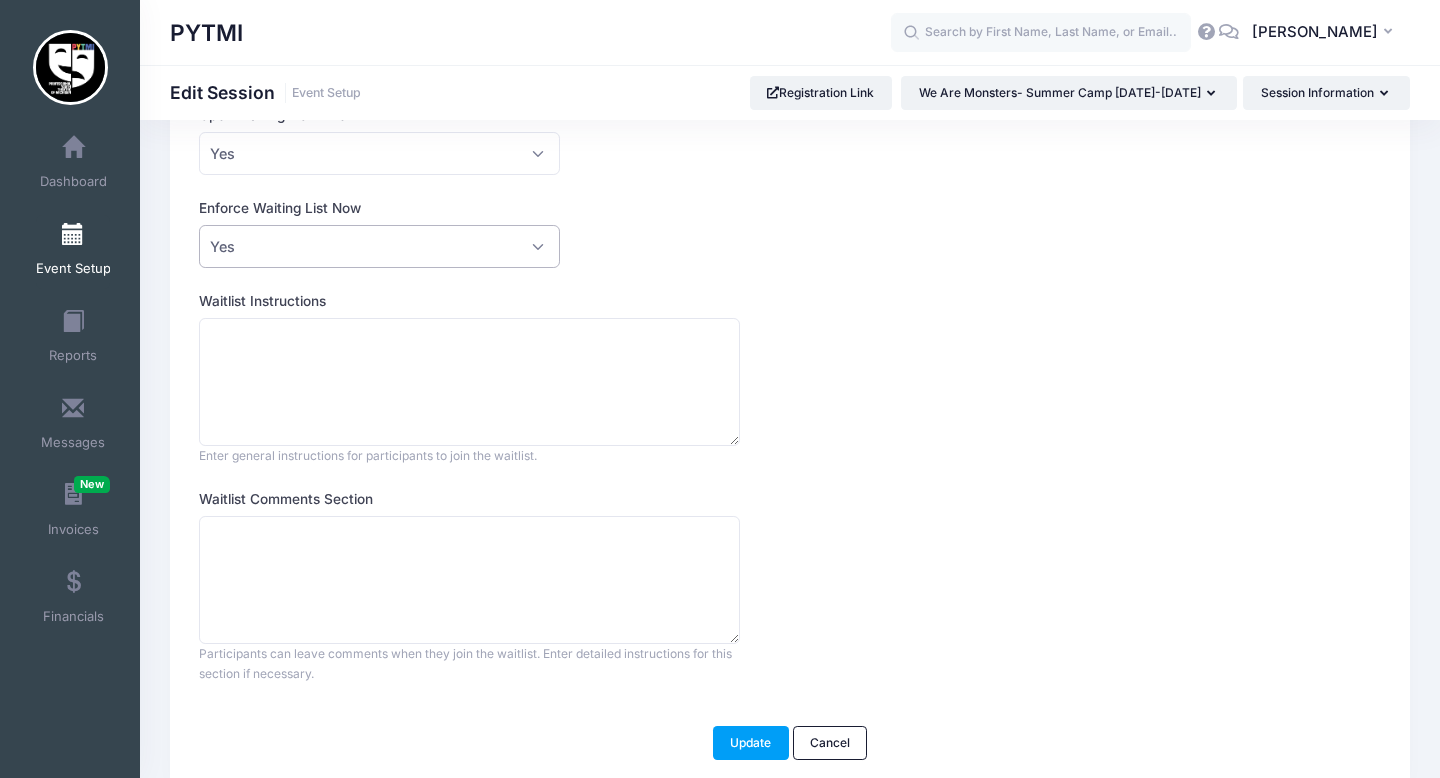scroll, scrollTop: 277, scrollLeft: 0, axis: vertical 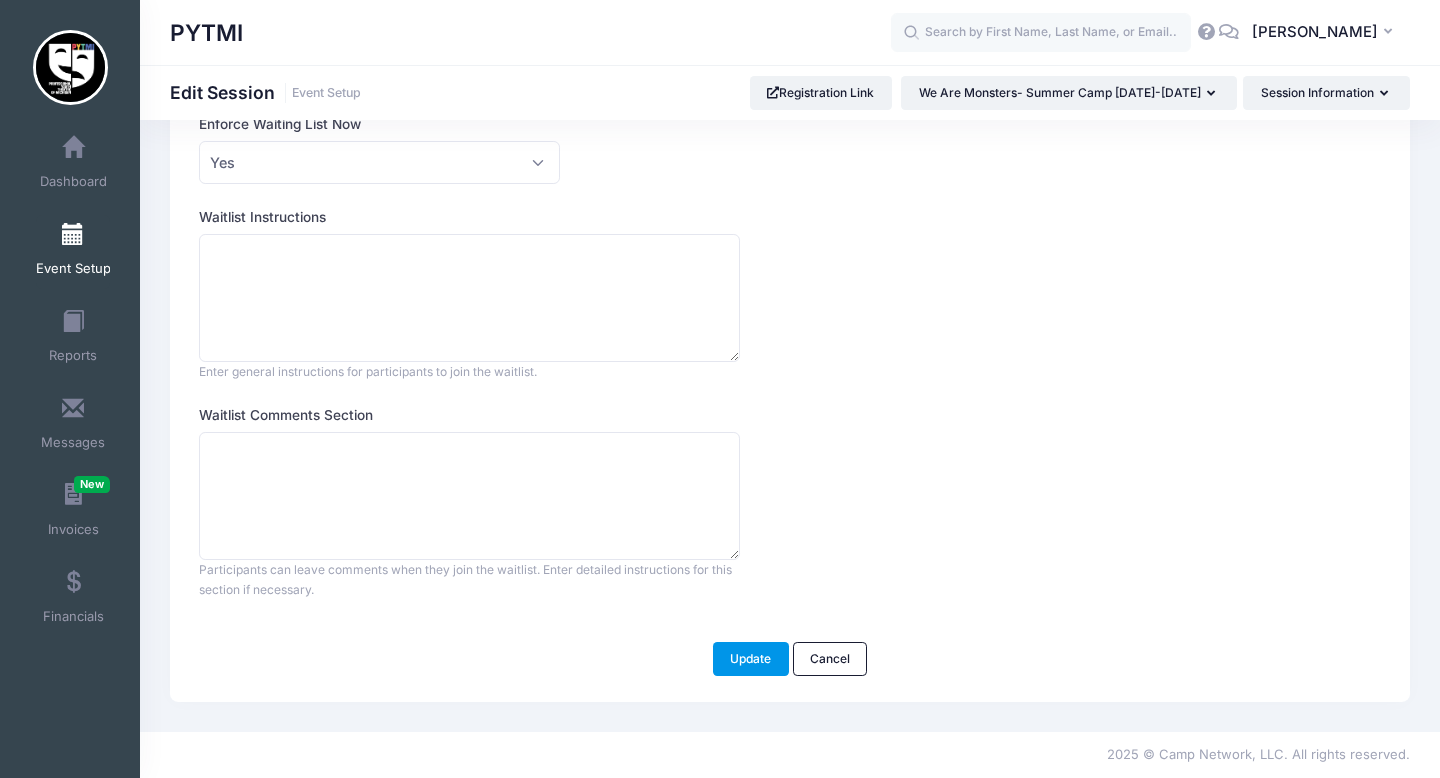 click on "Update" at bounding box center [751, 659] 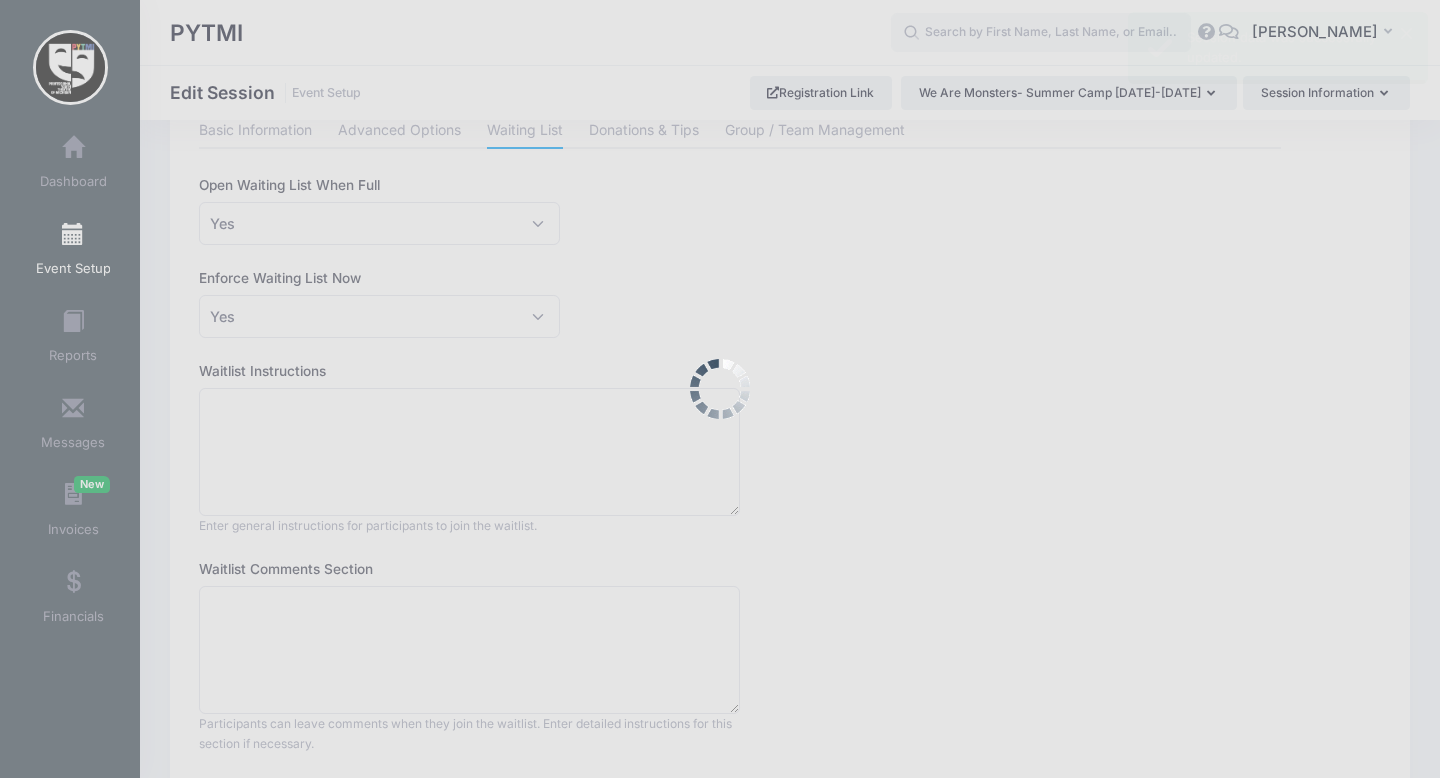 scroll, scrollTop: 0, scrollLeft: 0, axis: both 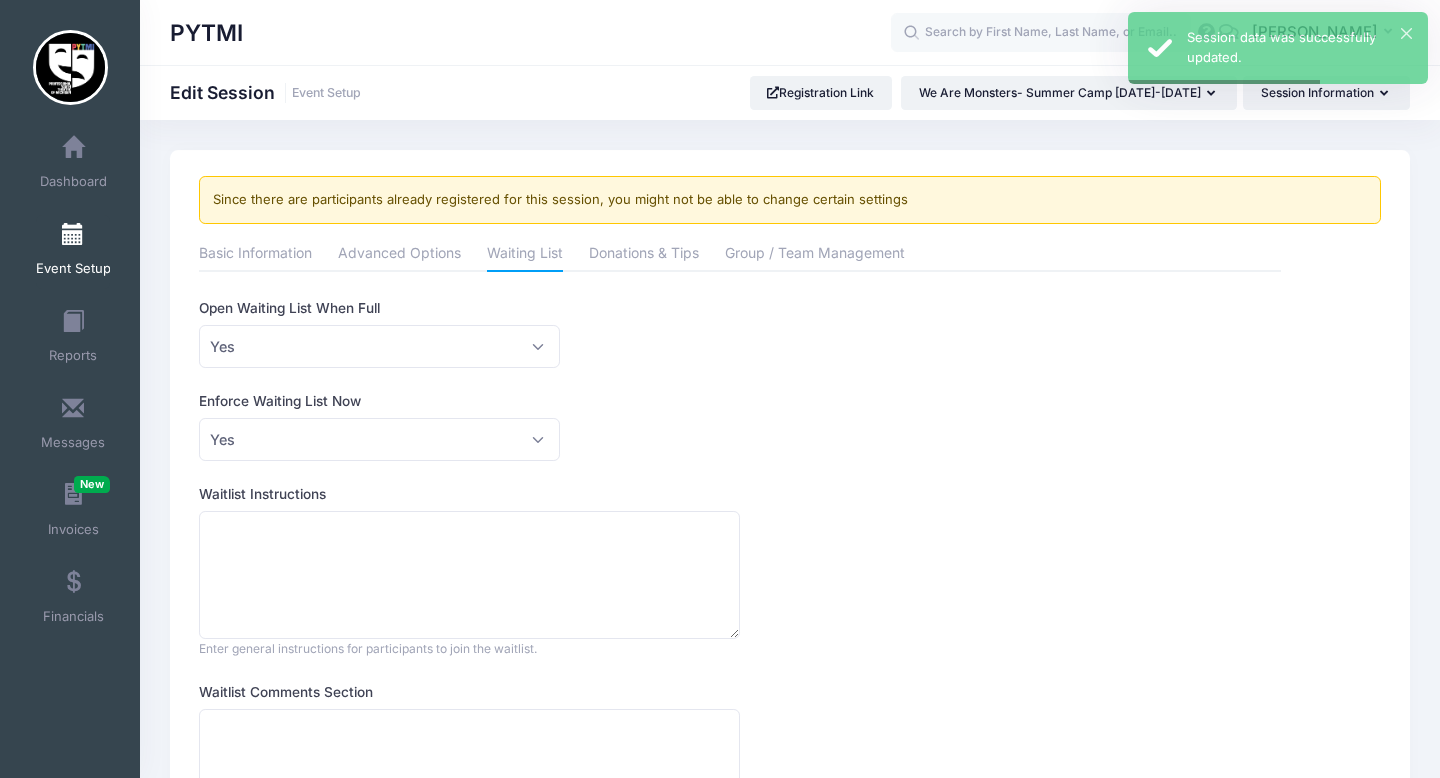 click at bounding box center [73, 235] 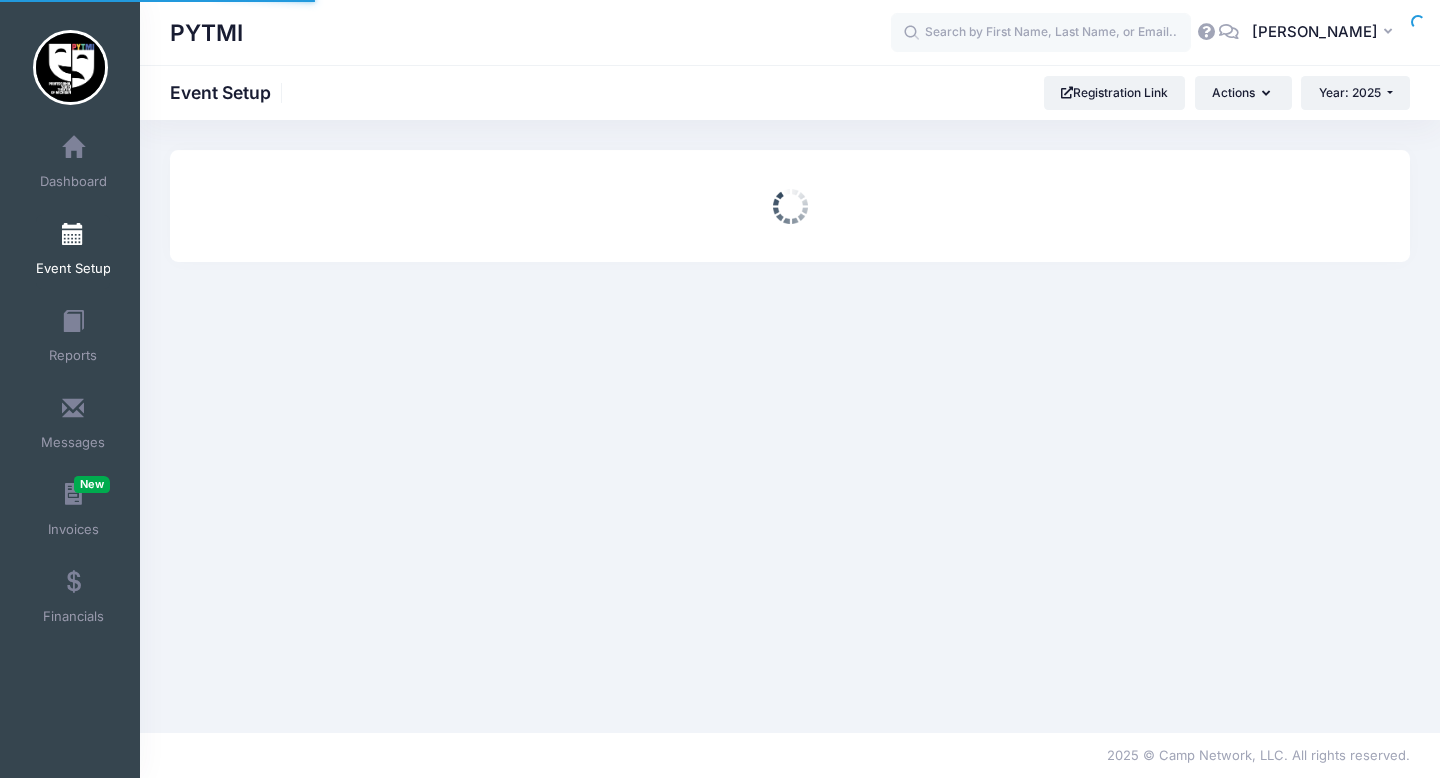scroll, scrollTop: 0, scrollLeft: 0, axis: both 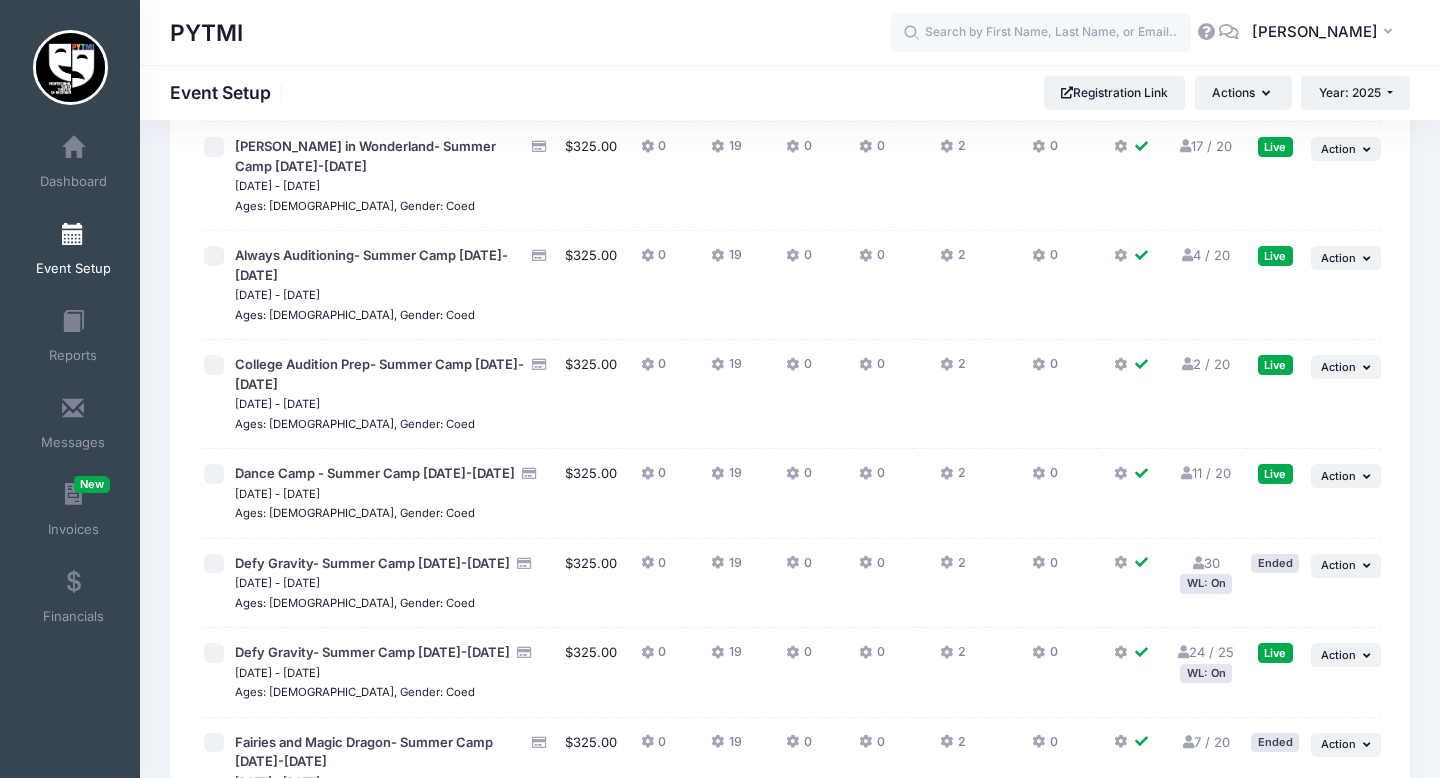 click on "WL:
On" at bounding box center [1206, 673] 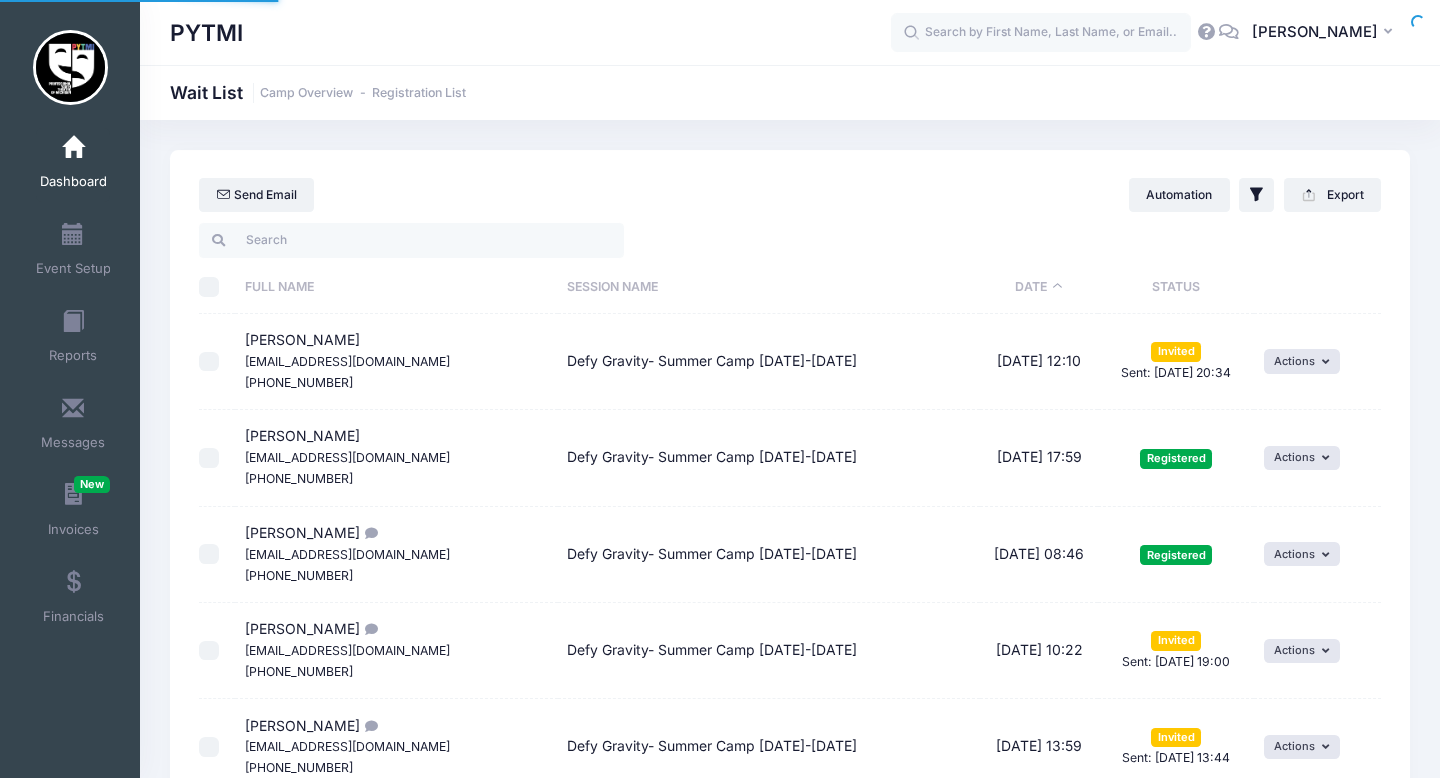 select on "50" 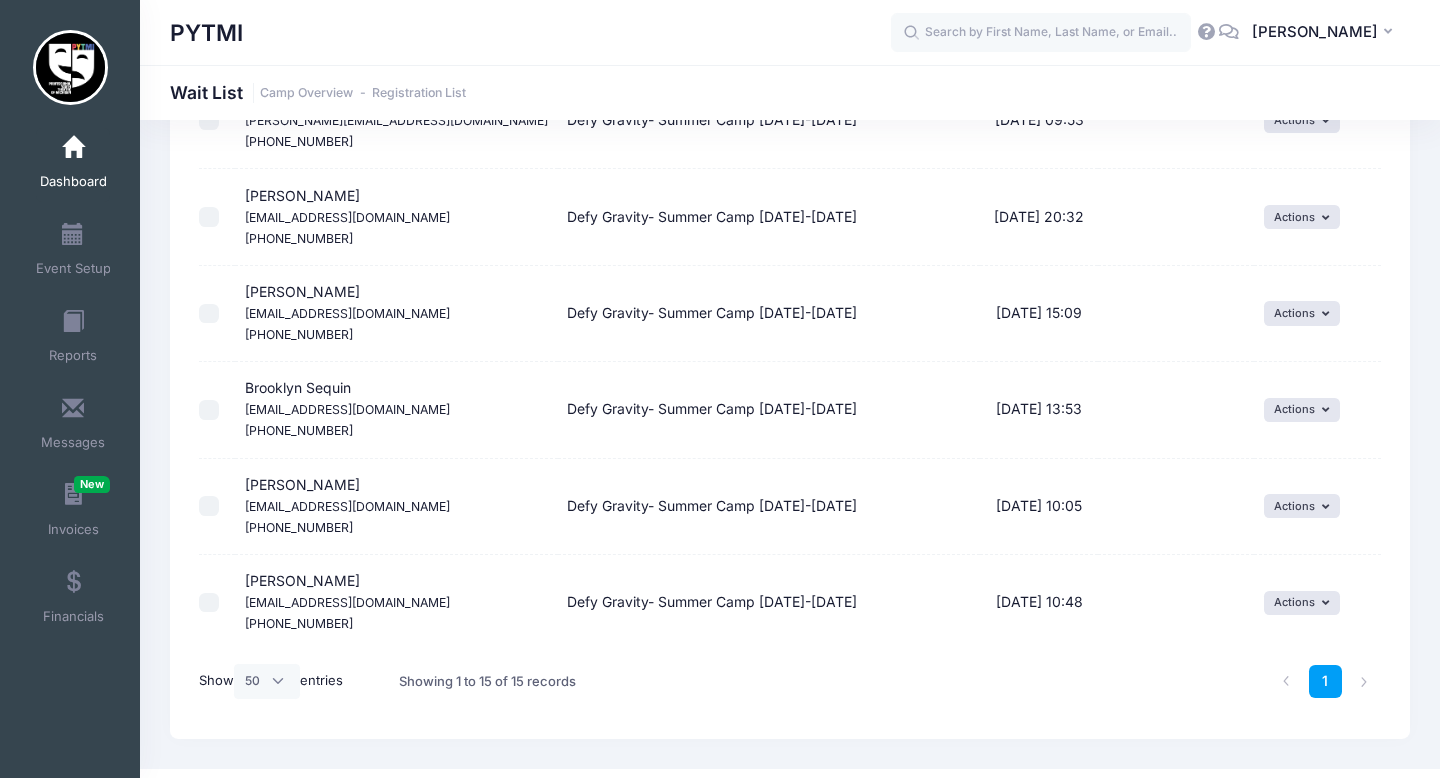 scroll, scrollTop: 1116, scrollLeft: 0, axis: vertical 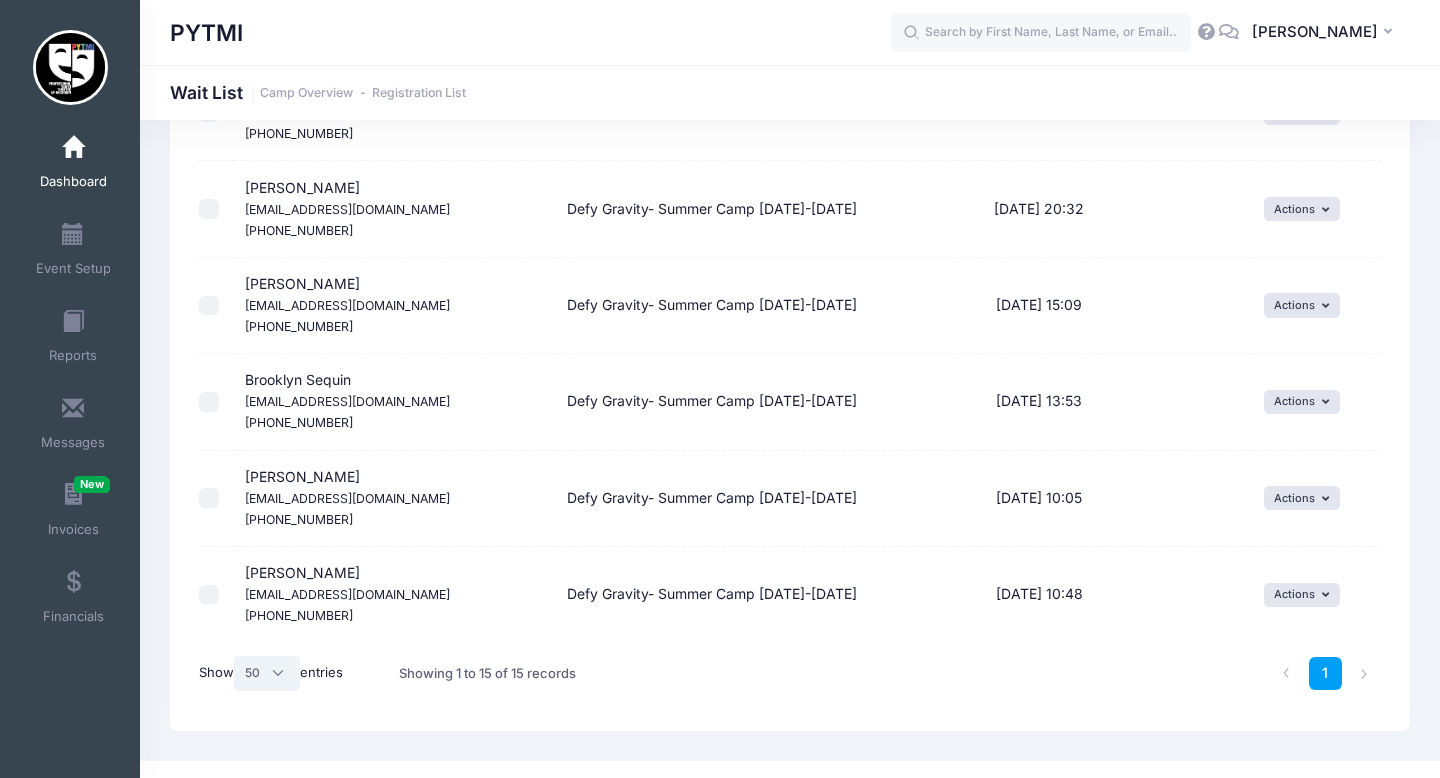 click on "All 10 25 50" at bounding box center [267, 673] 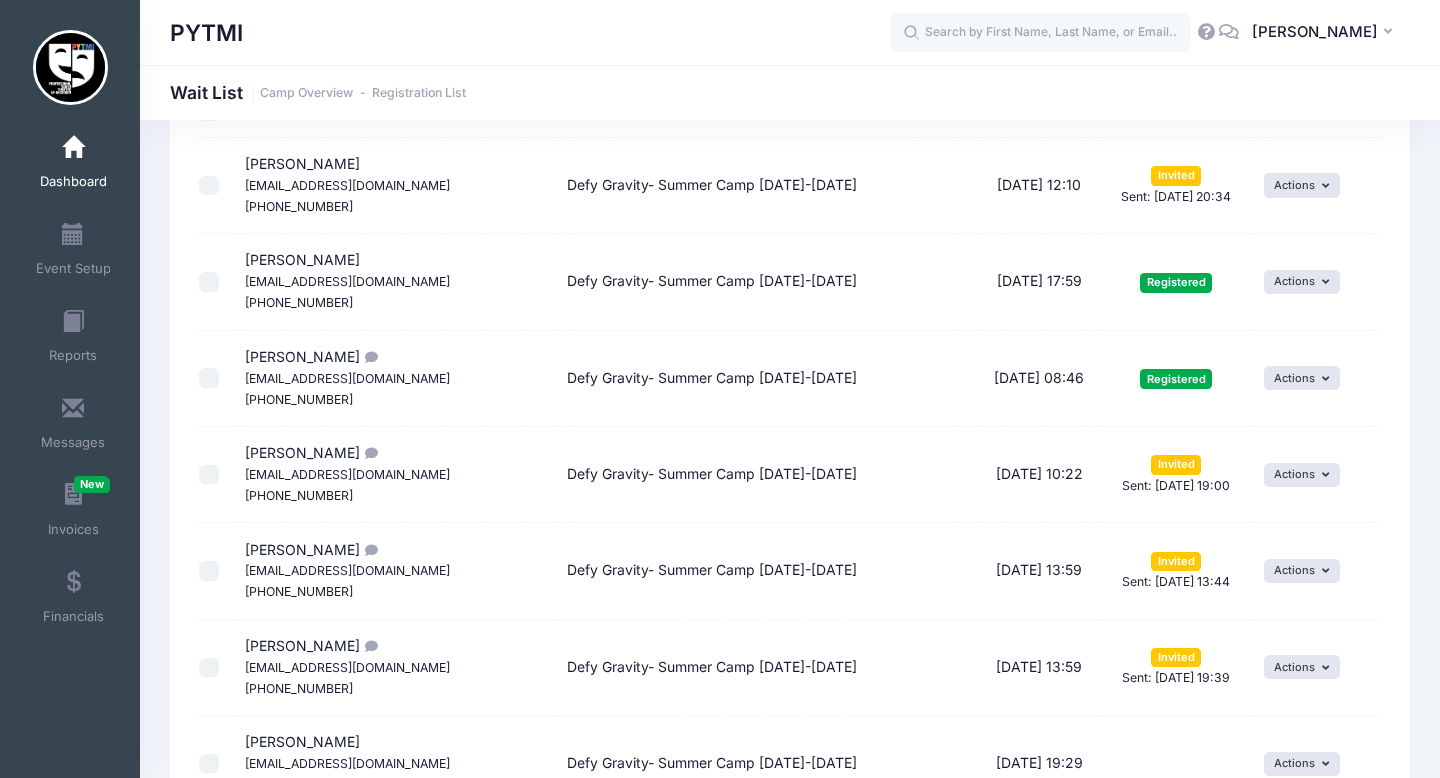 scroll, scrollTop: 0, scrollLeft: 0, axis: both 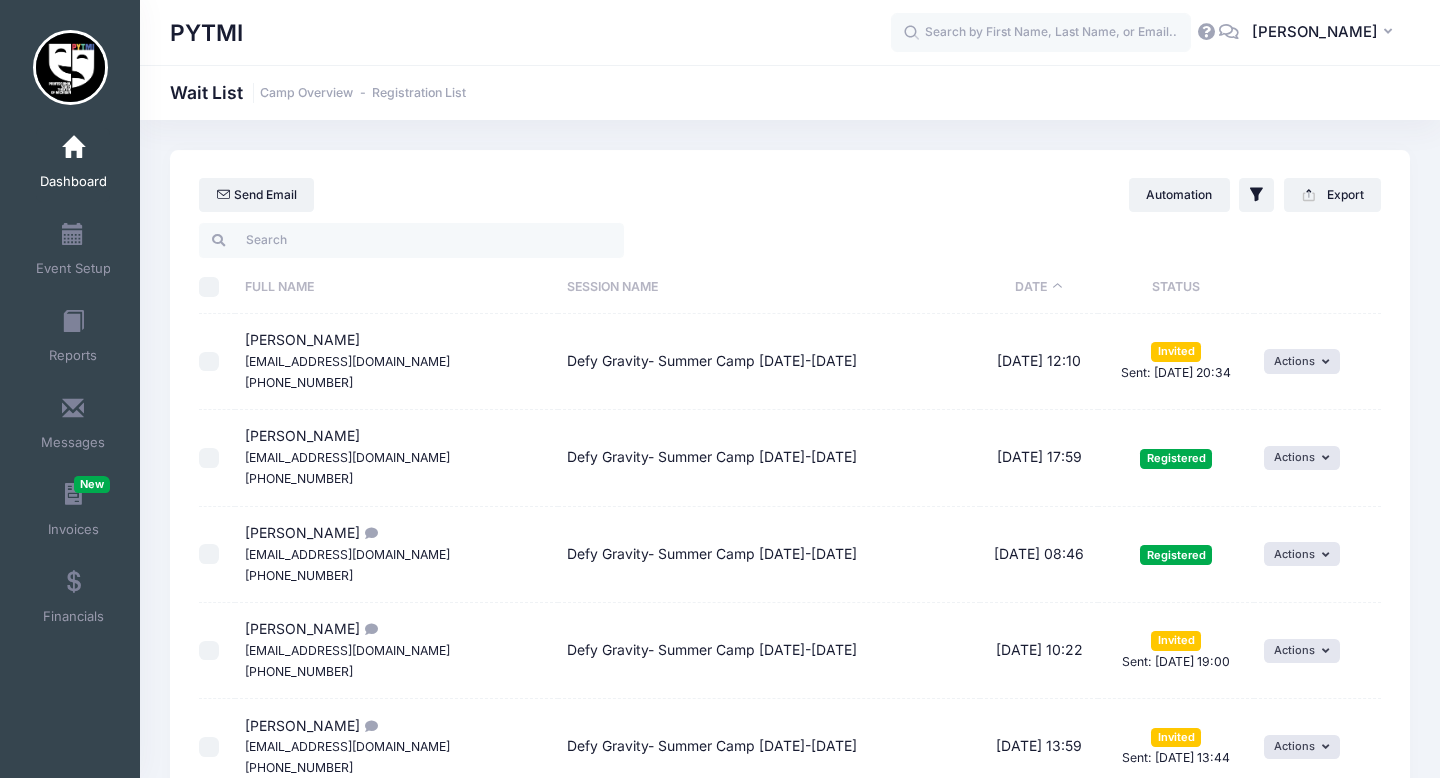 click on "Date" at bounding box center (1039, 287) 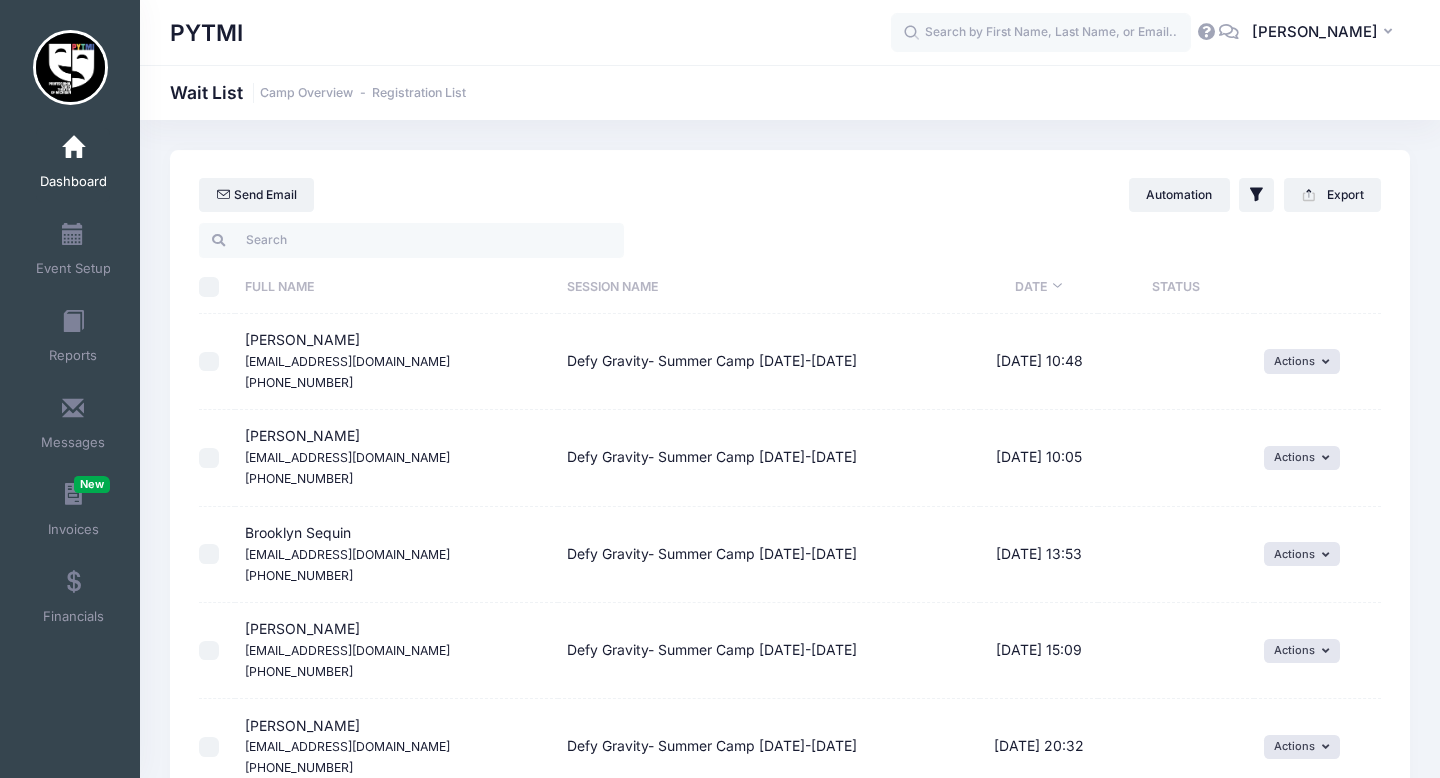 click on "Date" at bounding box center [1039, 287] 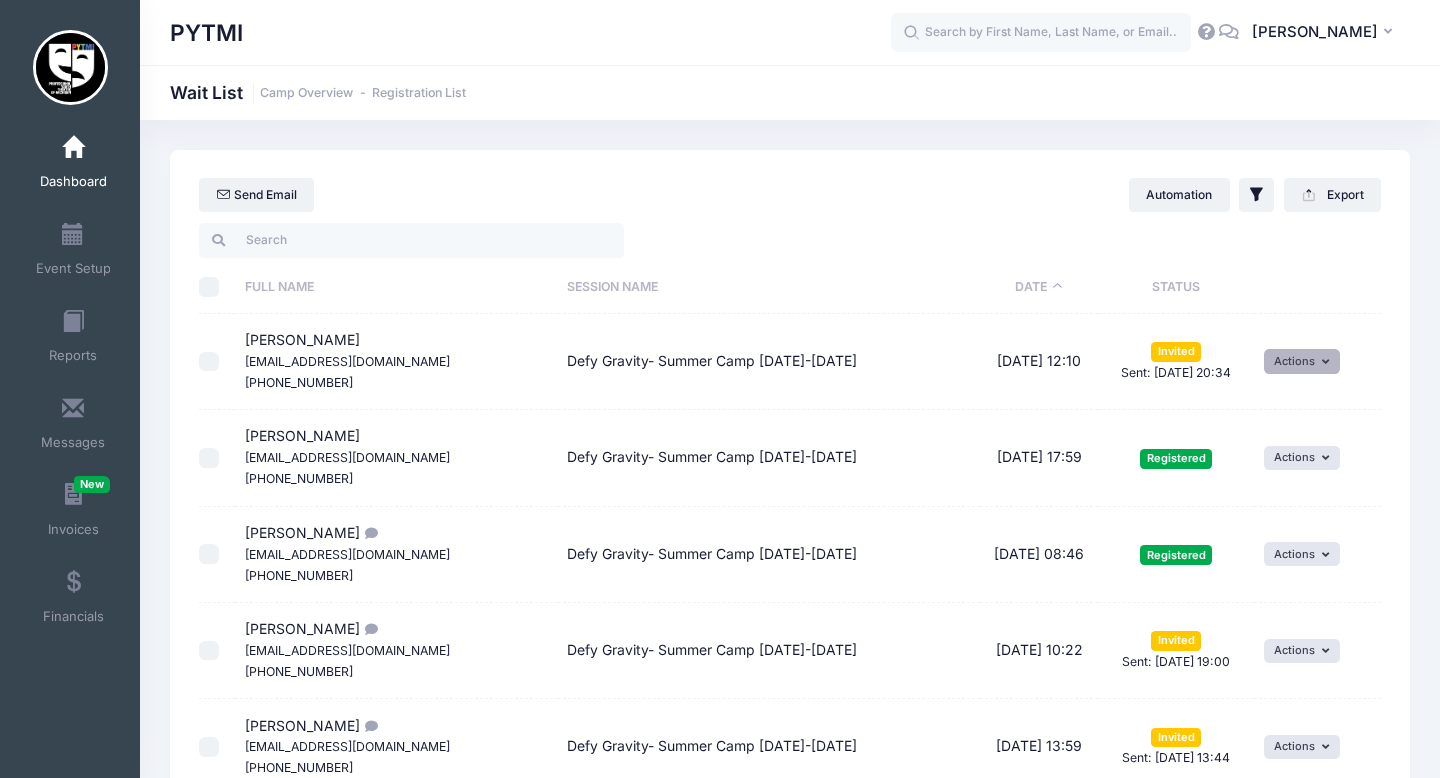 click on "Actions" at bounding box center (1302, 361) 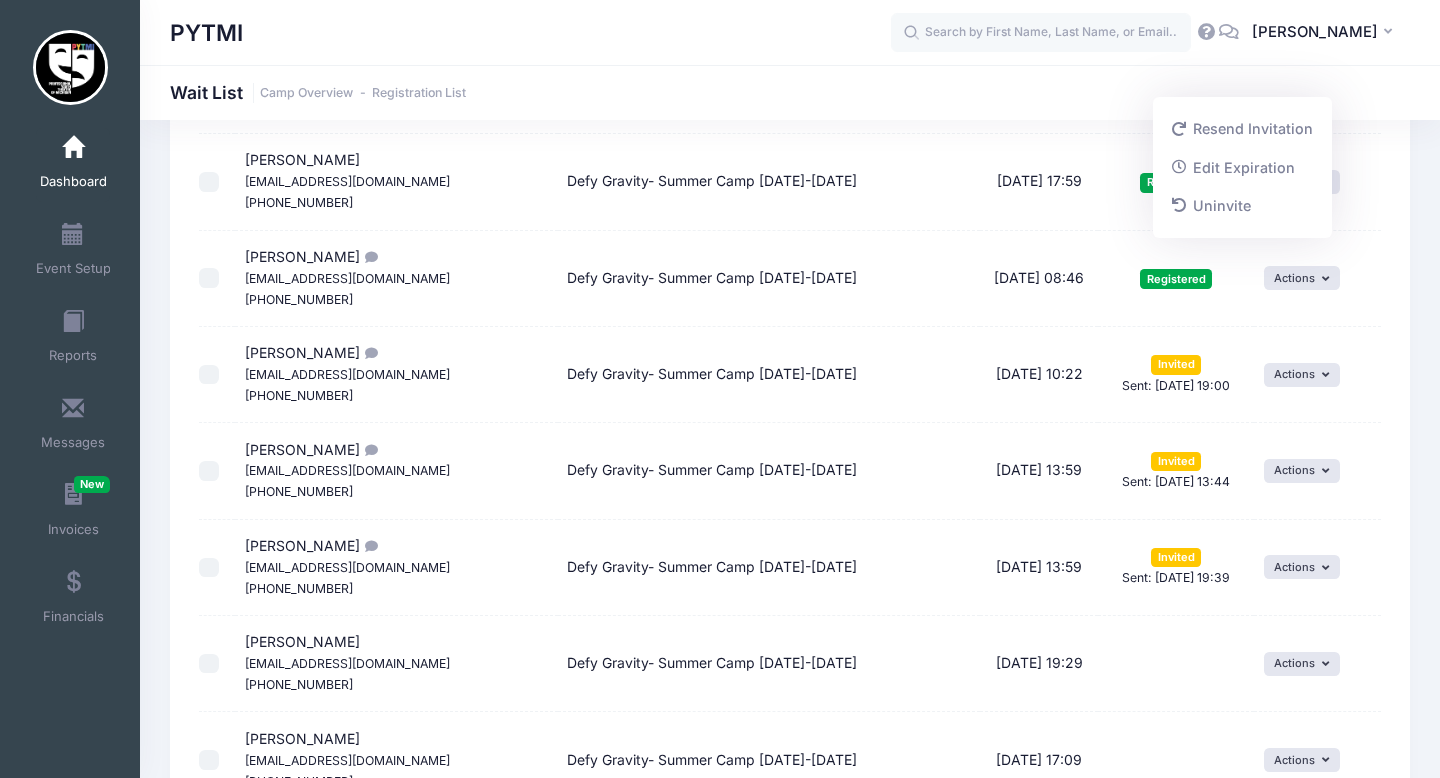 scroll, scrollTop: 279, scrollLeft: 0, axis: vertical 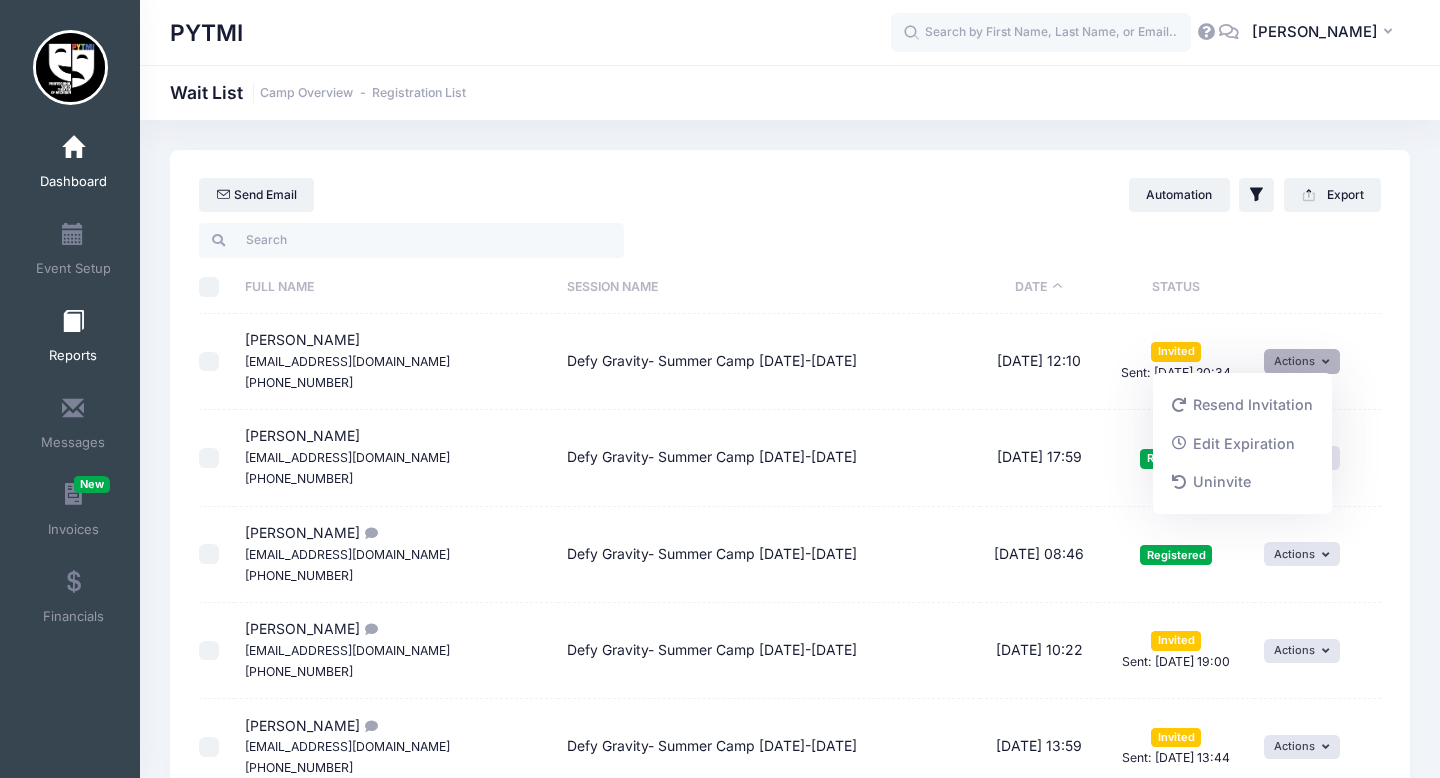 click at bounding box center [73, 322] 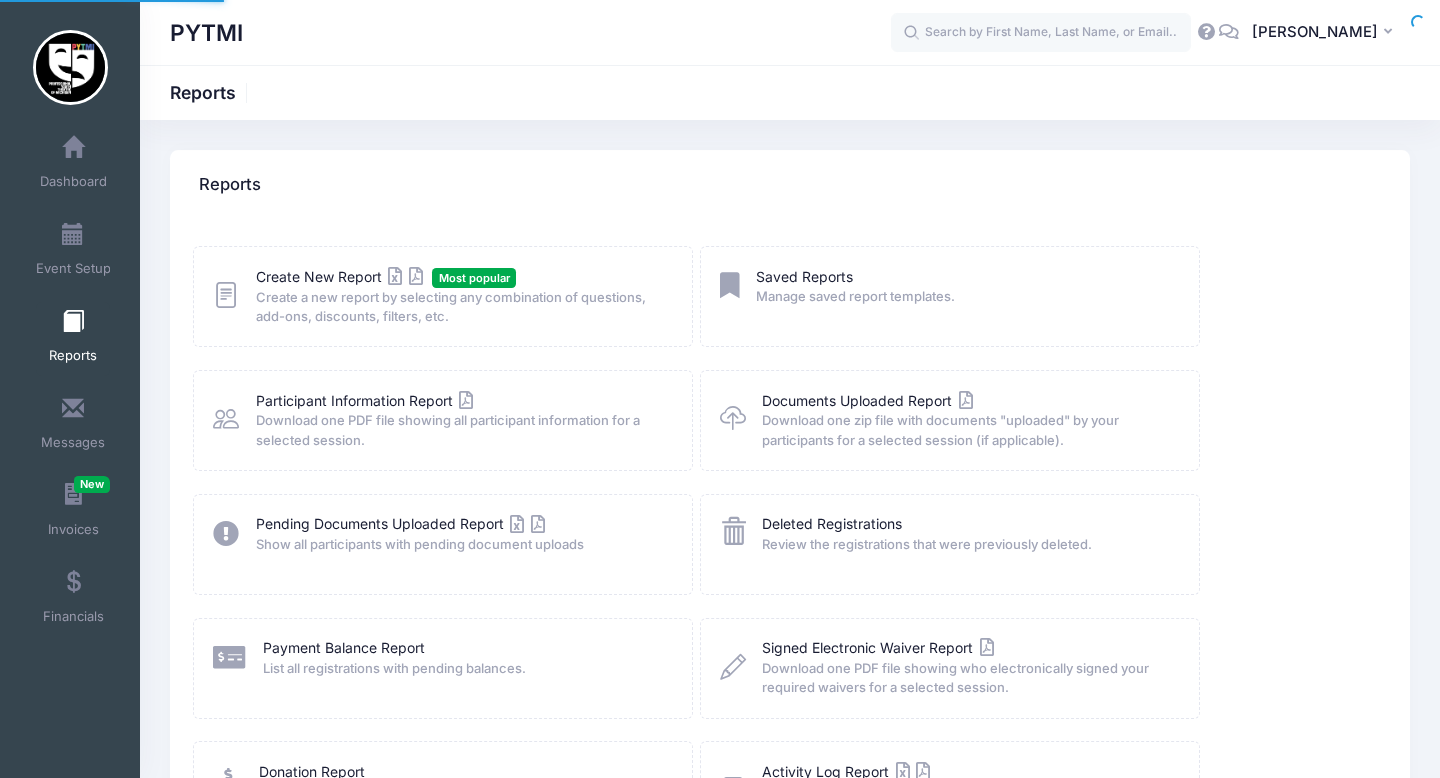scroll, scrollTop: 0, scrollLeft: 0, axis: both 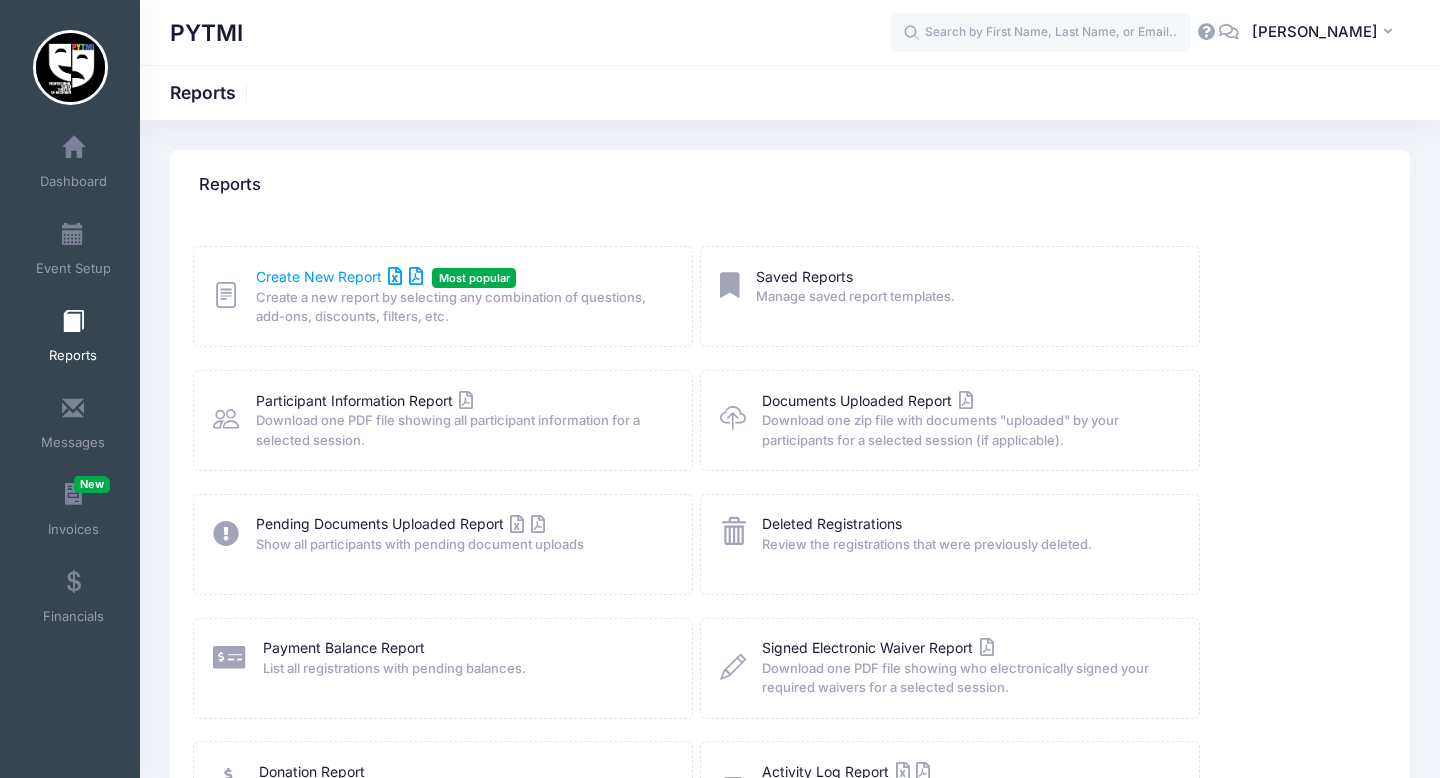 click on "Create New Report" at bounding box center [339, 276] 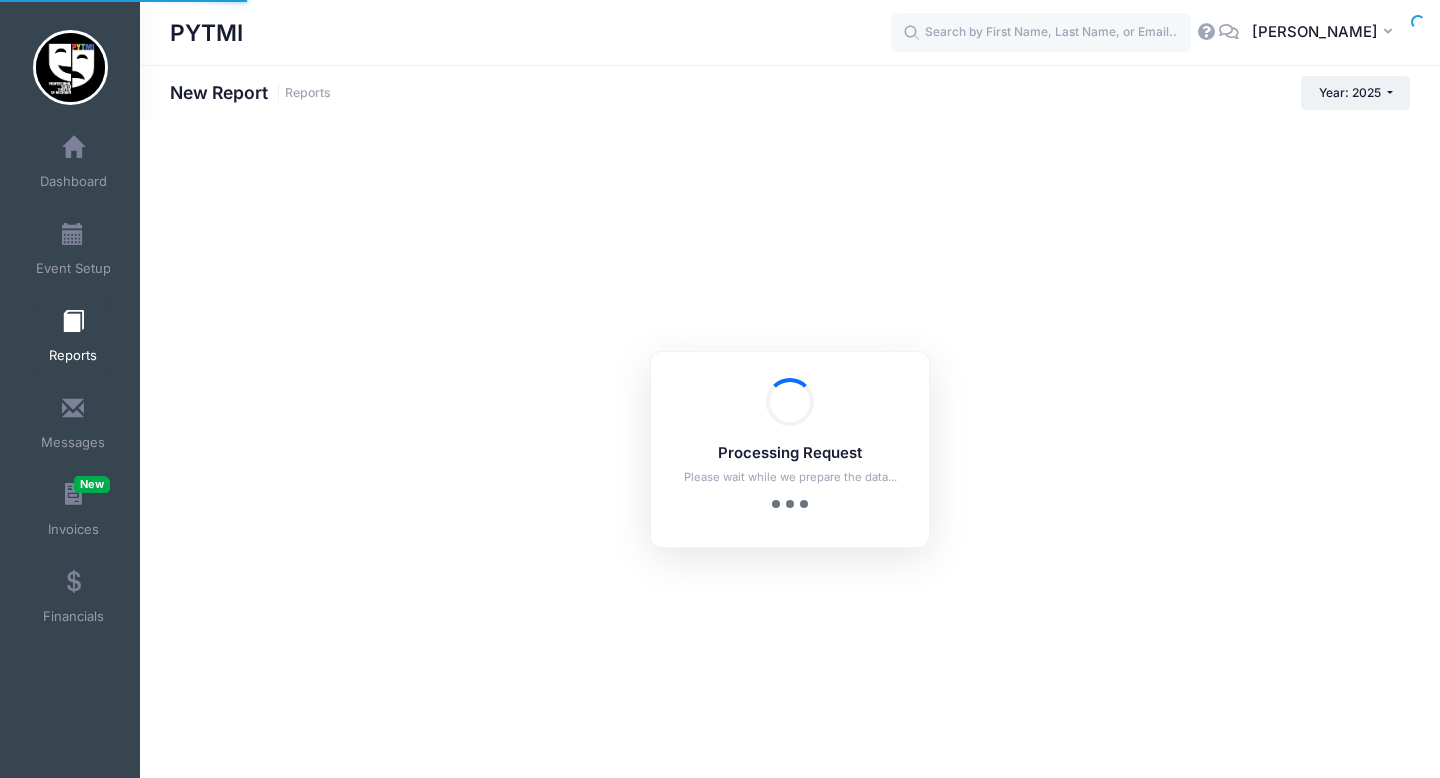 scroll, scrollTop: 0, scrollLeft: 0, axis: both 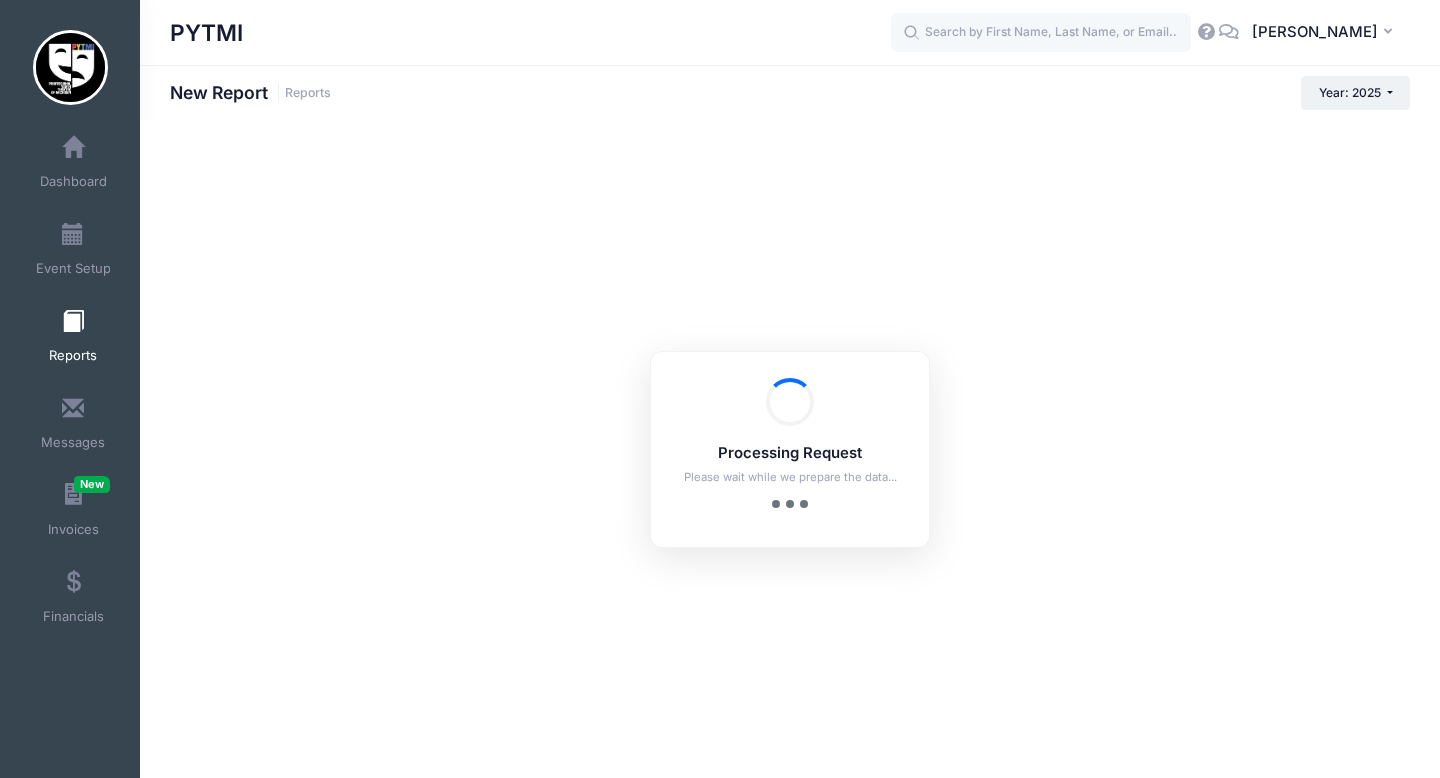 checkbox on "true" 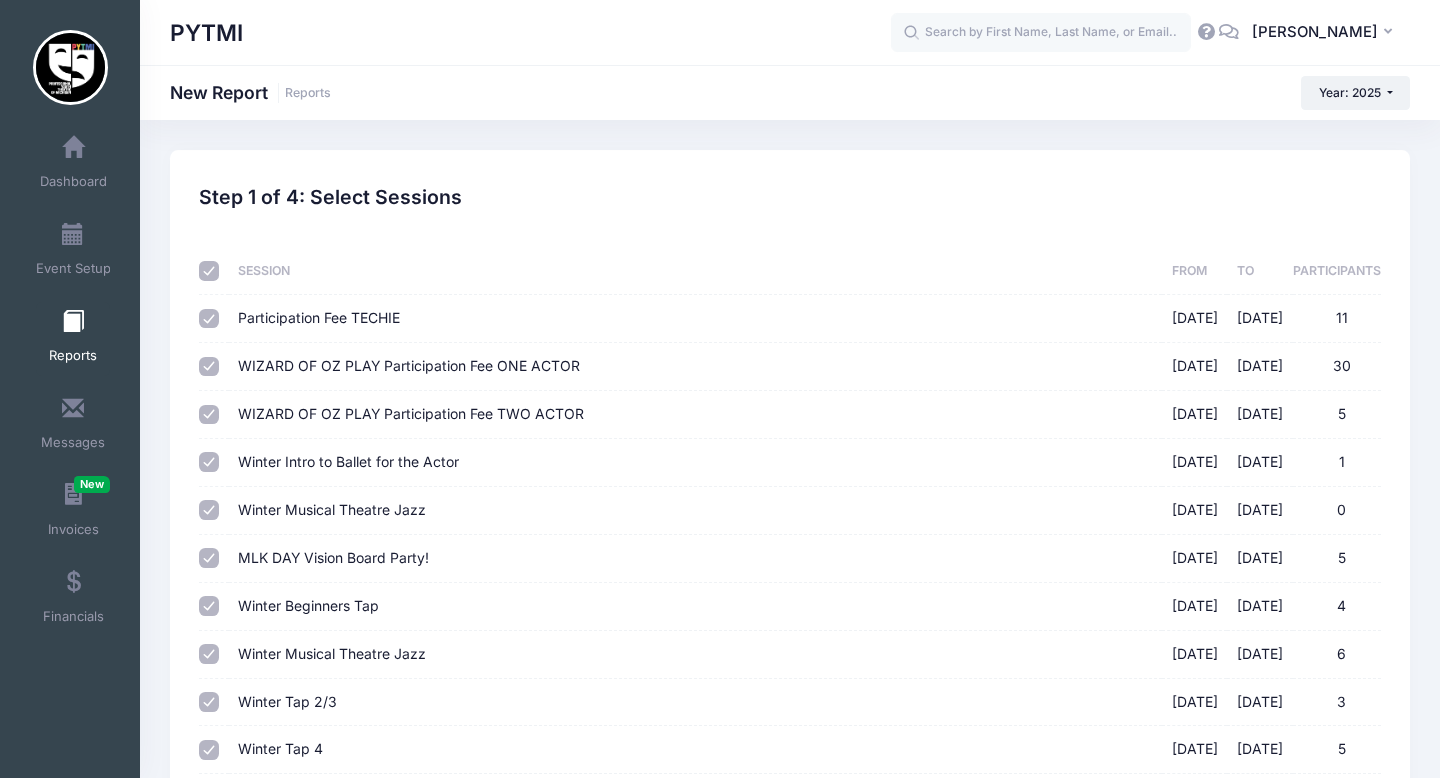 click at bounding box center (209, 271) 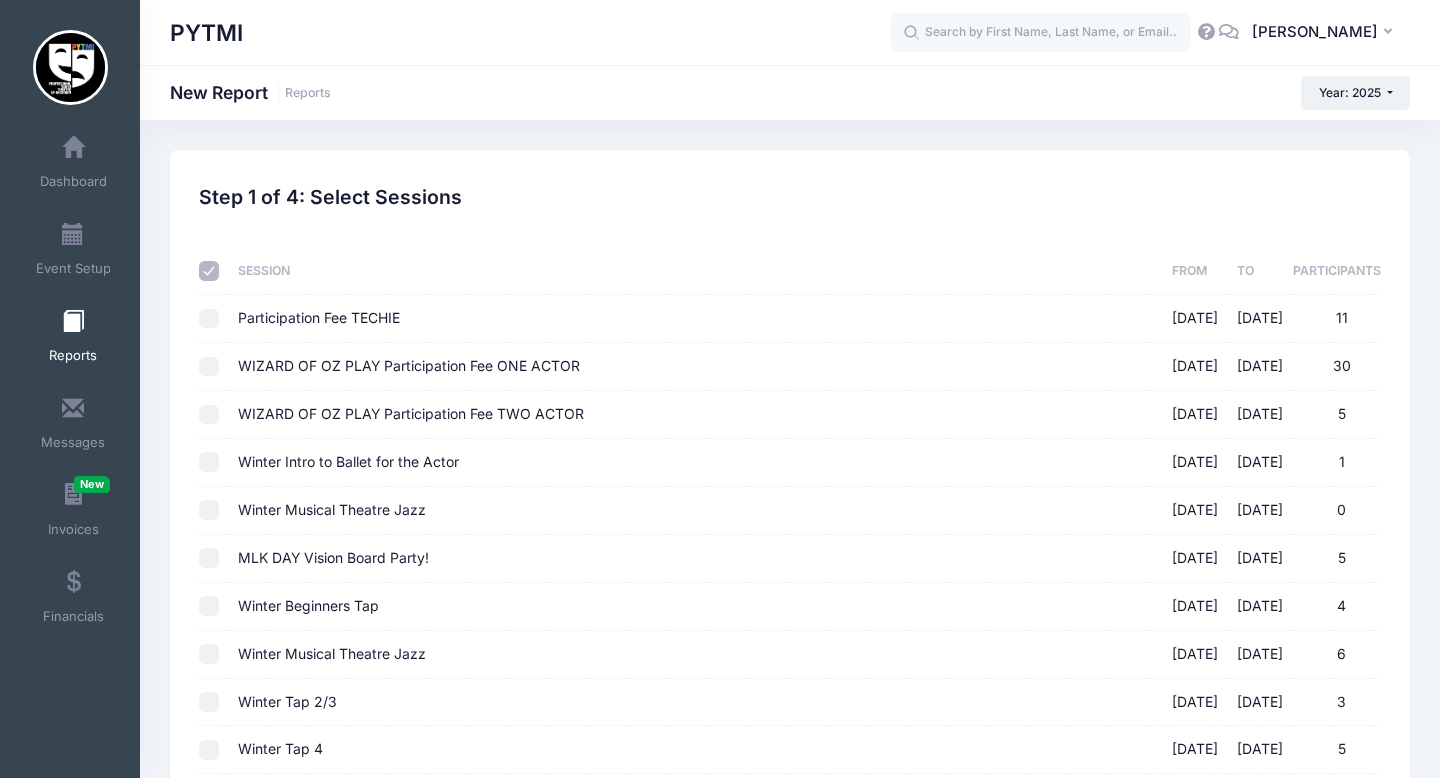 checkbox on "false" 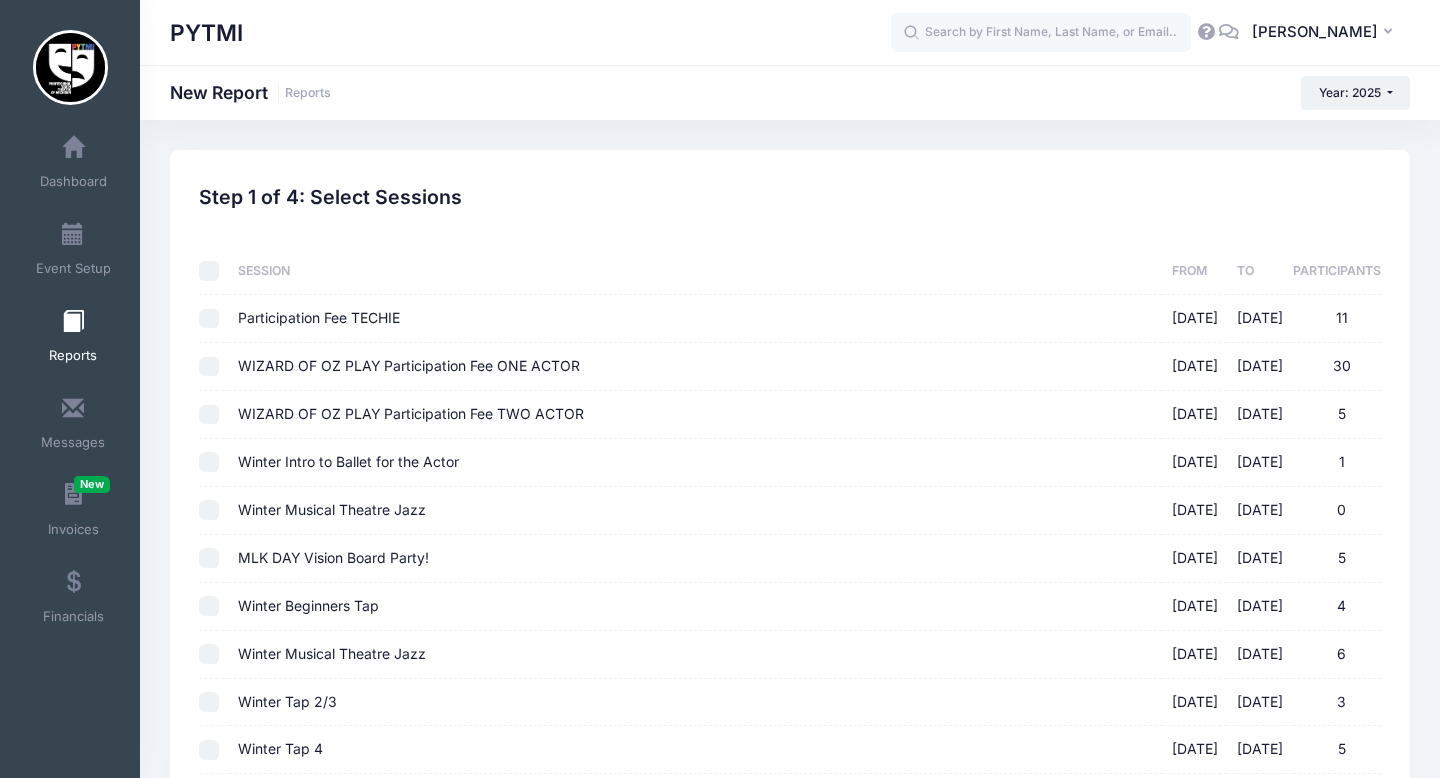 checkbox on "false" 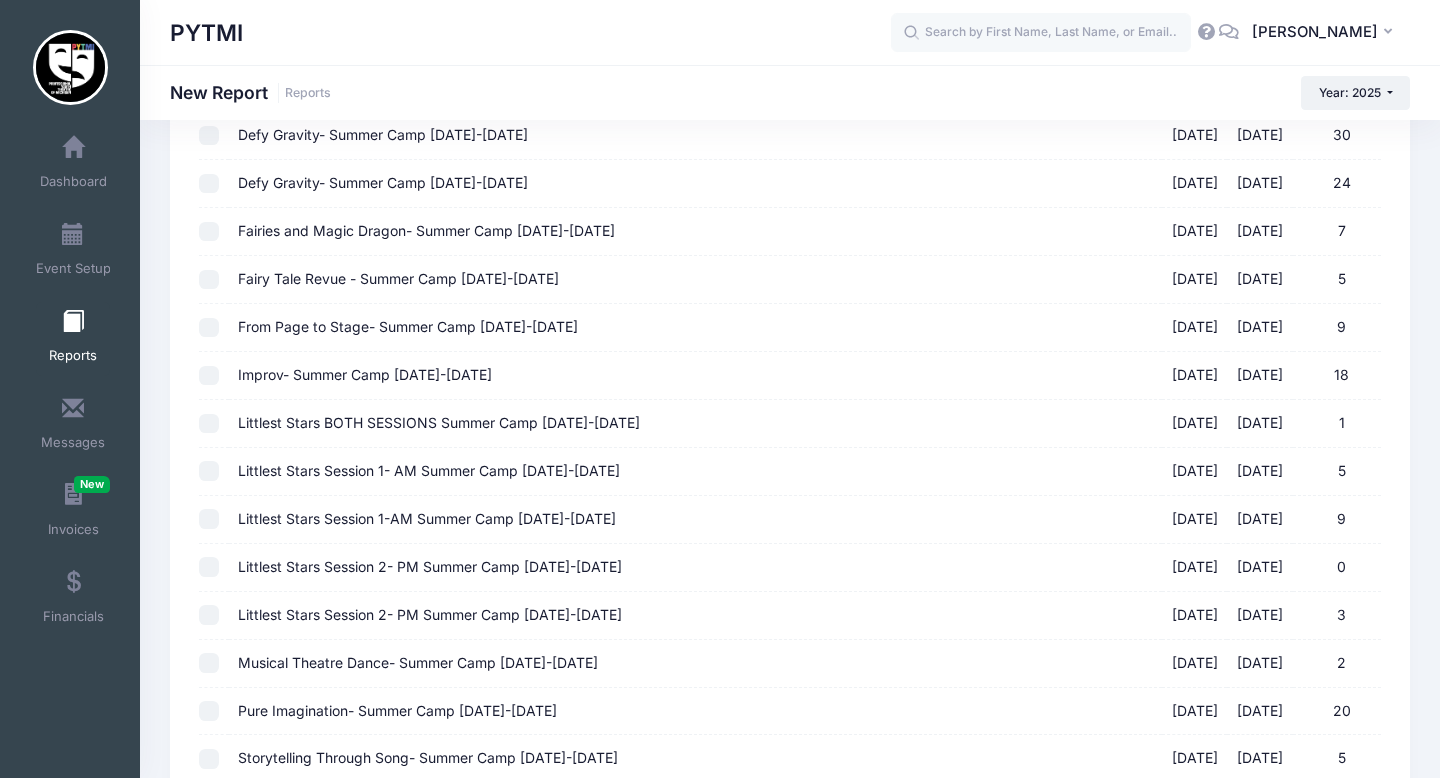 scroll, scrollTop: 1002, scrollLeft: 0, axis: vertical 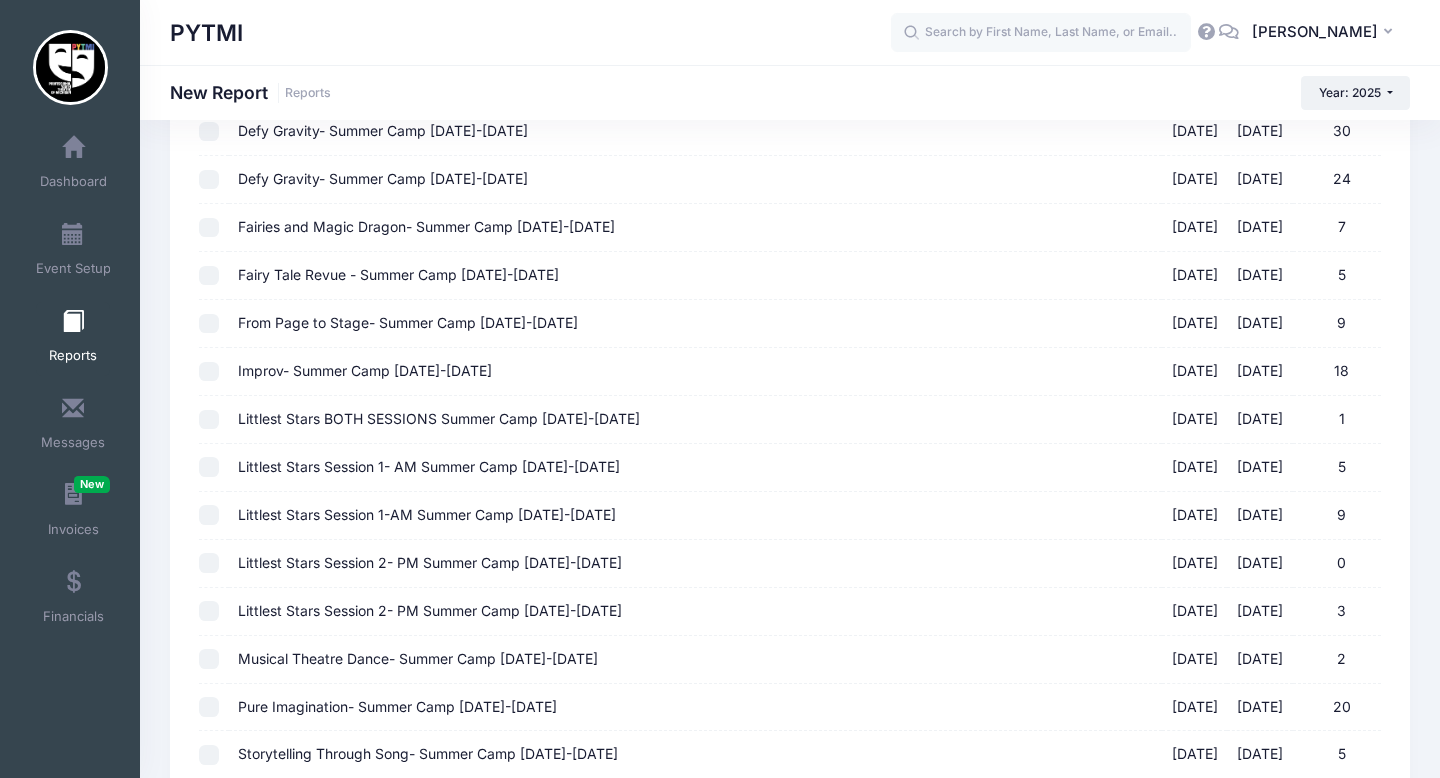 click on "Littlest Stars Session 1- AM Summer Camp July 28-Aug 1 02/01/2025 - 08/01/2025  5" at bounding box center [209, 467] 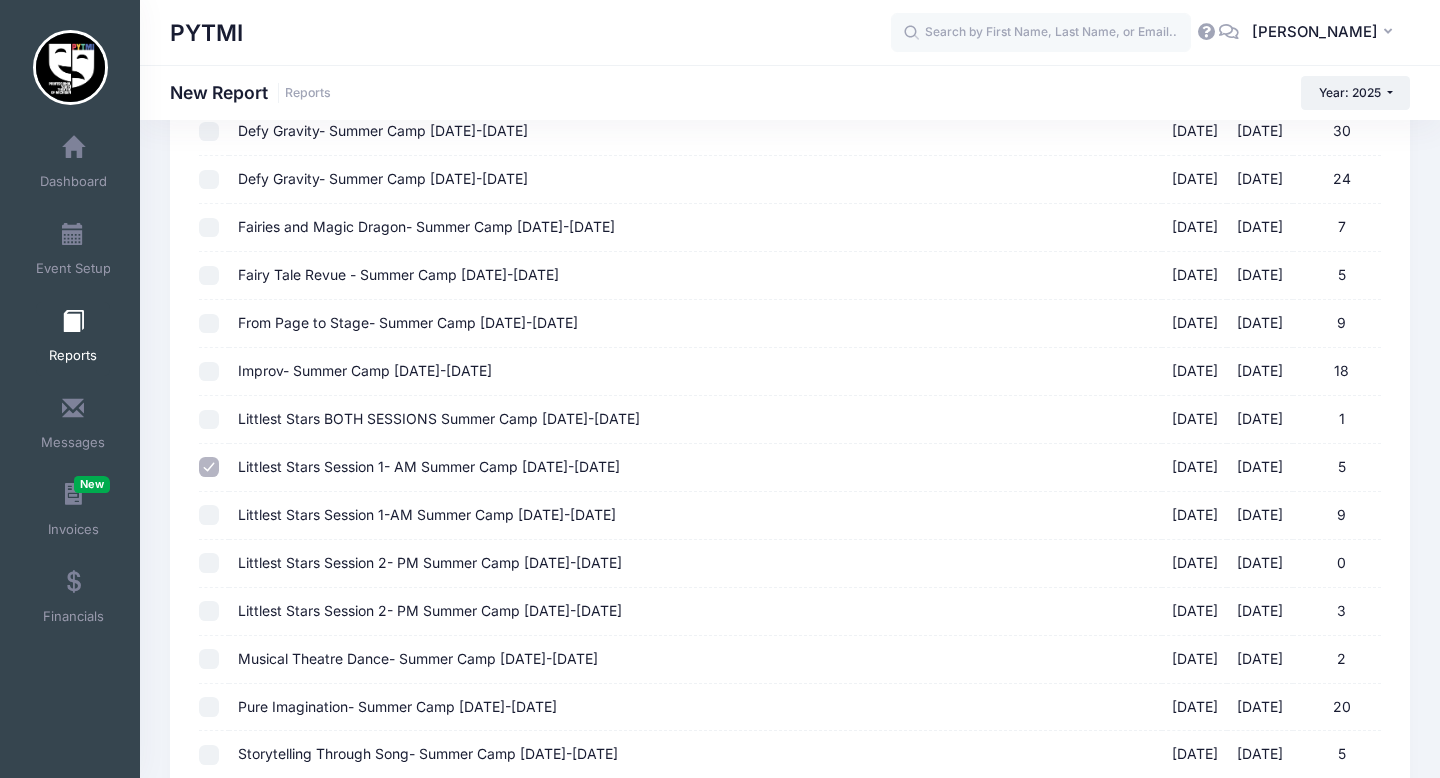click on "Littlest Stars BOTH SESSIONS Summer Camp July 28-Aug 1 02/01/2025 - 08/01/2025  1" at bounding box center (209, 420) 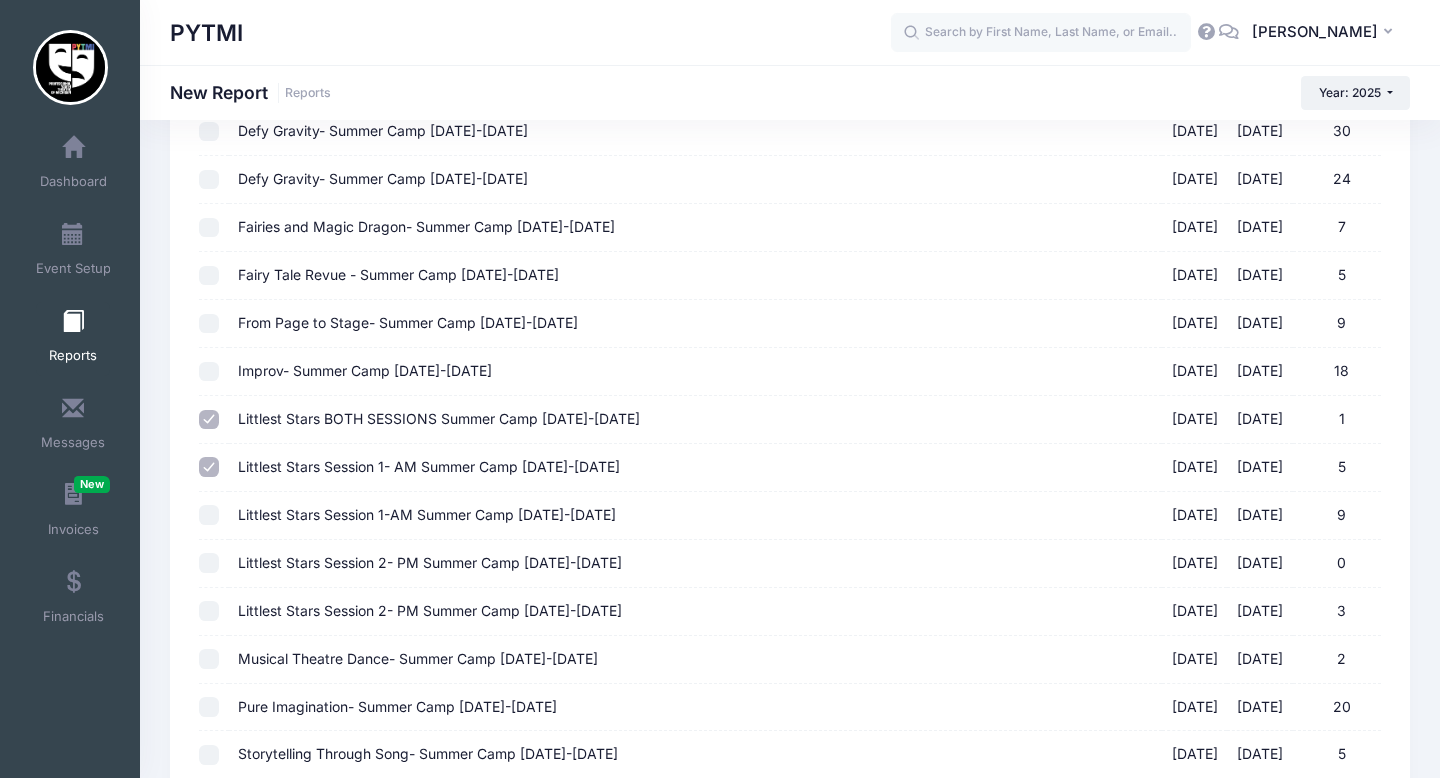 click on "Littlest Stars Session 2- PM Summer Camp July 28-Aug 1 02/01/2025 - 08/01/2025  3" at bounding box center [209, 611] 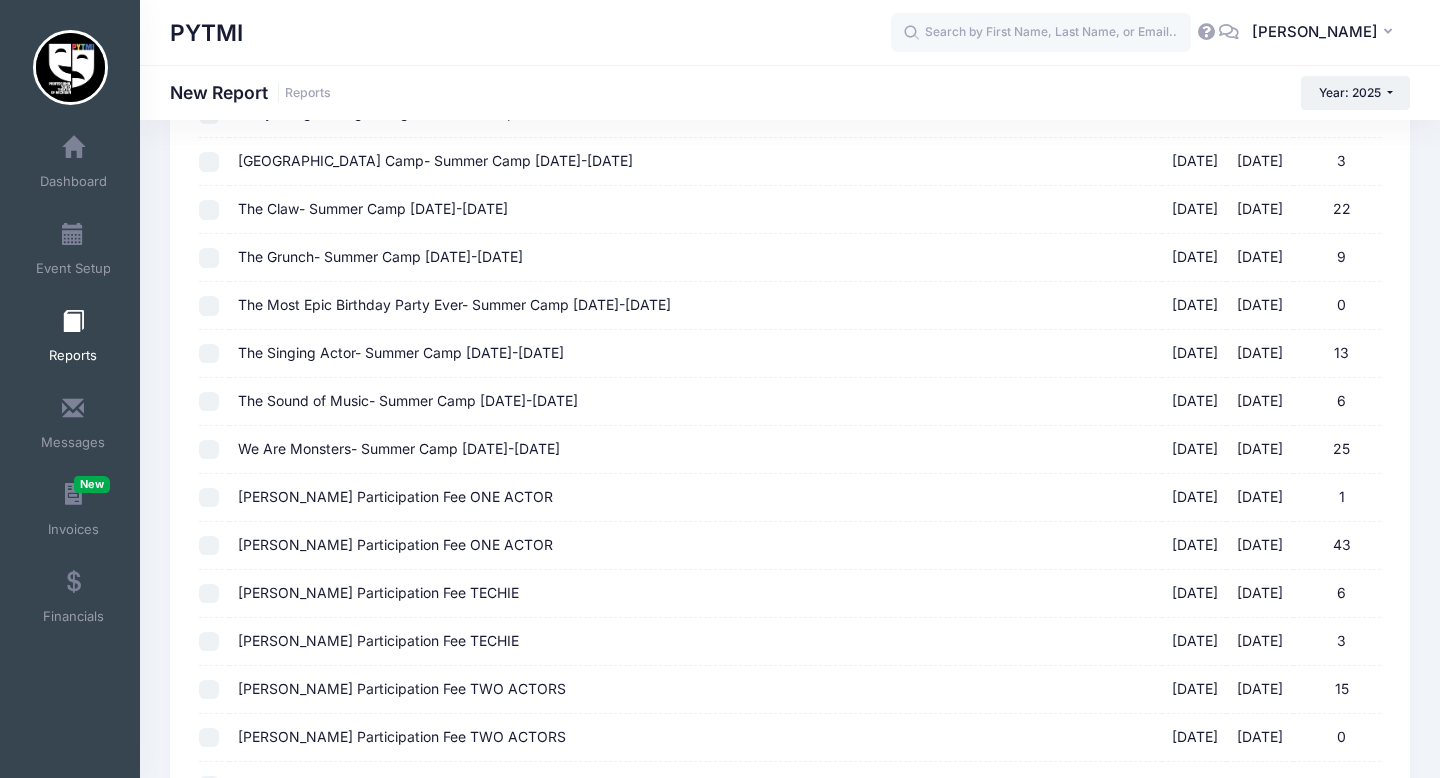 scroll, scrollTop: 2451, scrollLeft: 0, axis: vertical 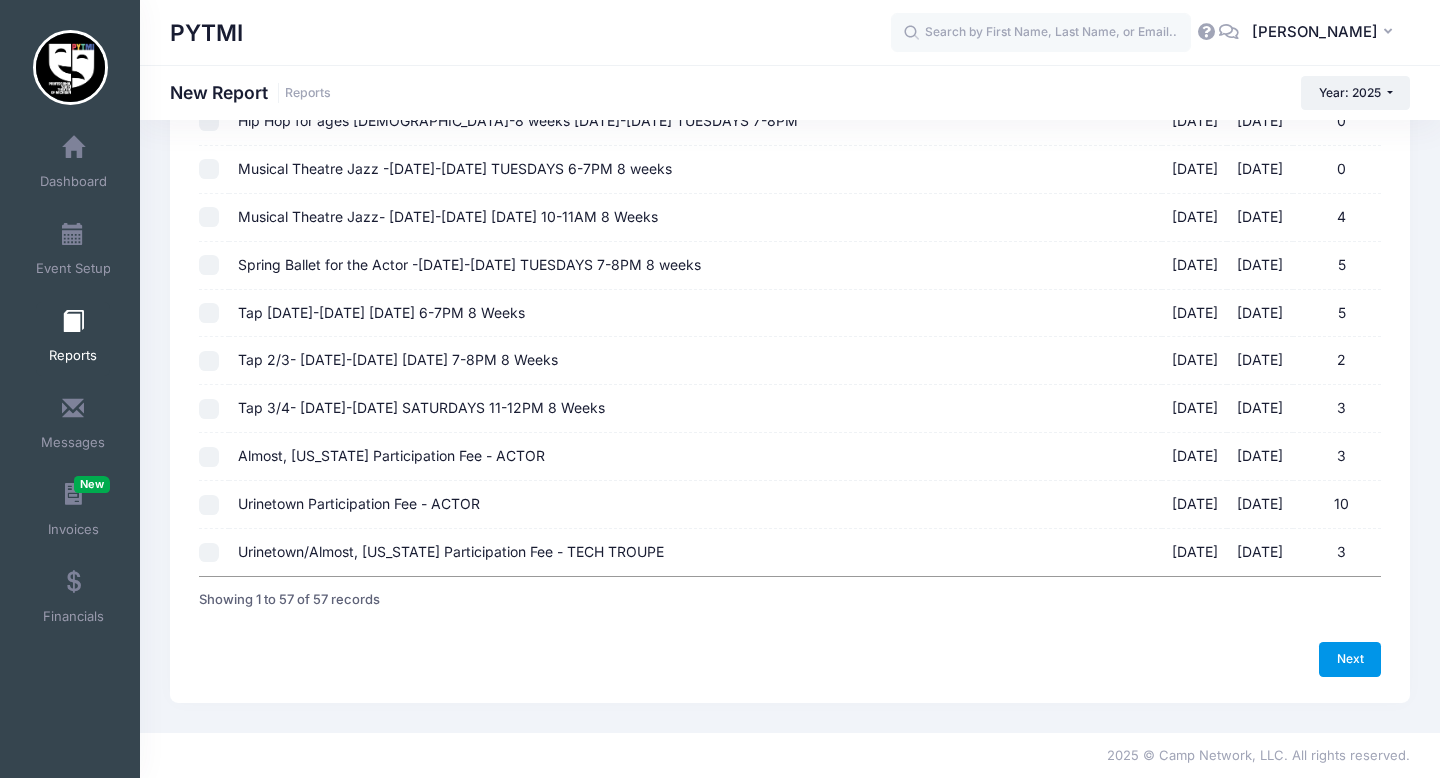 click on "Next" at bounding box center [1350, 659] 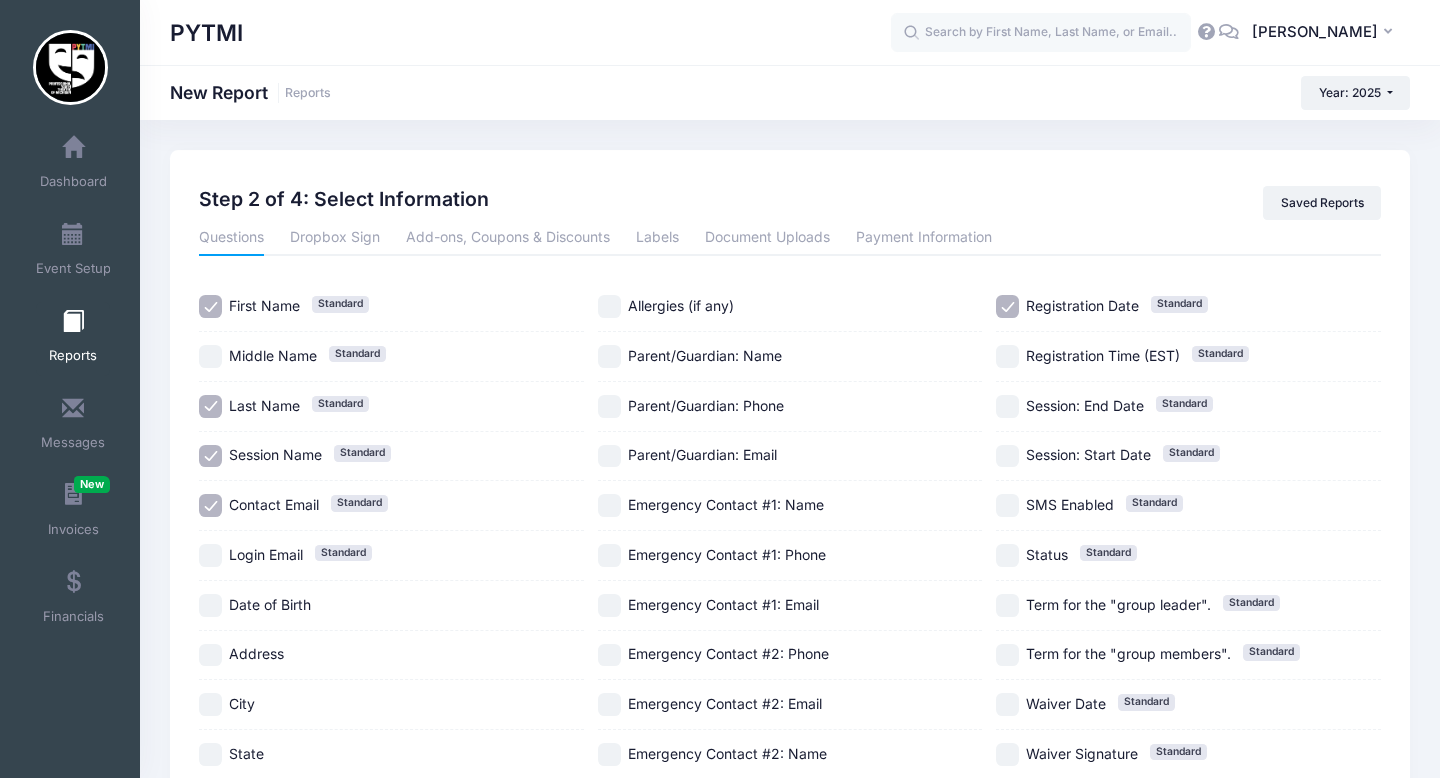 scroll, scrollTop: 256, scrollLeft: 0, axis: vertical 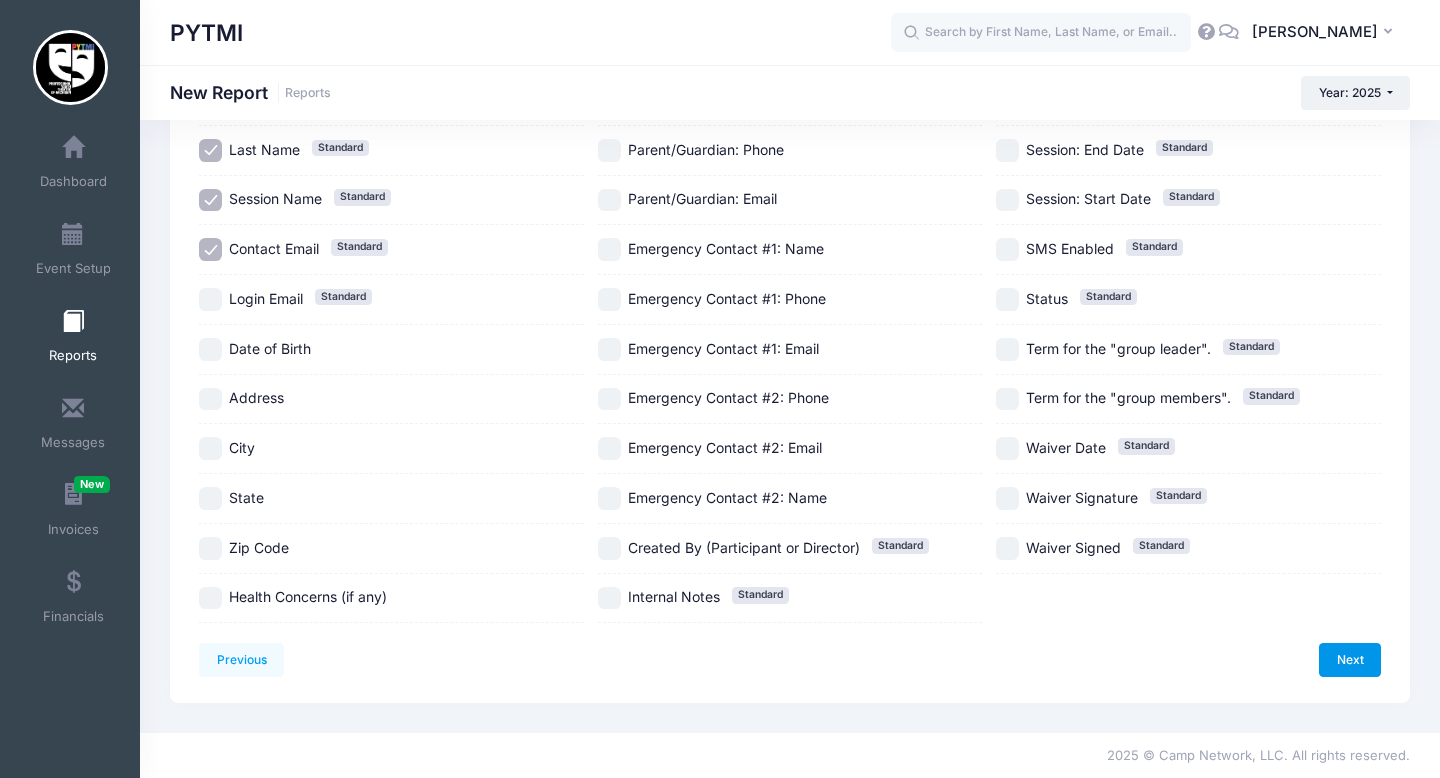 click on "Next" at bounding box center (1350, 660) 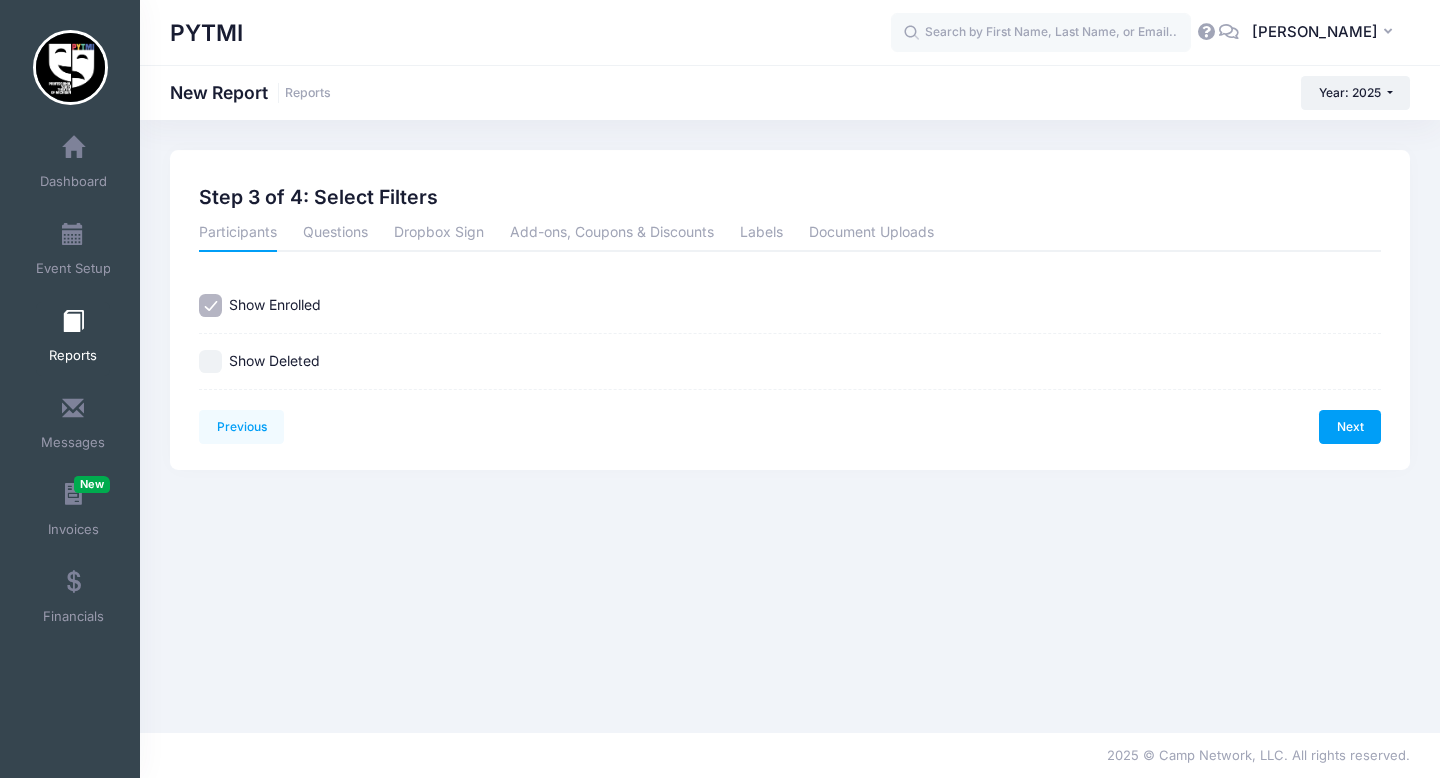 scroll, scrollTop: 0, scrollLeft: 0, axis: both 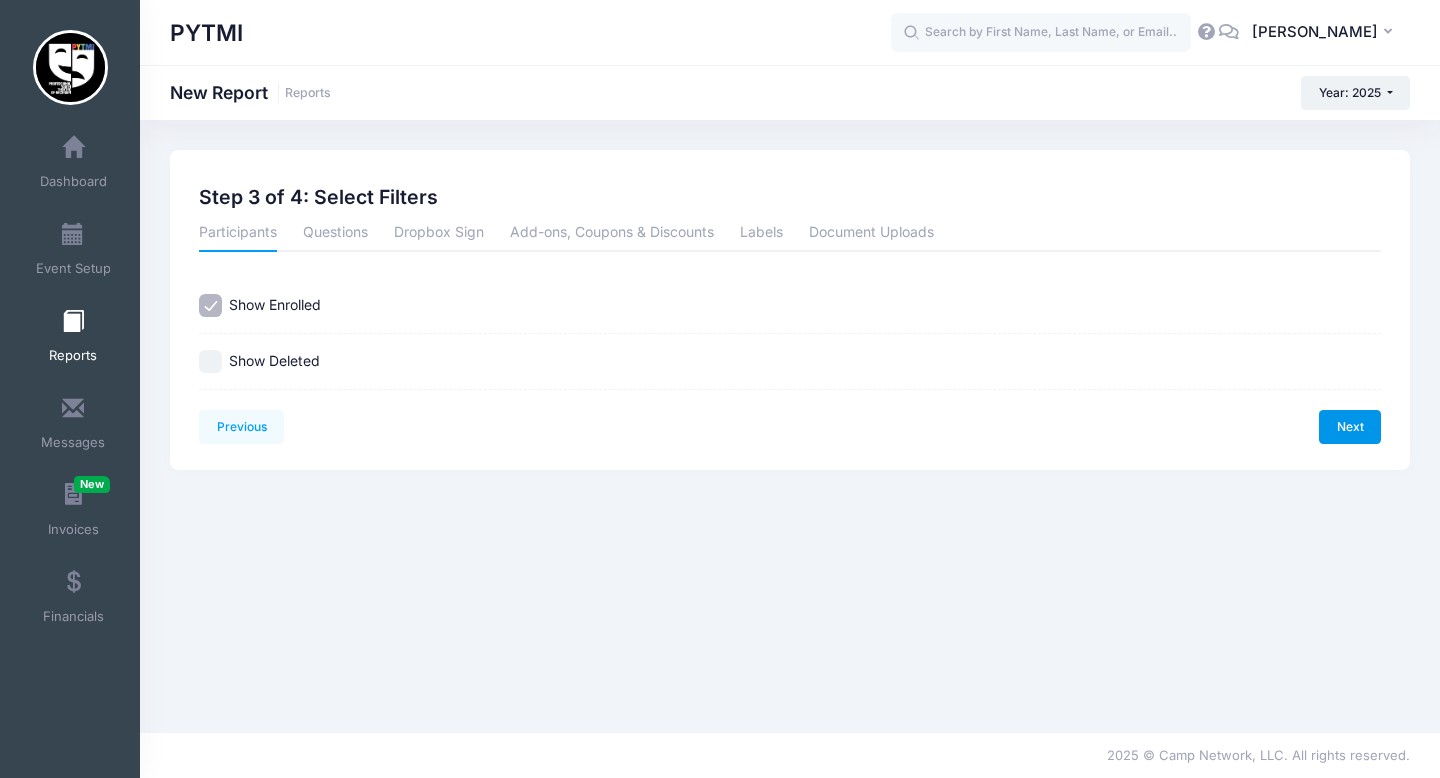 click on "Next" at bounding box center [1350, 427] 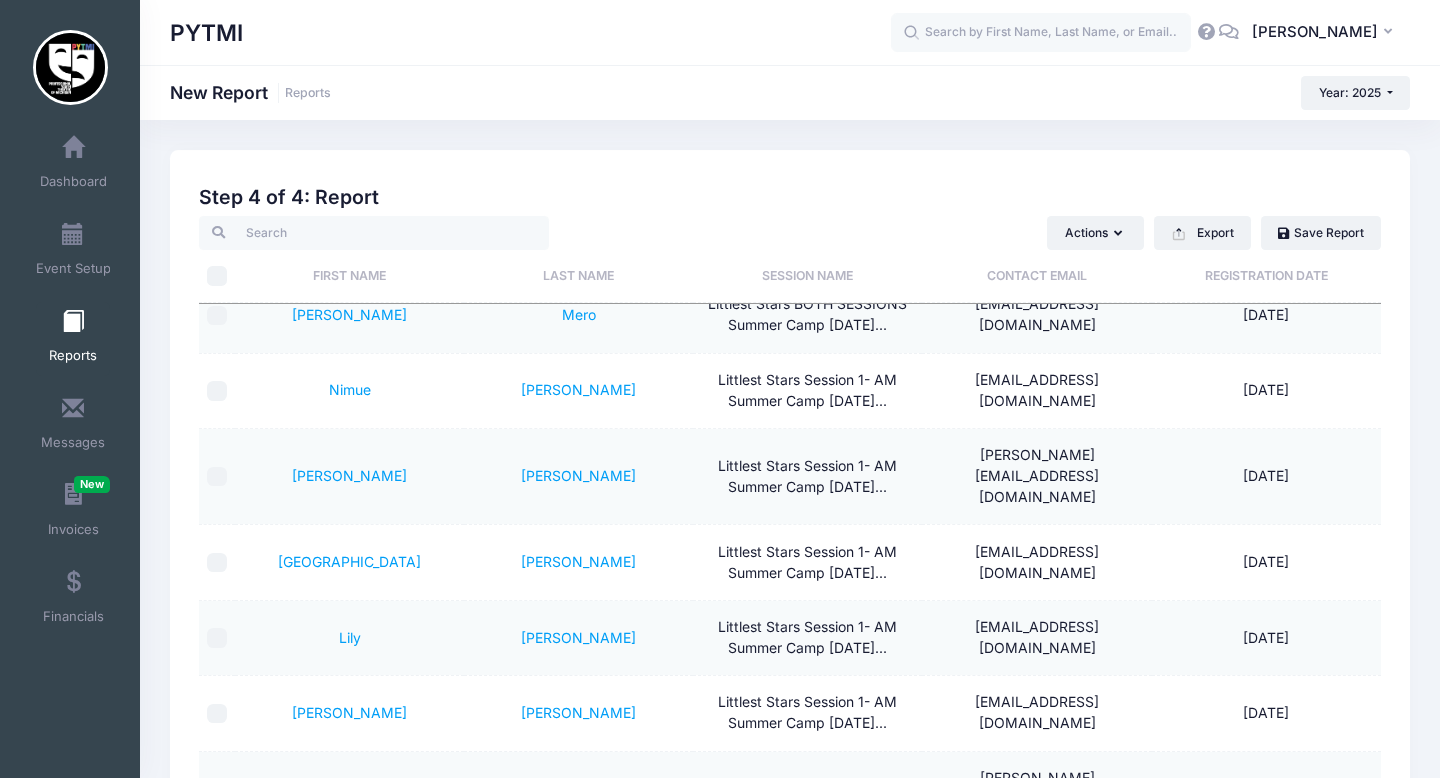 scroll, scrollTop: 54, scrollLeft: 0, axis: vertical 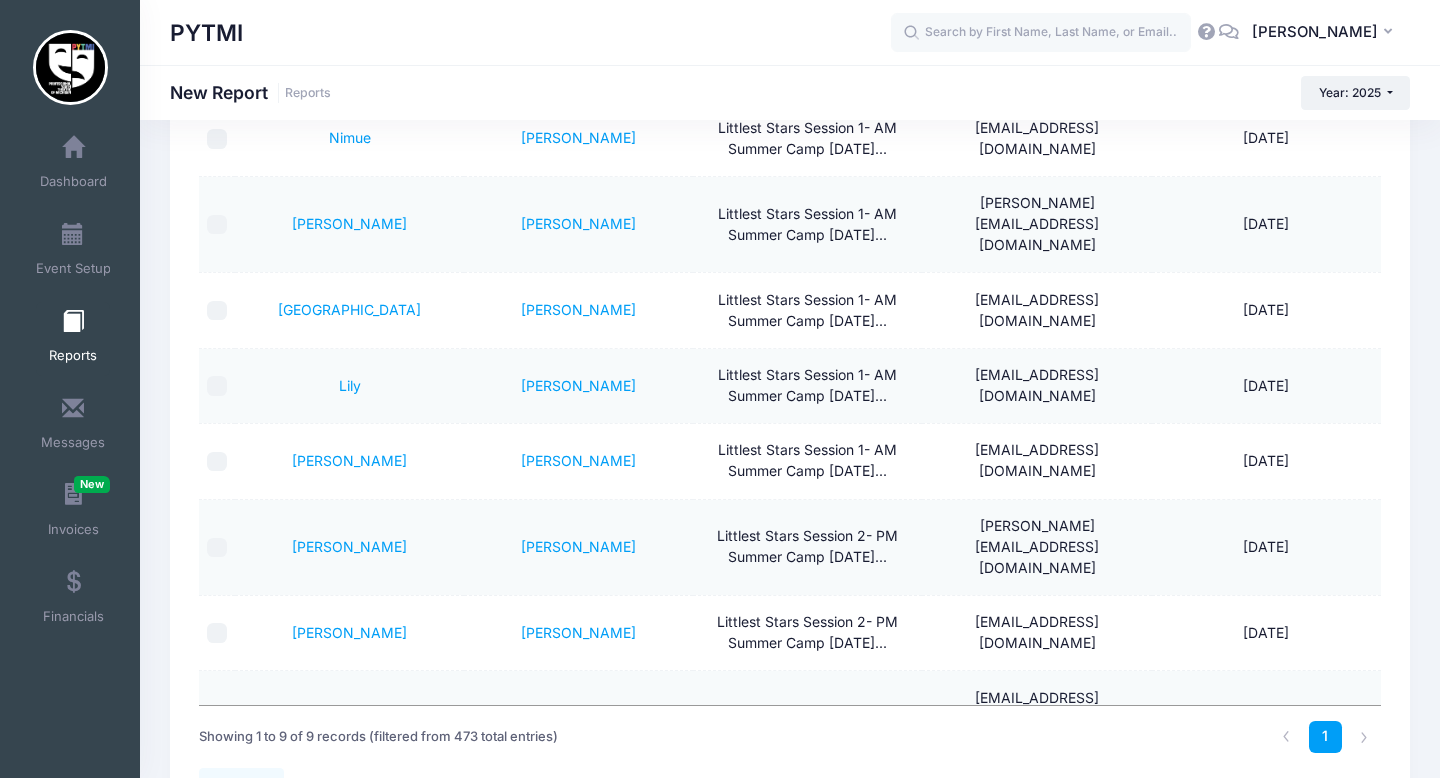click on "Littlest Stars Session 2- PM Summer Camp July 2..." at bounding box center (807, 546) 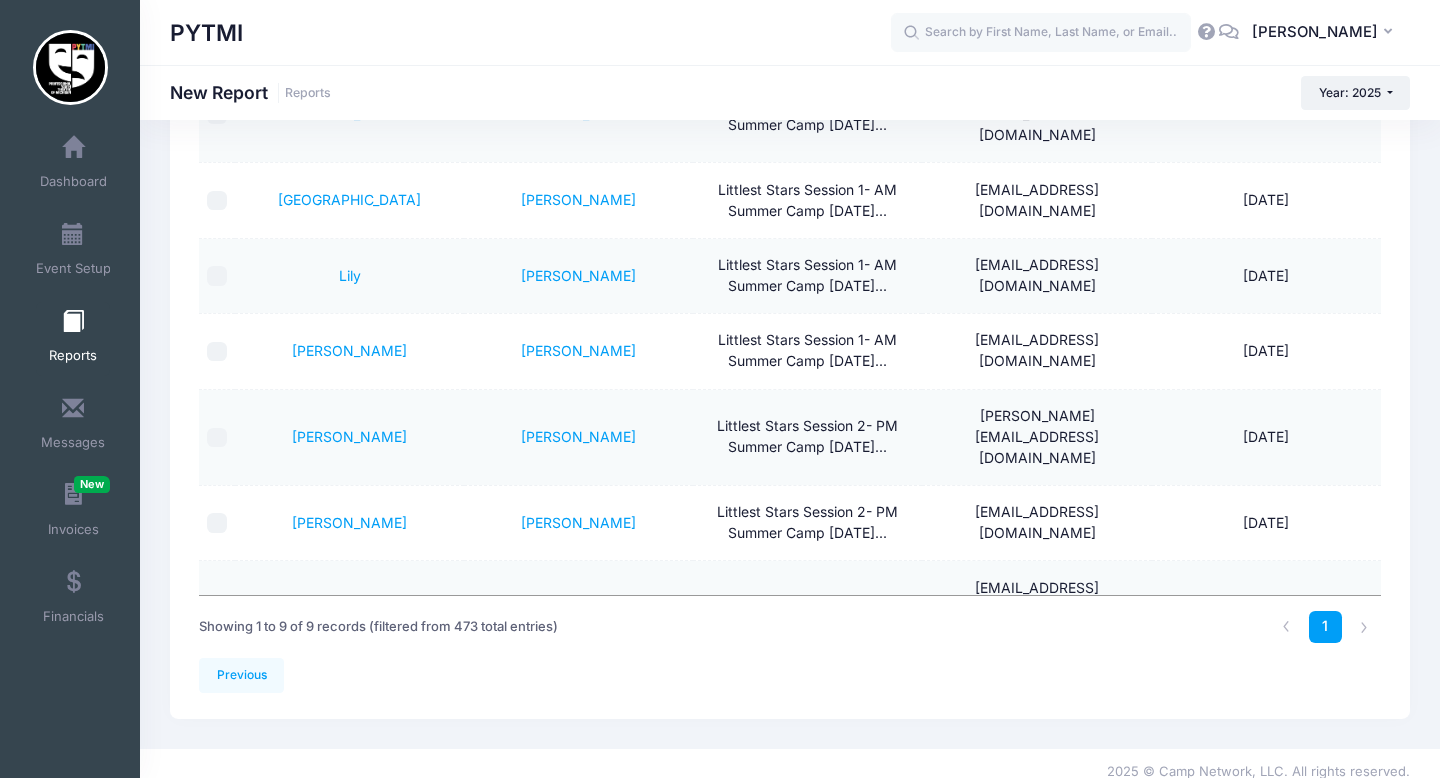 scroll, scrollTop: 350, scrollLeft: 0, axis: vertical 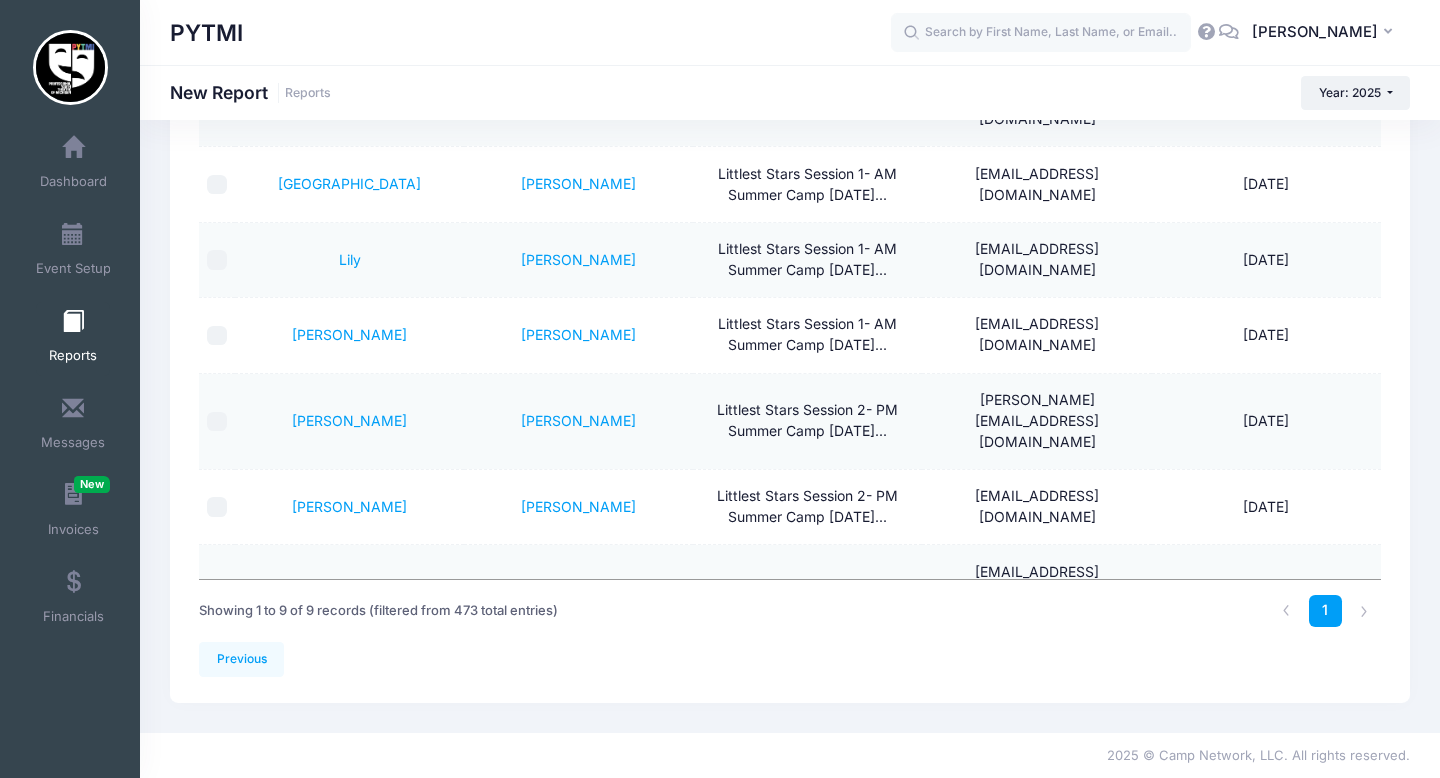 click at bounding box center (73, 322) 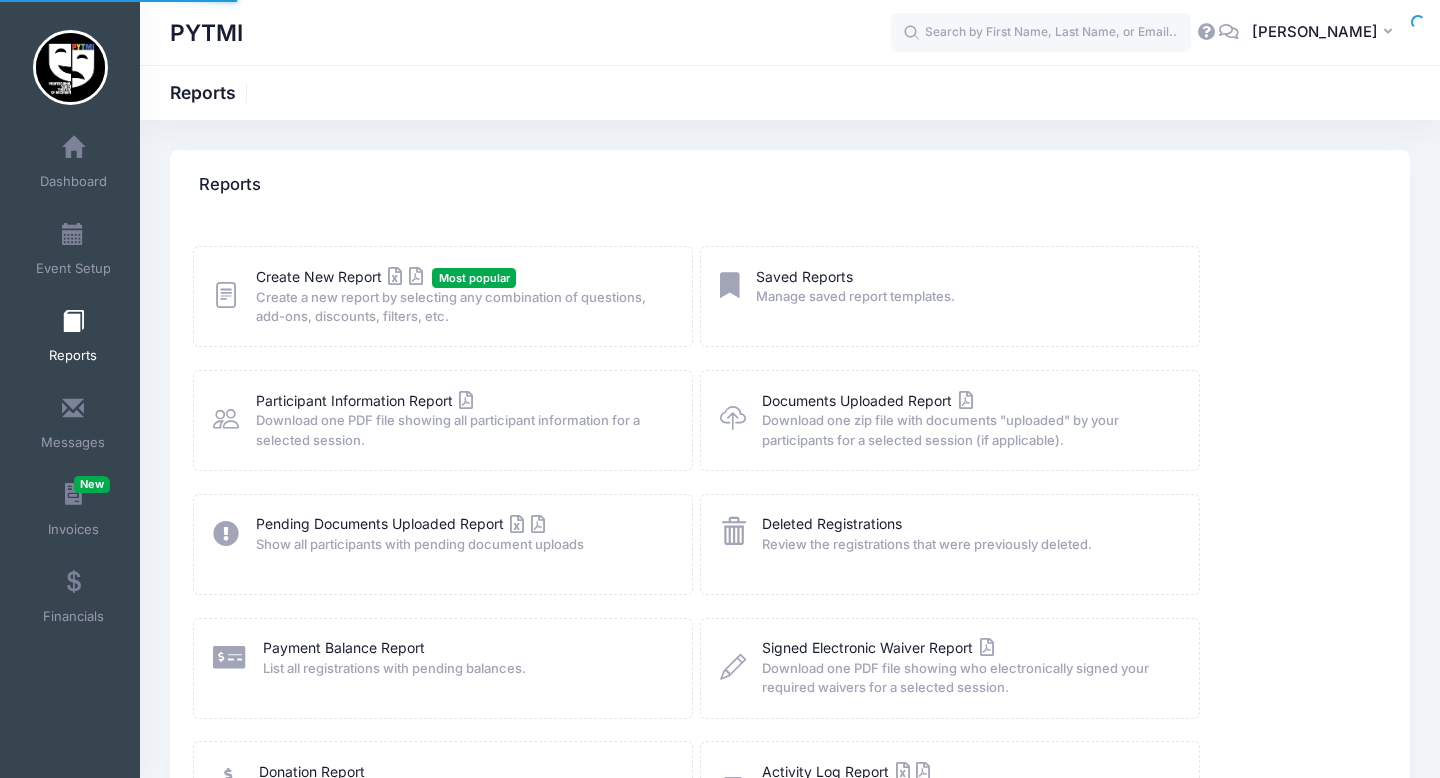 scroll, scrollTop: 0, scrollLeft: 0, axis: both 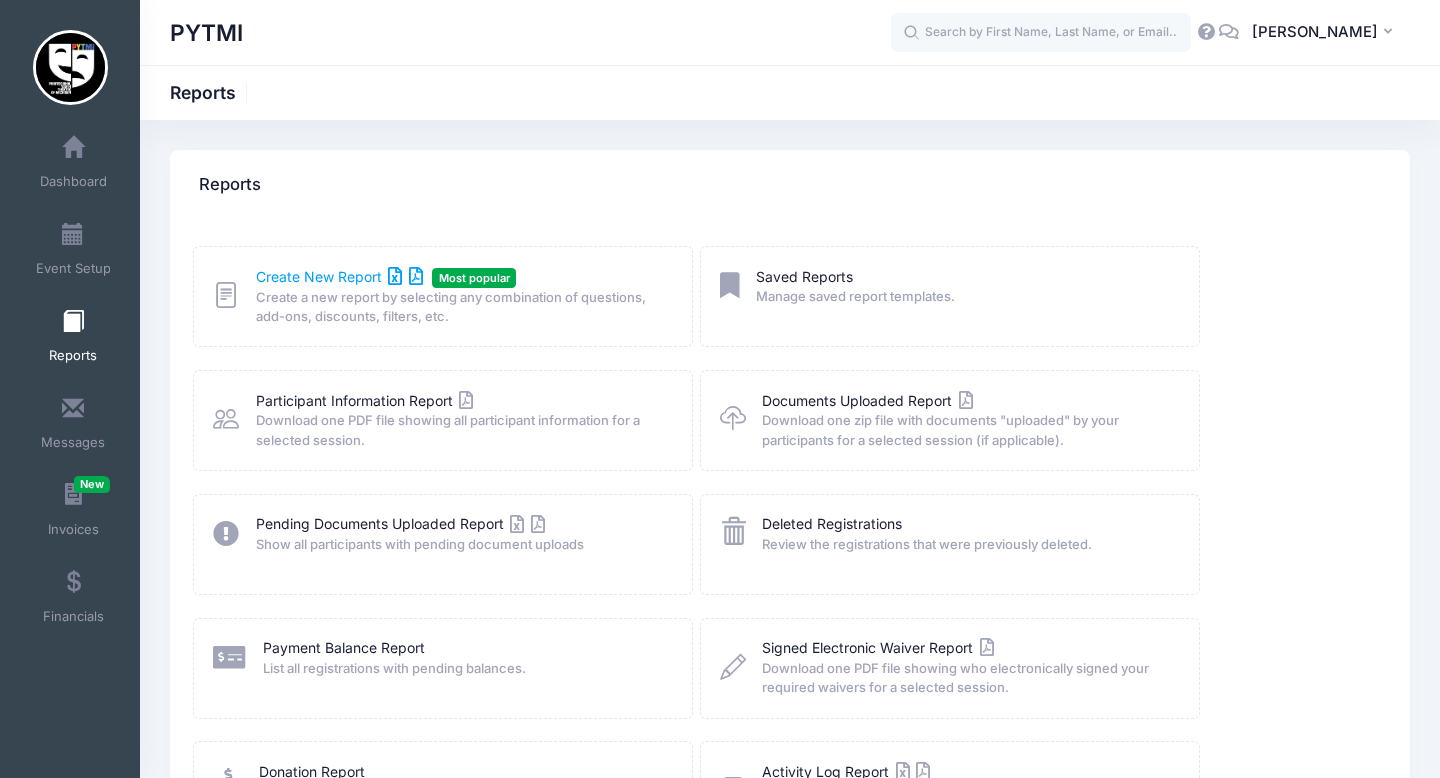 click on "Create New Report" at bounding box center (339, 276) 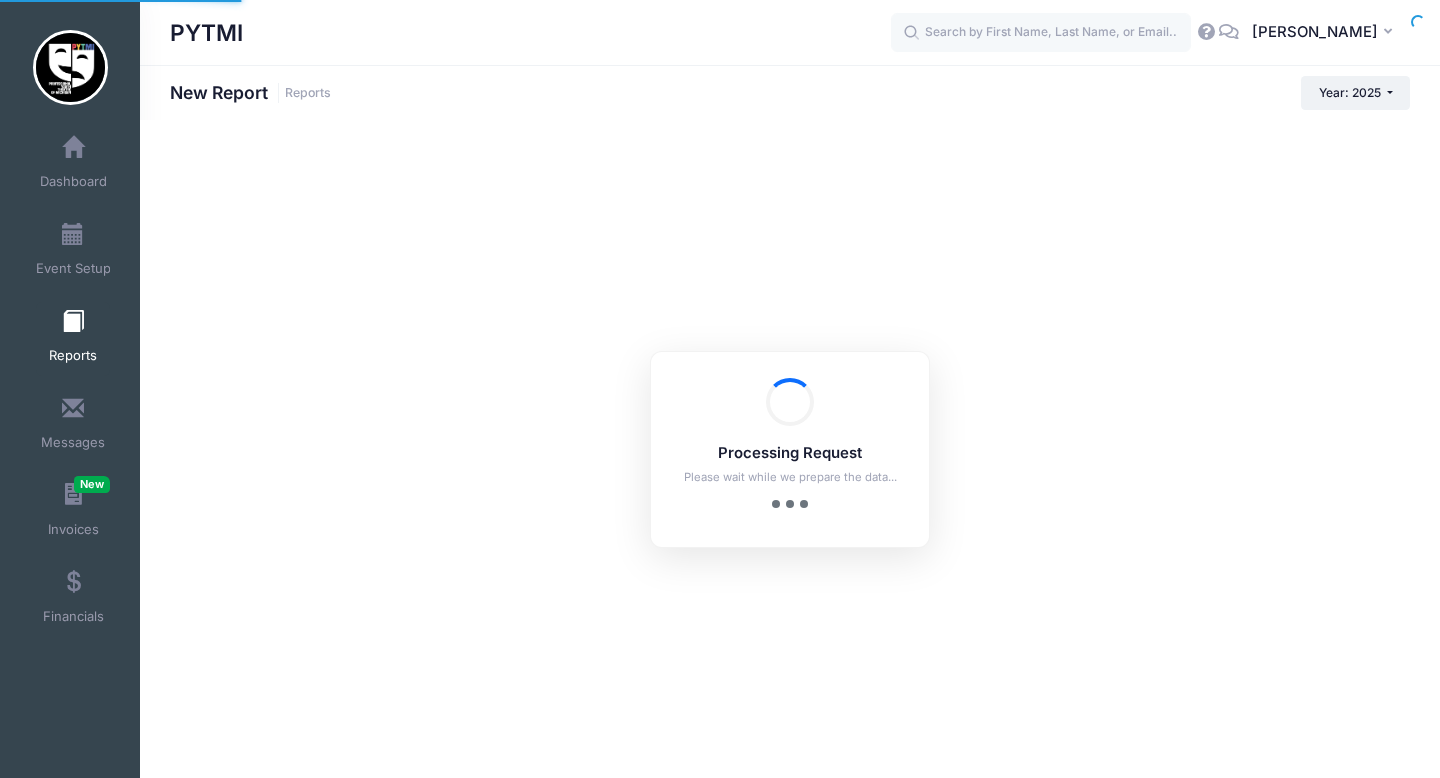 scroll, scrollTop: 0, scrollLeft: 0, axis: both 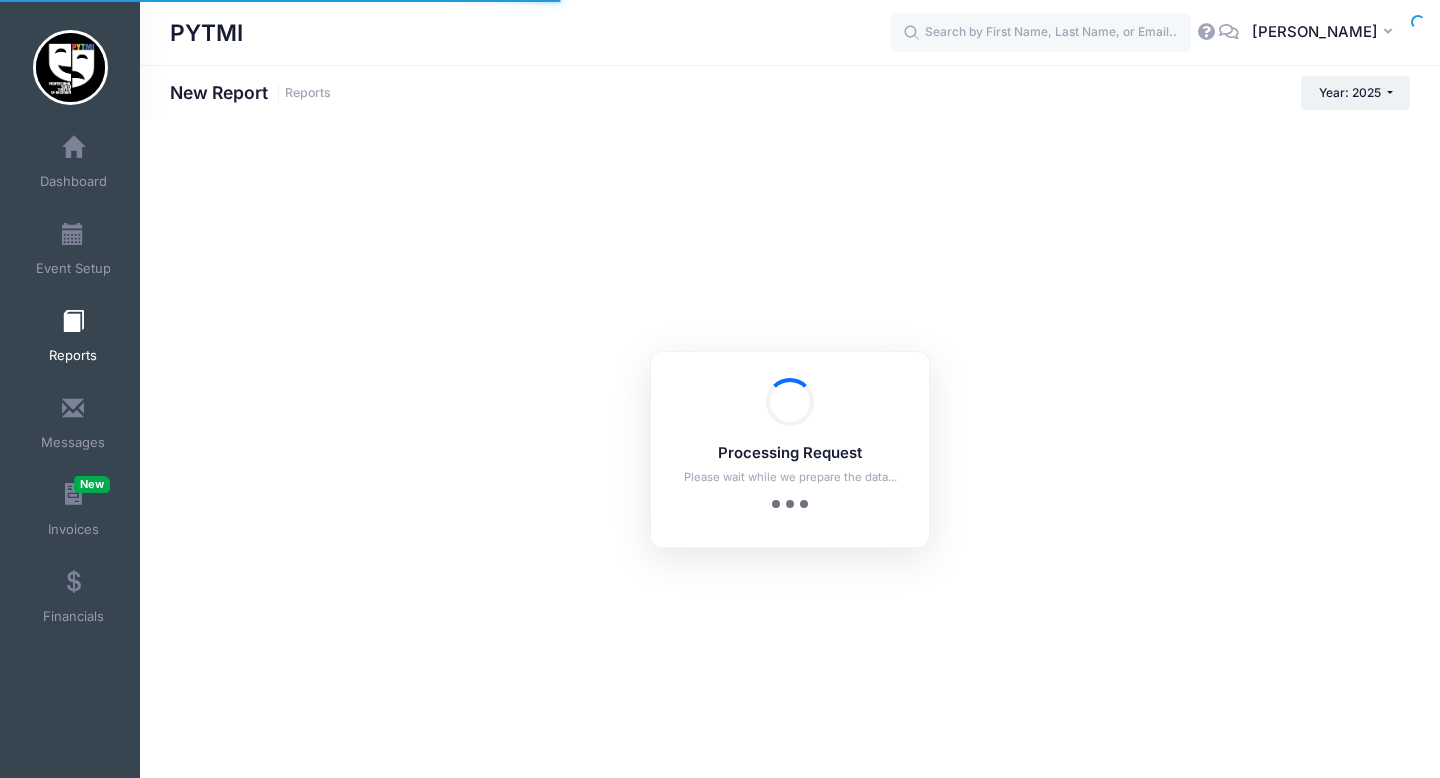 checkbox on "true" 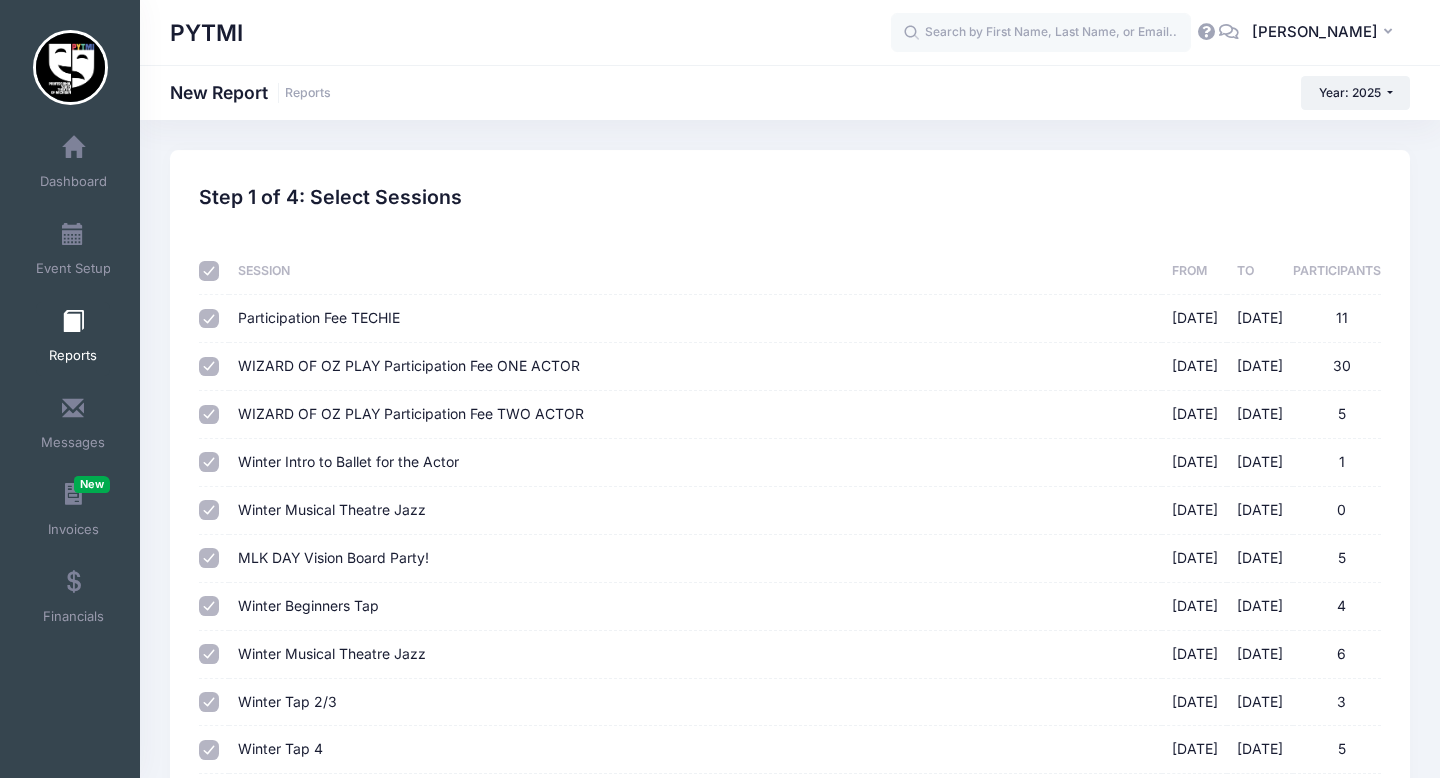 click at bounding box center [209, 271] 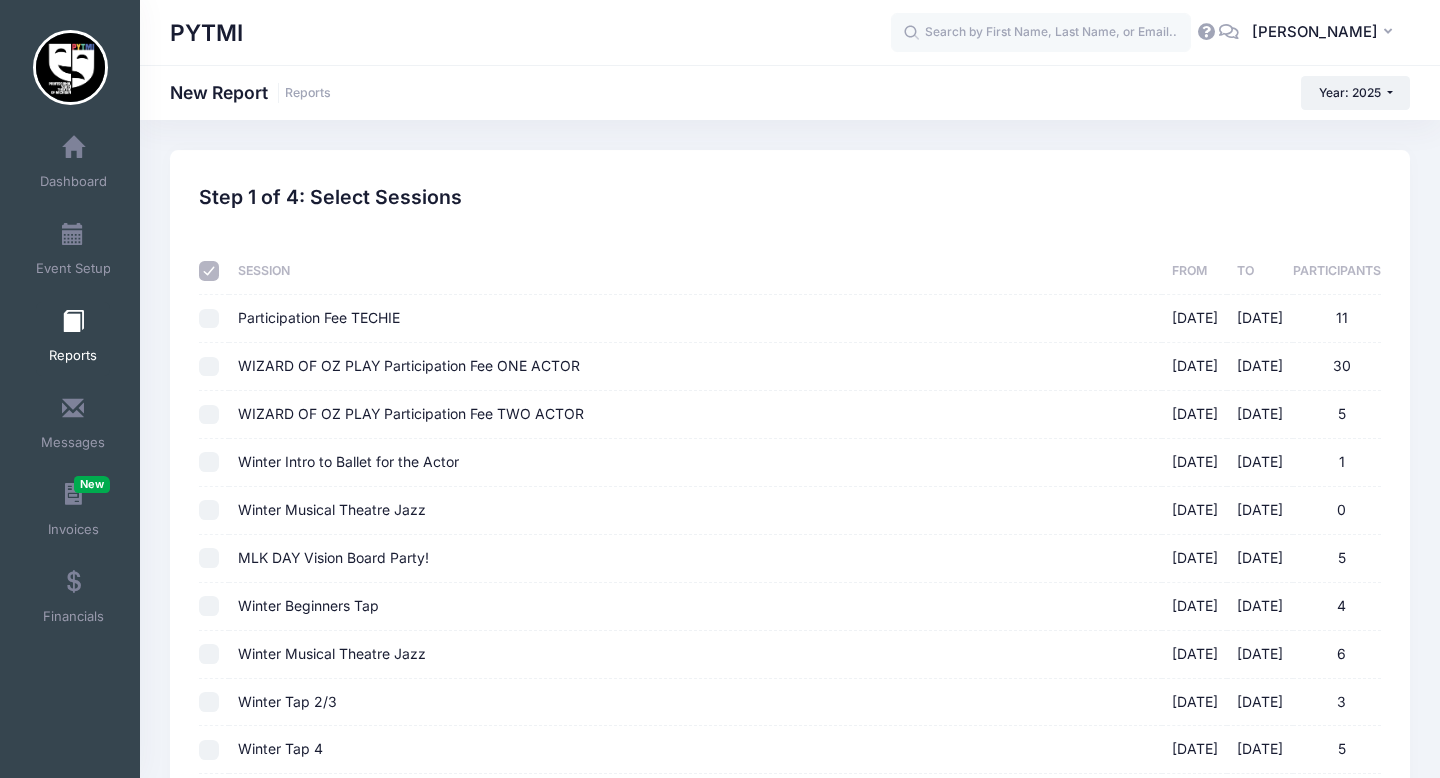 checkbox on "false" 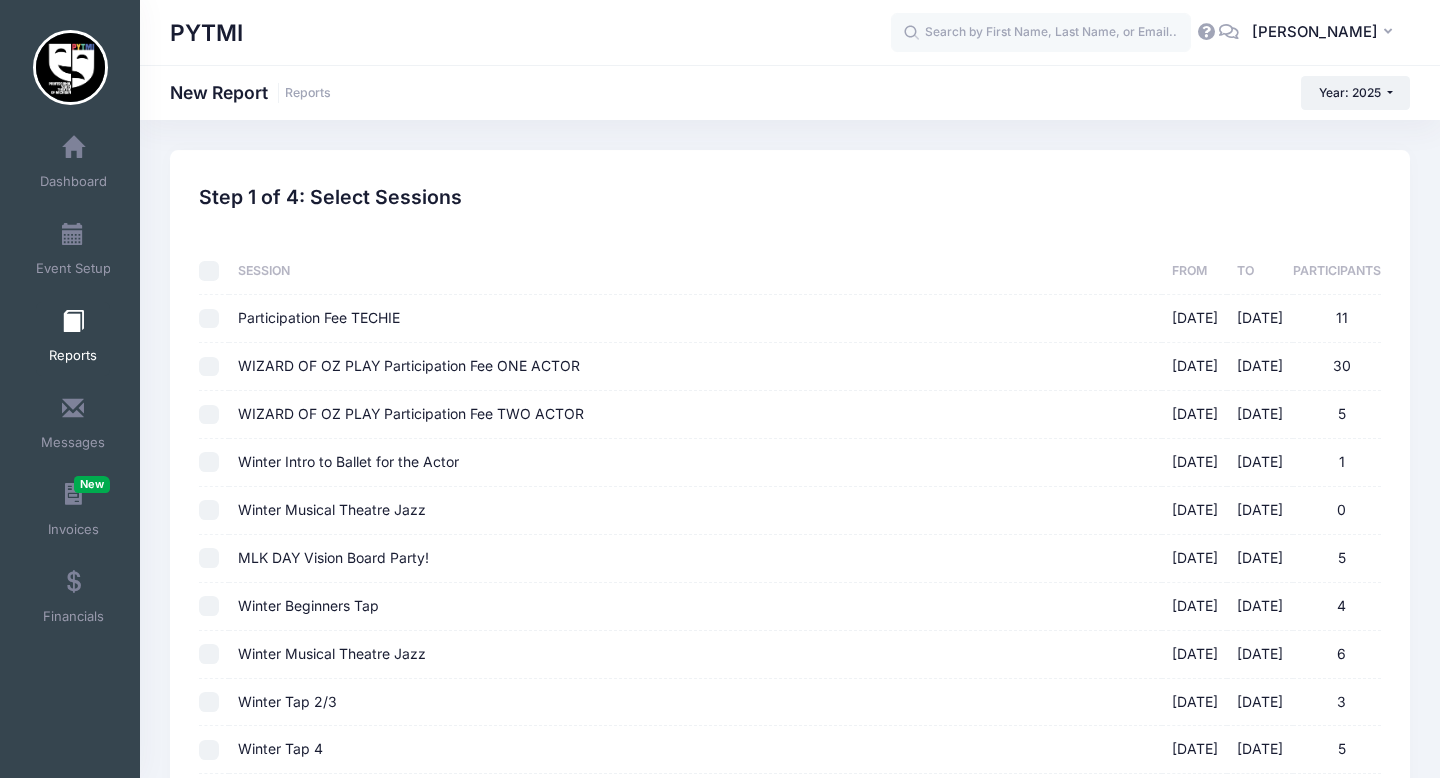 checkbox on "false" 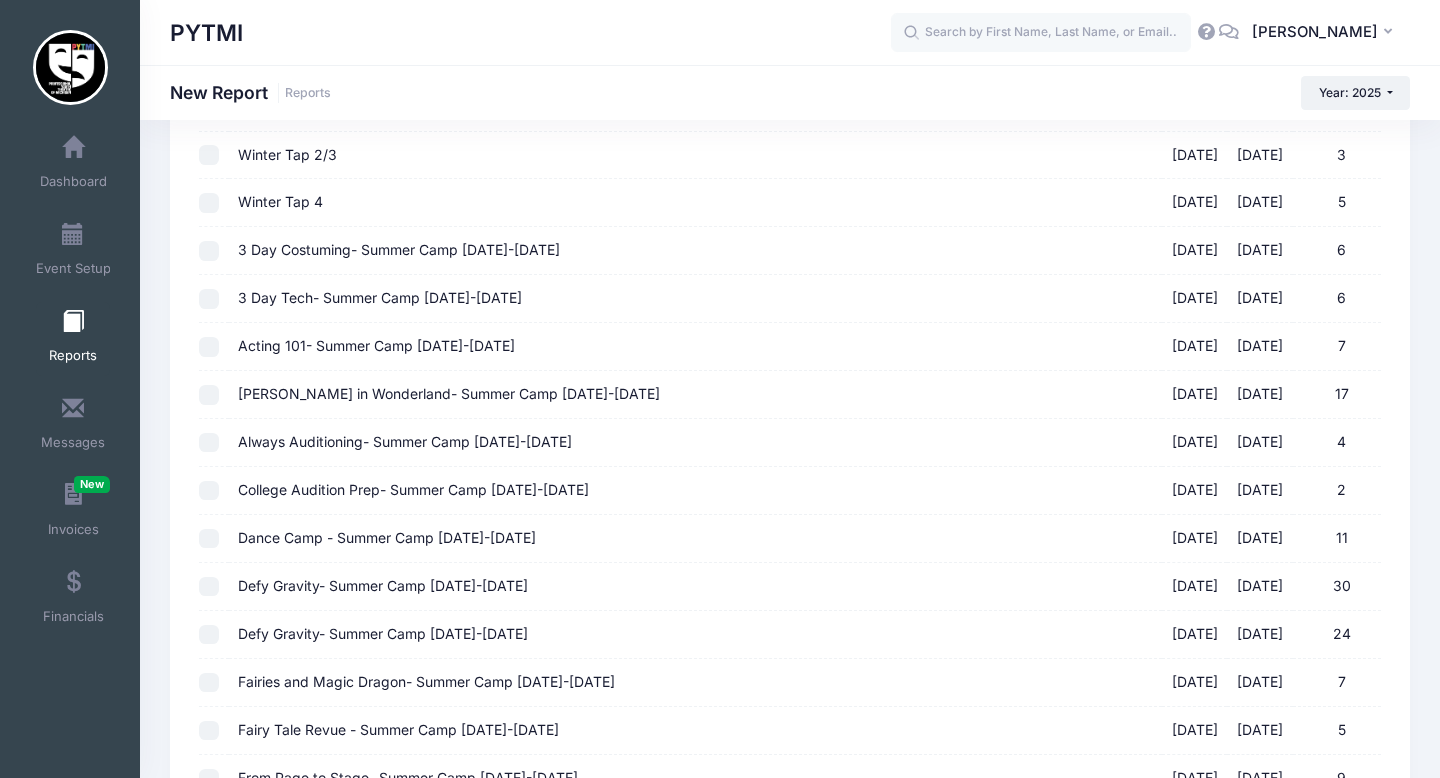 scroll, scrollTop: 572, scrollLeft: 0, axis: vertical 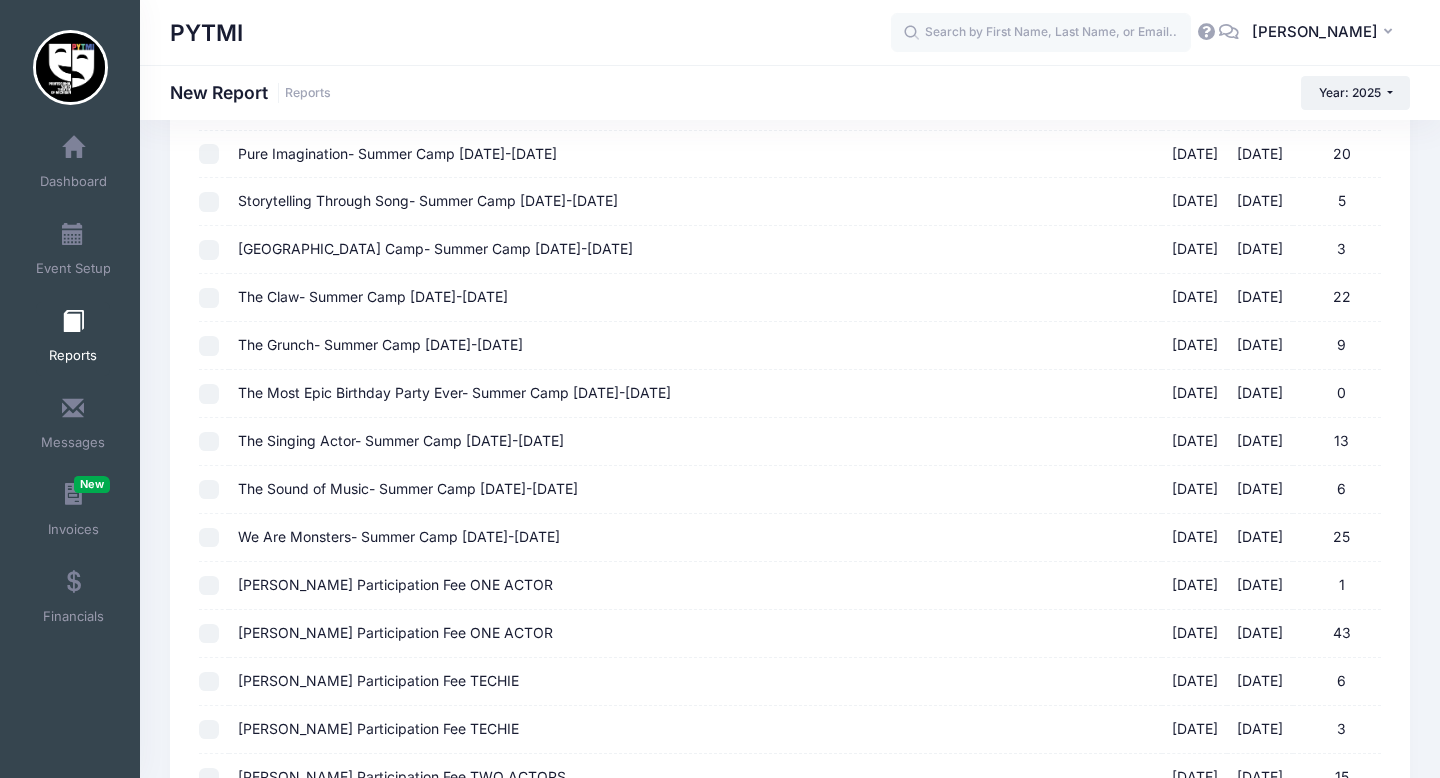 click on "We Are Monsters- Summer Camp [DATE]-[DATE]" at bounding box center (399, 536) 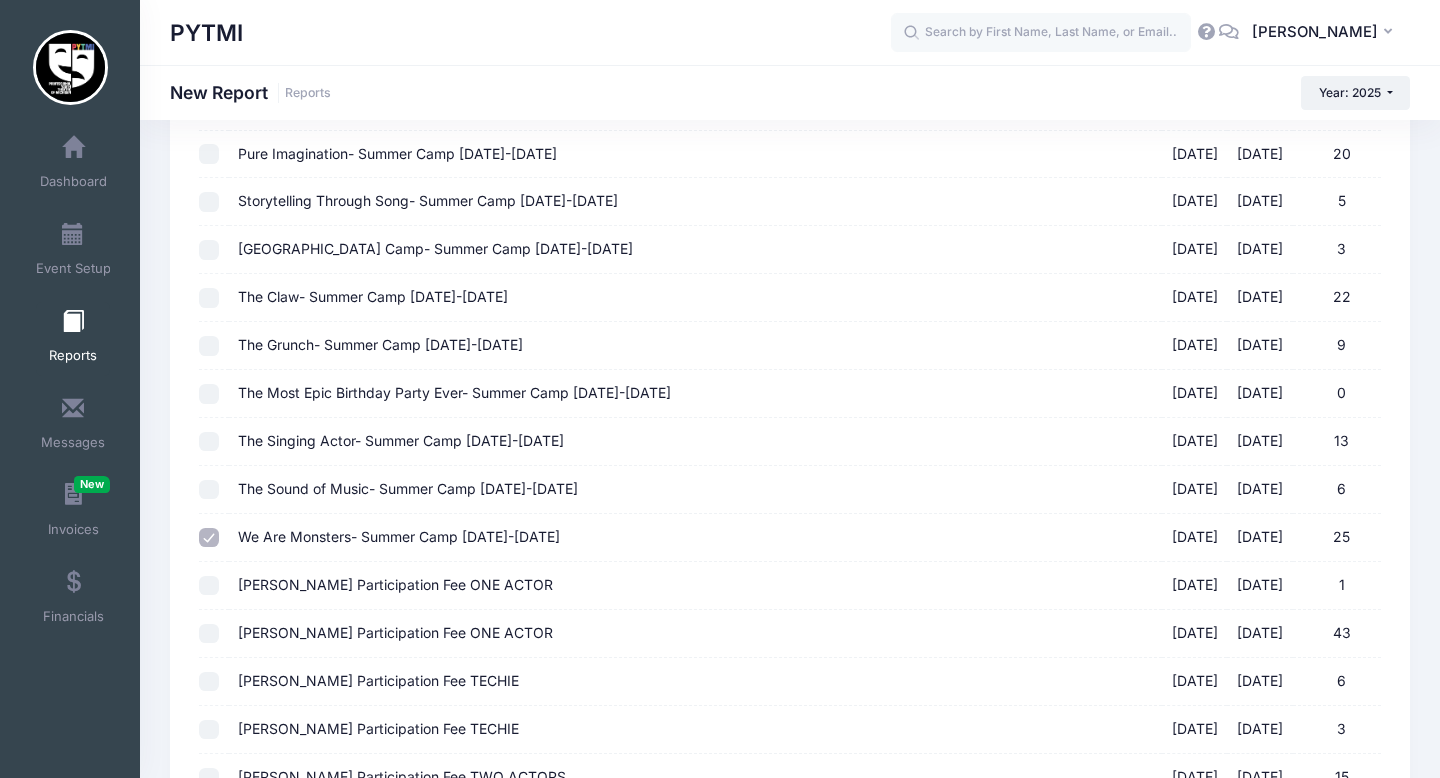 click on "We Are Monsters- Summer Camp [DATE]-[DATE]" at bounding box center [399, 536] 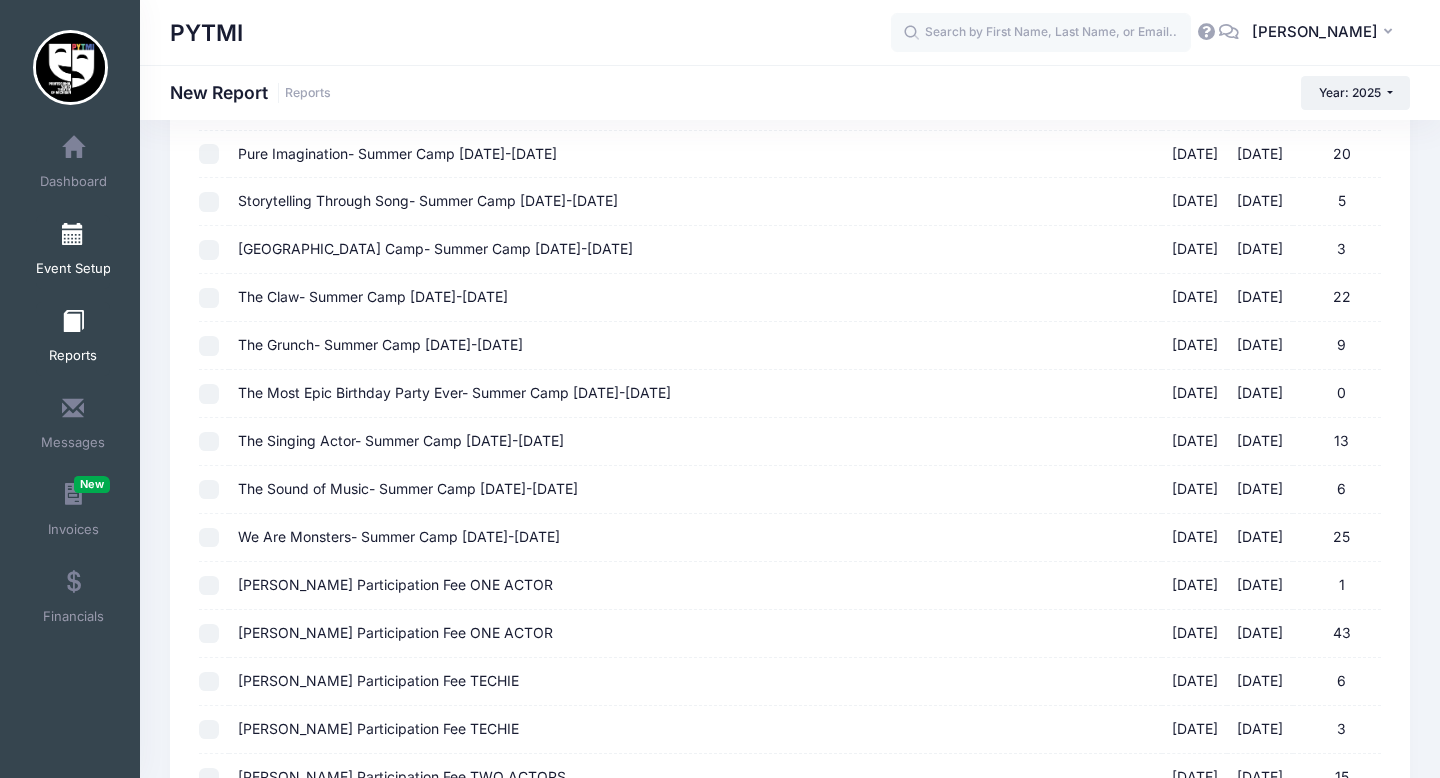 click at bounding box center (73, 235) 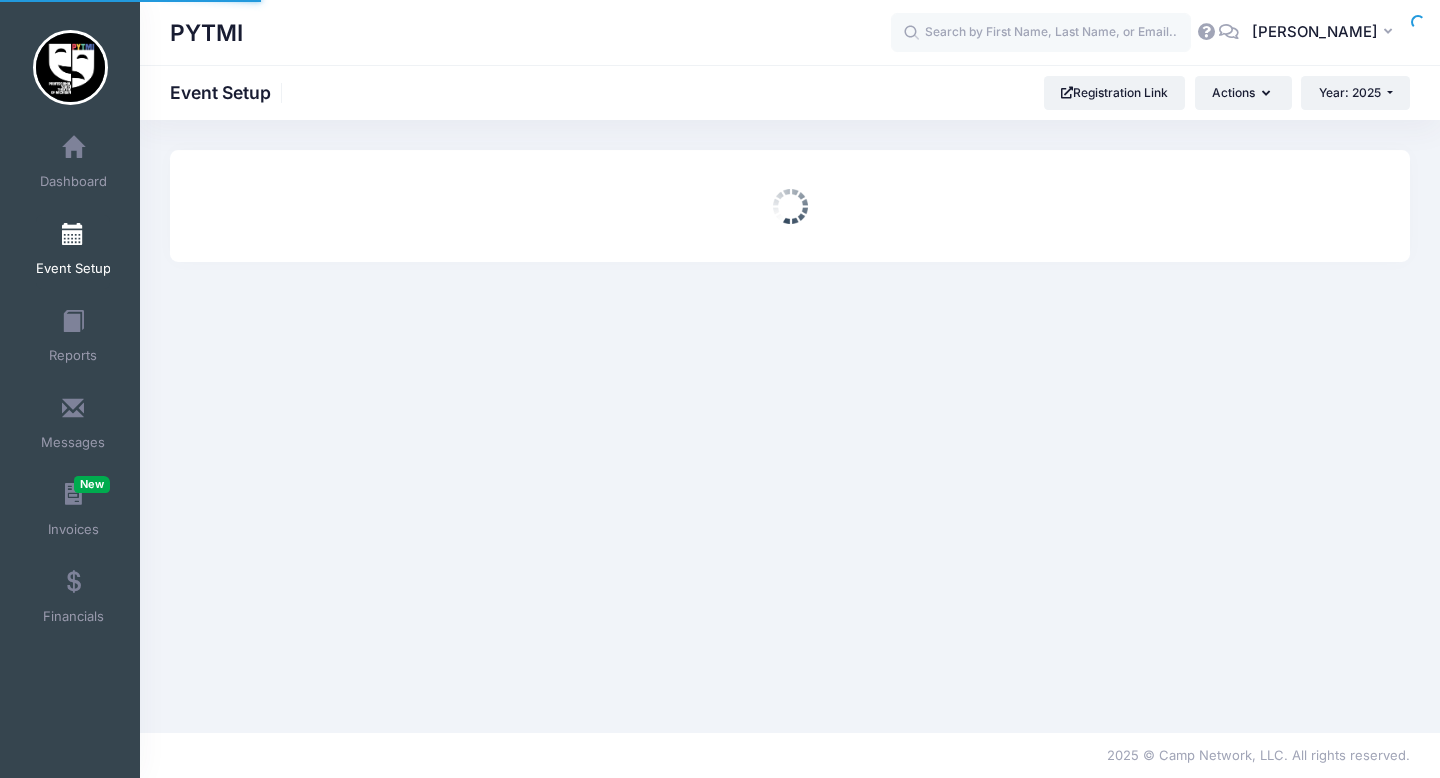 scroll, scrollTop: 0, scrollLeft: 0, axis: both 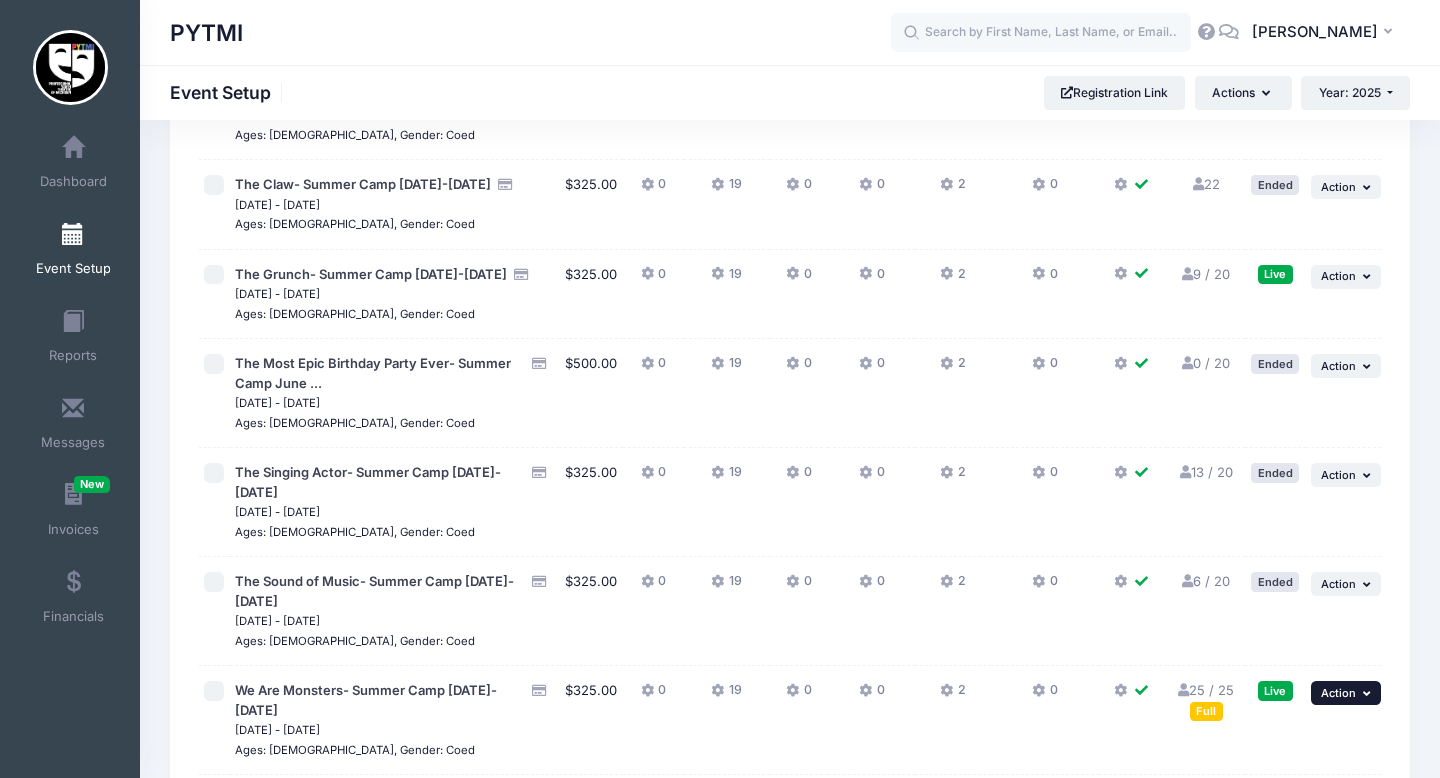 click on "... Action" at bounding box center [1346, 693] 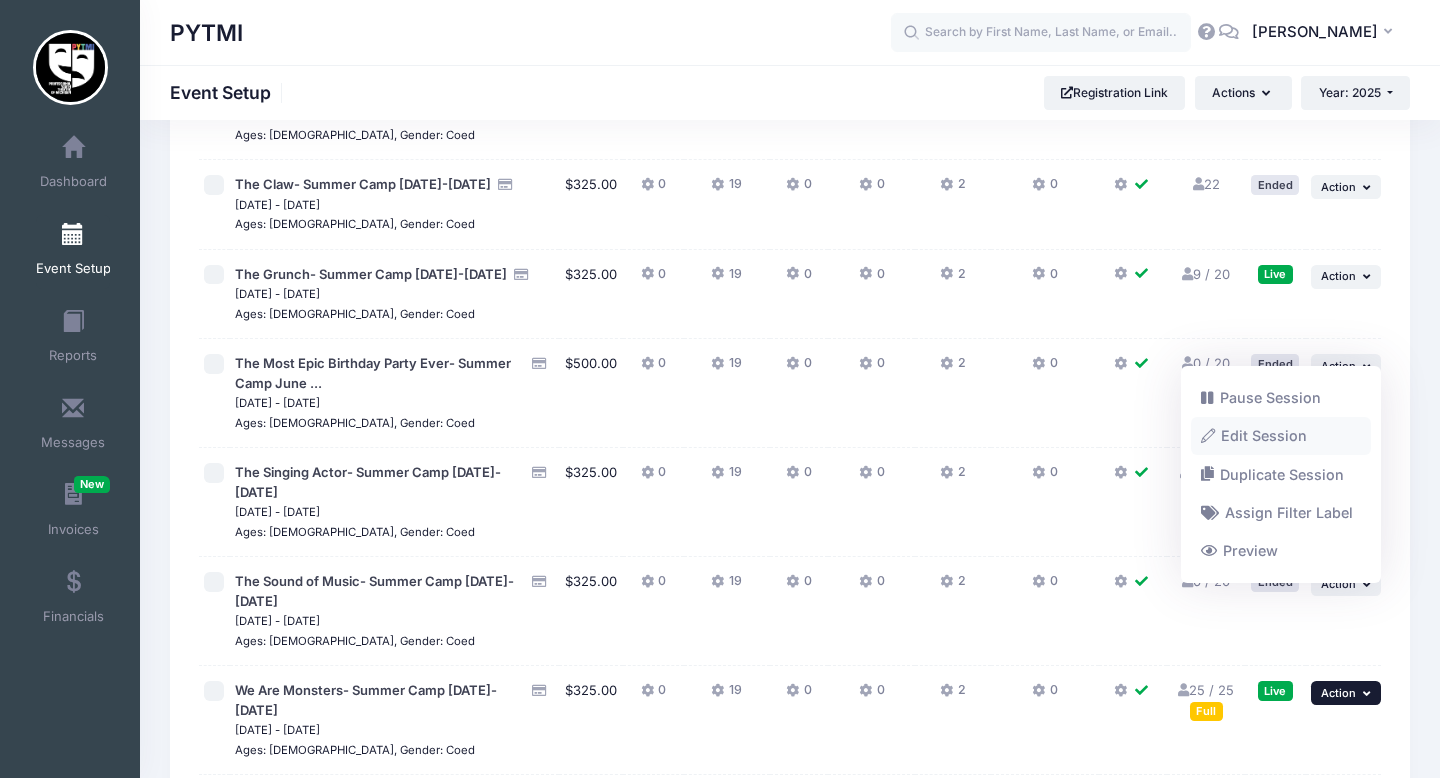 click on "Edit Session" at bounding box center (1281, 437) 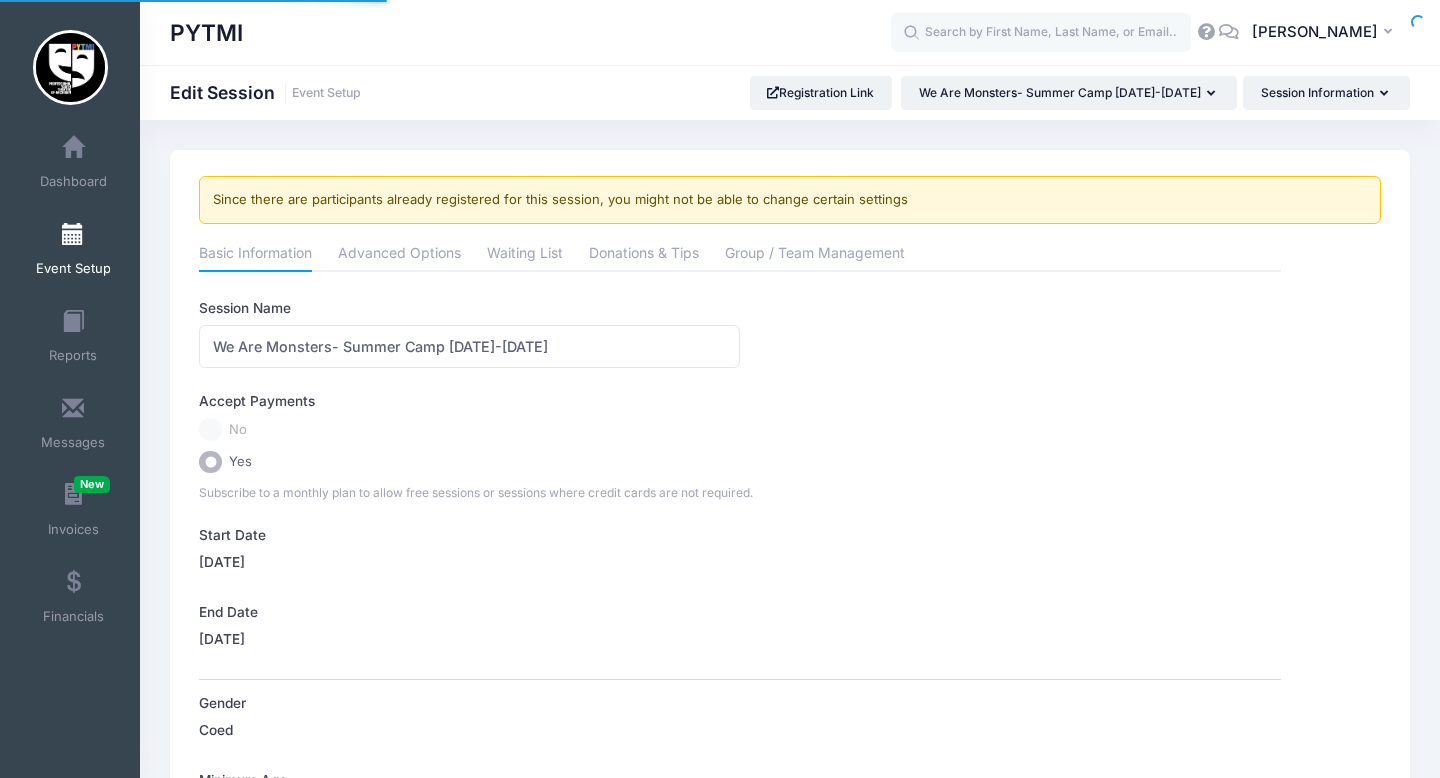 scroll, scrollTop: 0, scrollLeft: 0, axis: both 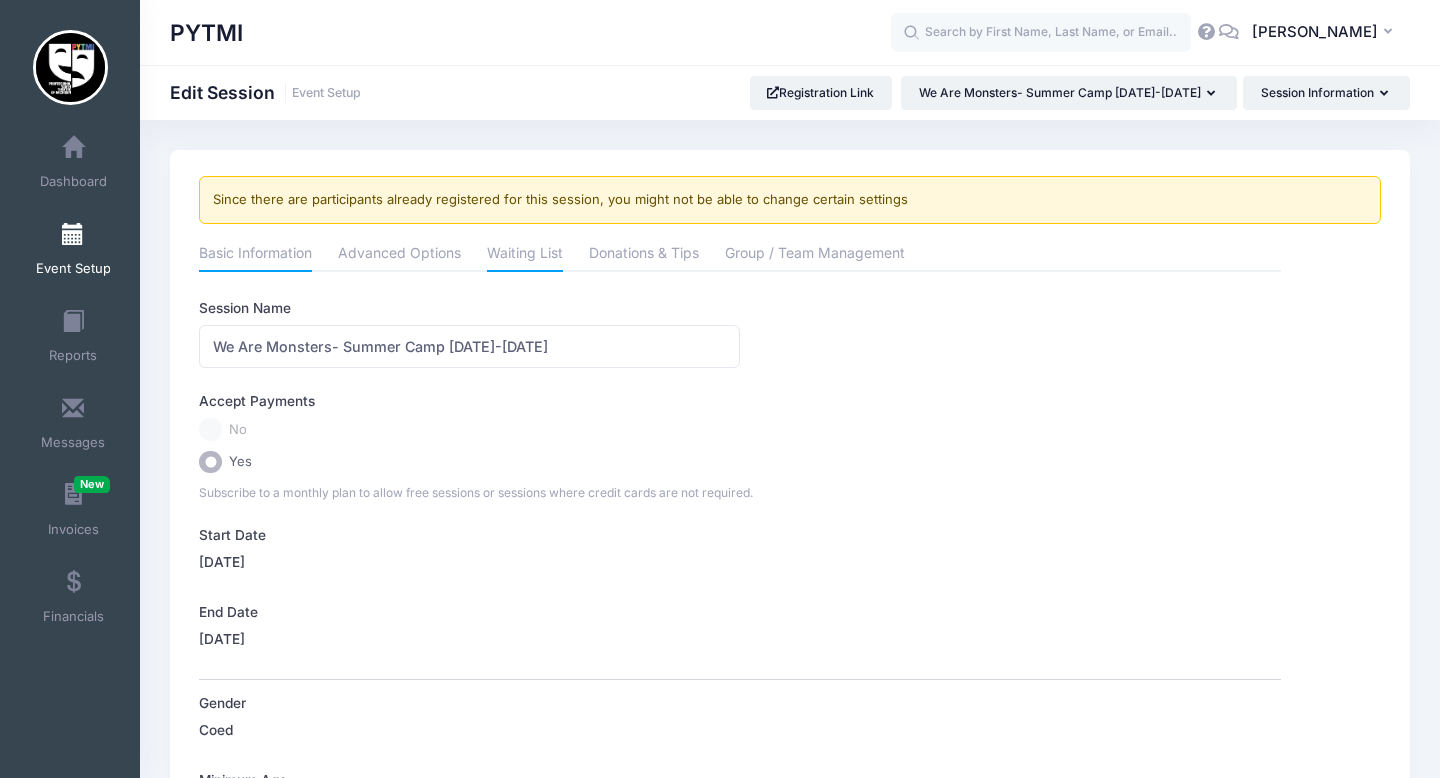 click on "Waiting List" at bounding box center [525, 255] 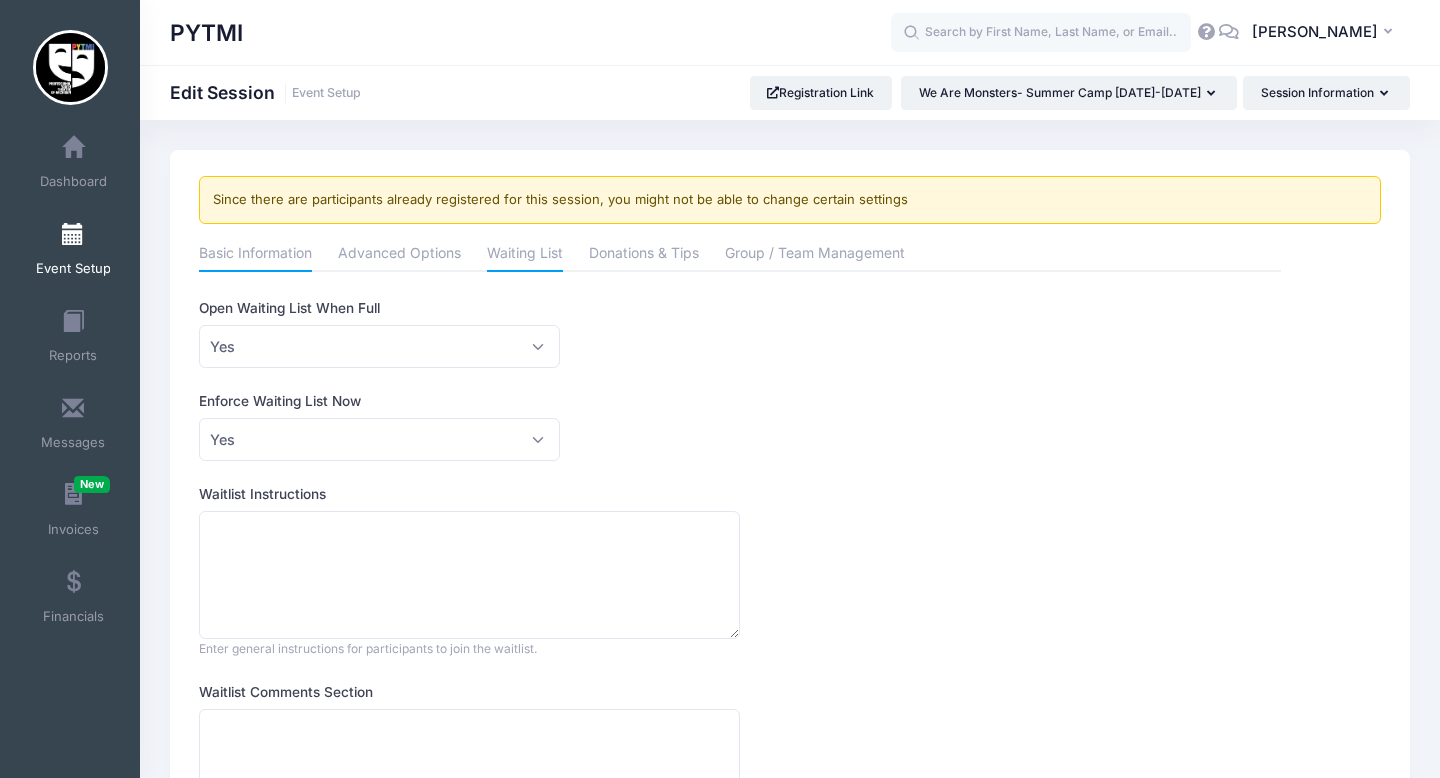 click on "Basic Information" at bounding box center [255, 255] 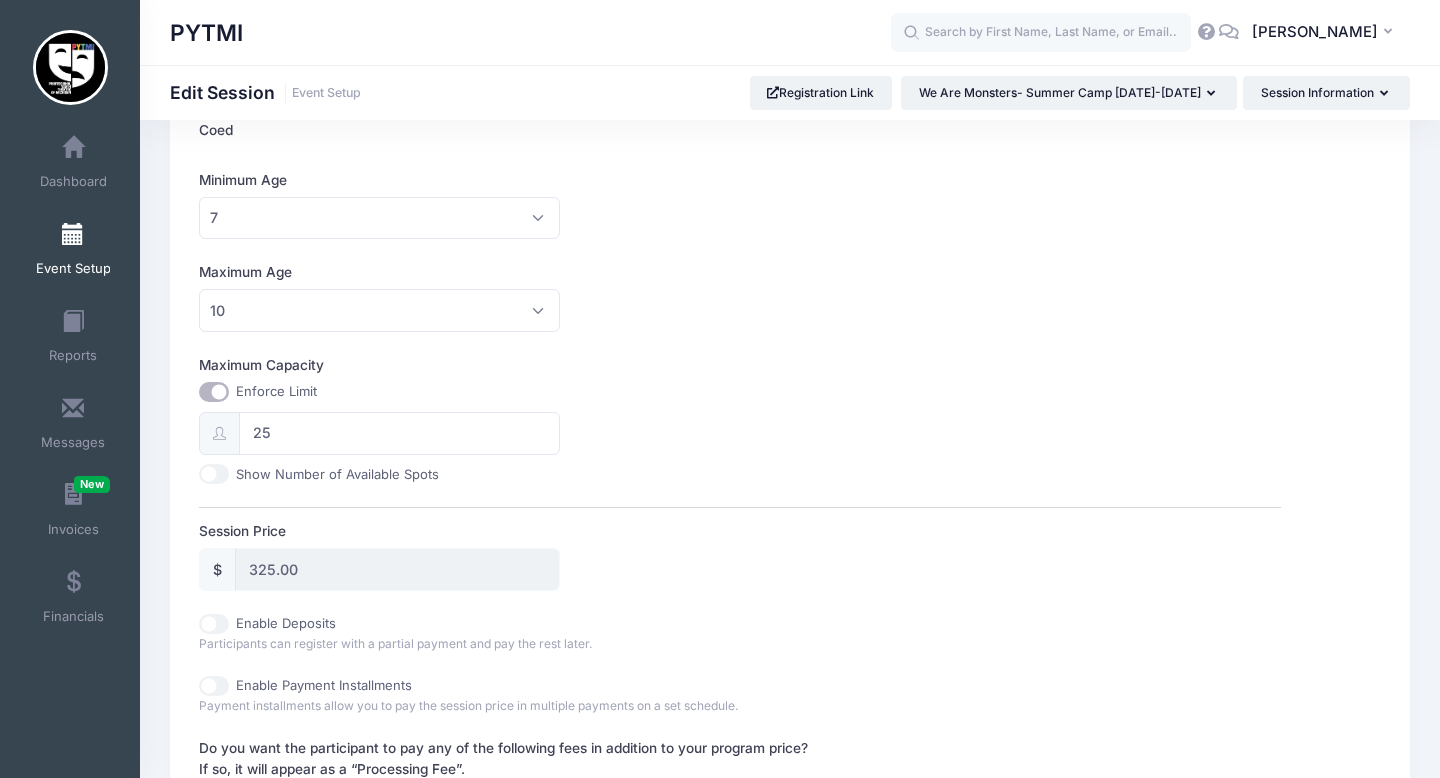 scroll, scrollTop: 662, scrollLeft: 0, axis: vertical 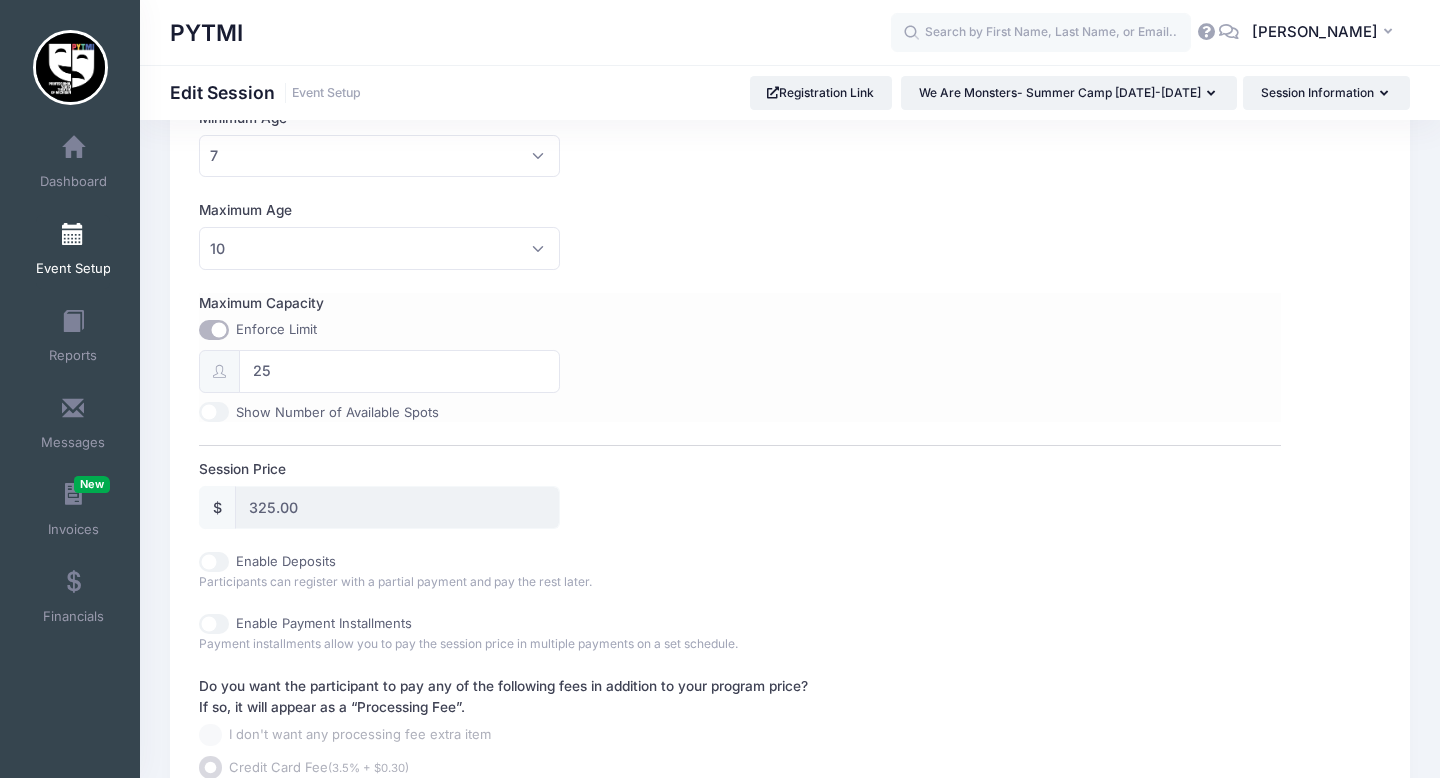 click on "Maximum Capacity" at bounding box center [214, 330] 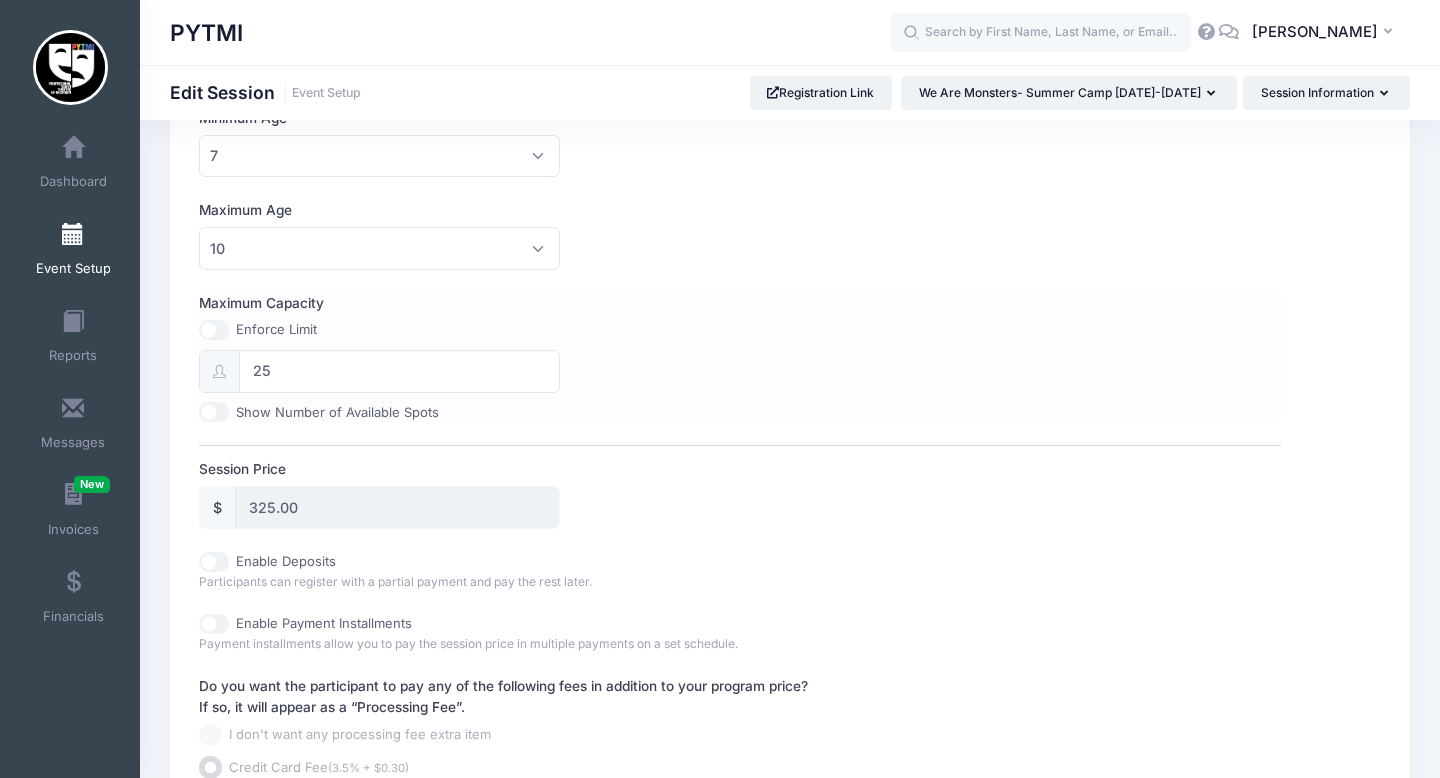 type on "0" 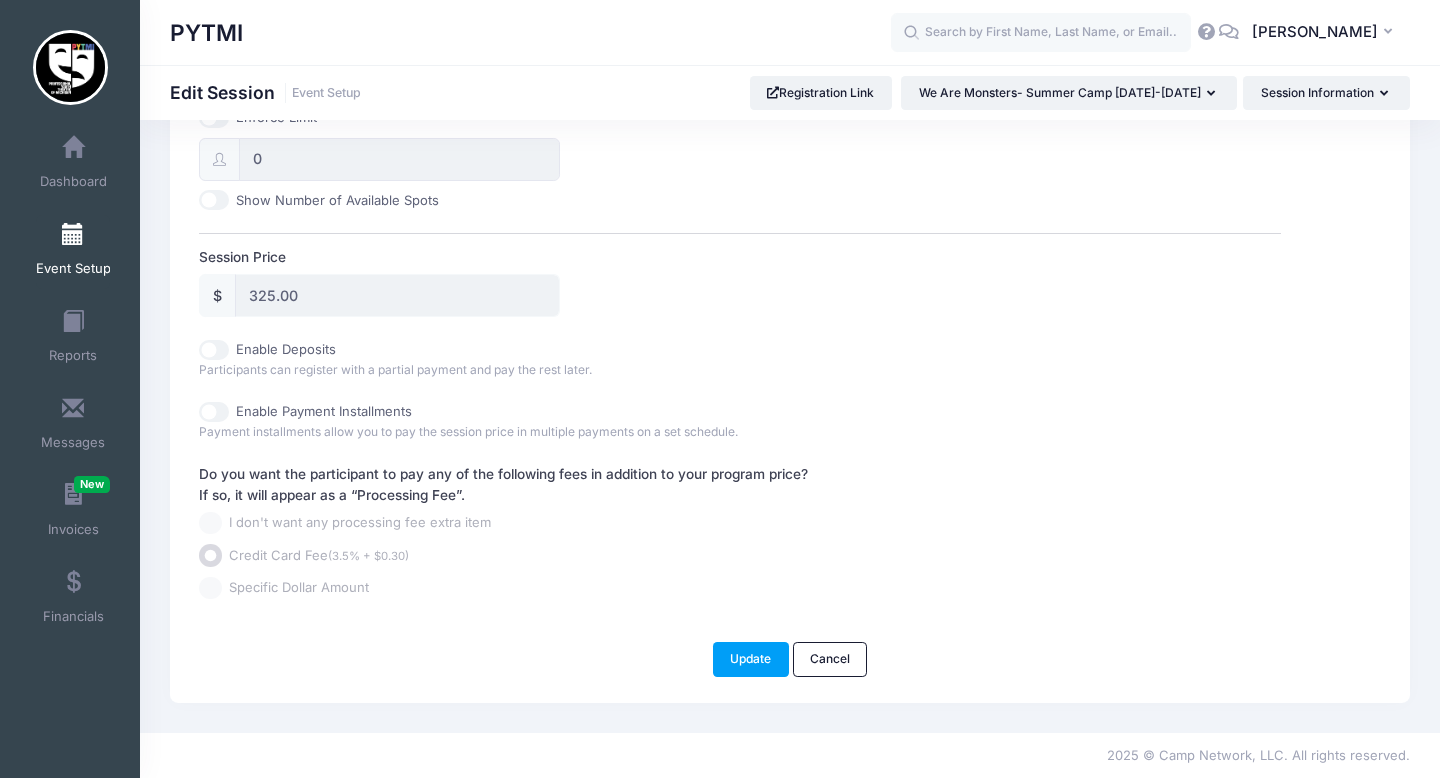 scroll, scrollTop: 893, scrollLeft: 0, axis: vertical 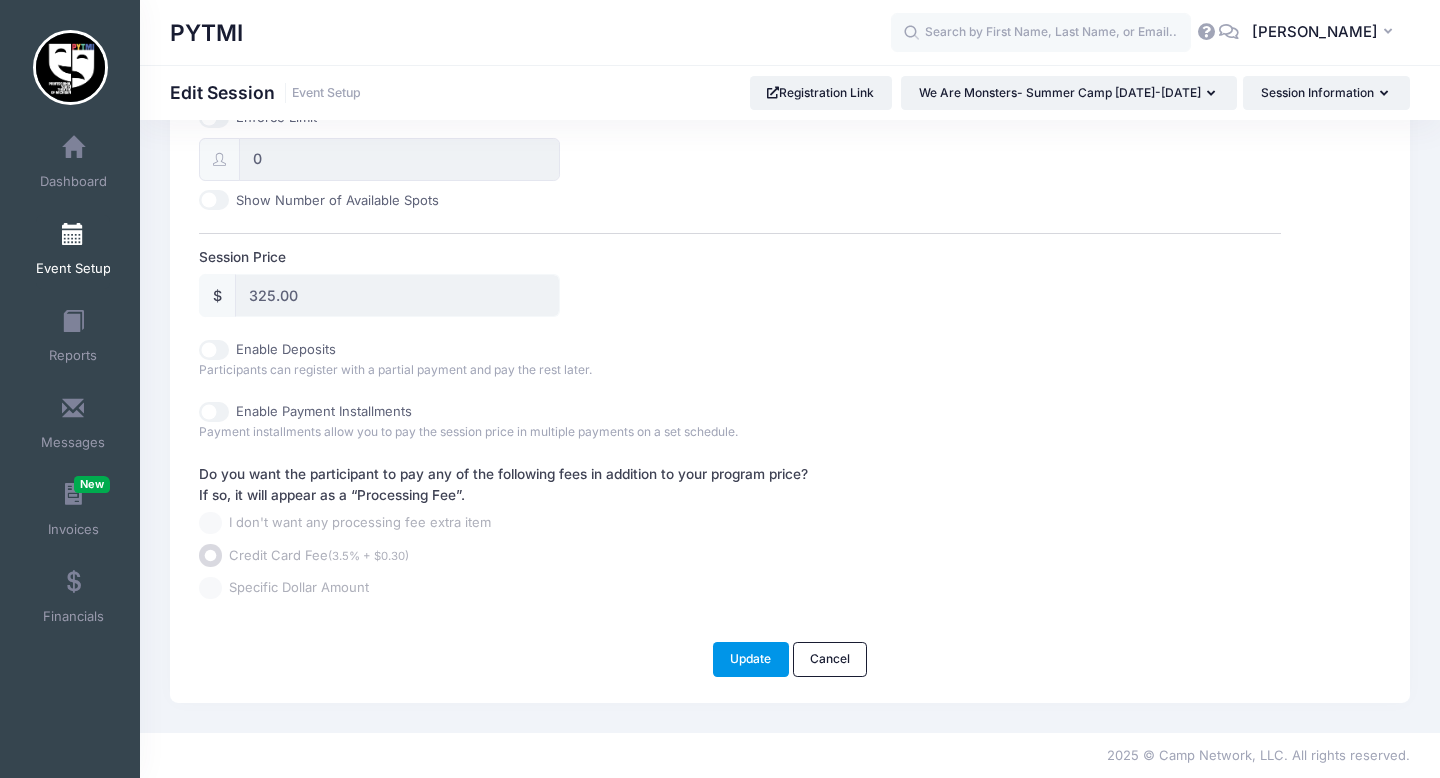 click on "Update" at bounding box center (751, 659) 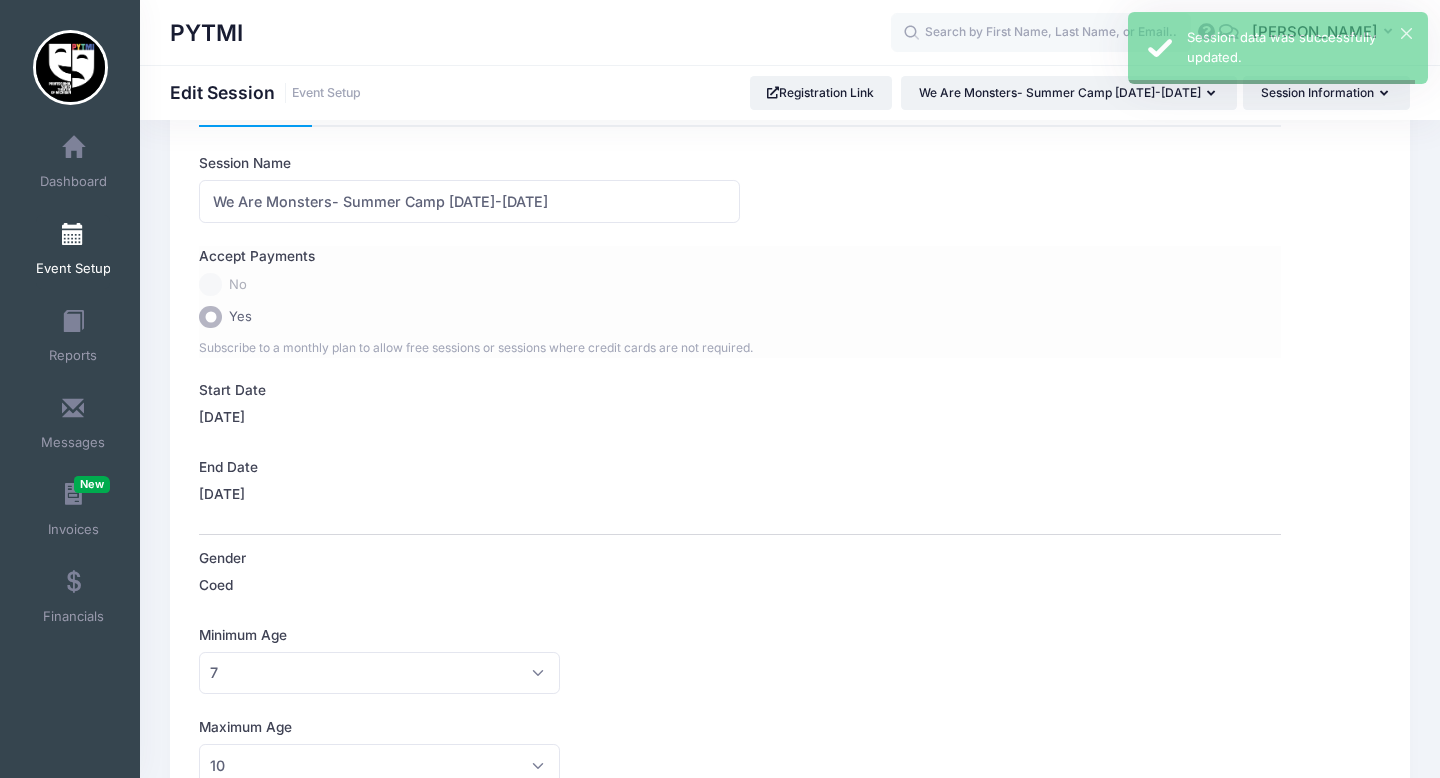 scroll, scrollTop: 0, scrollLeft: 0, axis: both 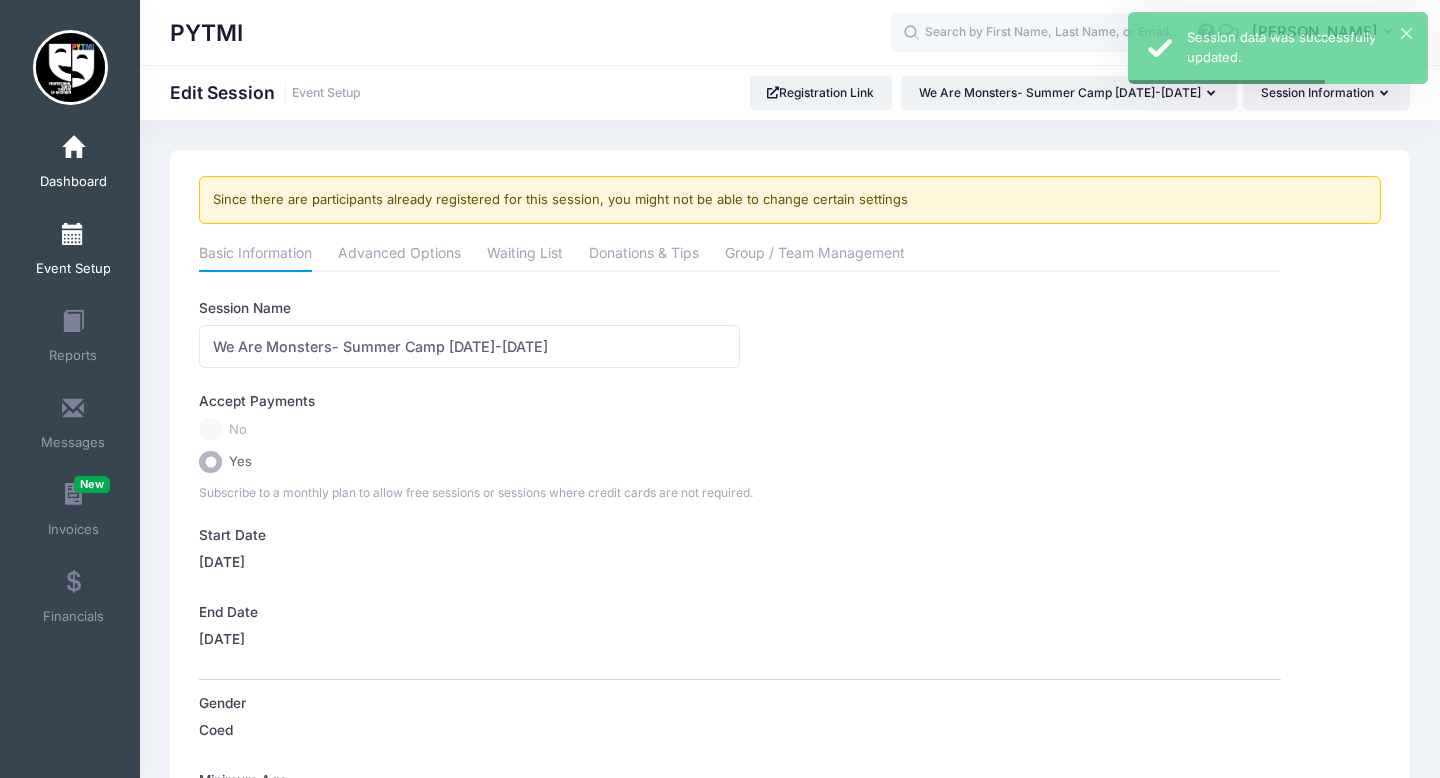 click on "Dashboard" at bounding box center [73, 165] 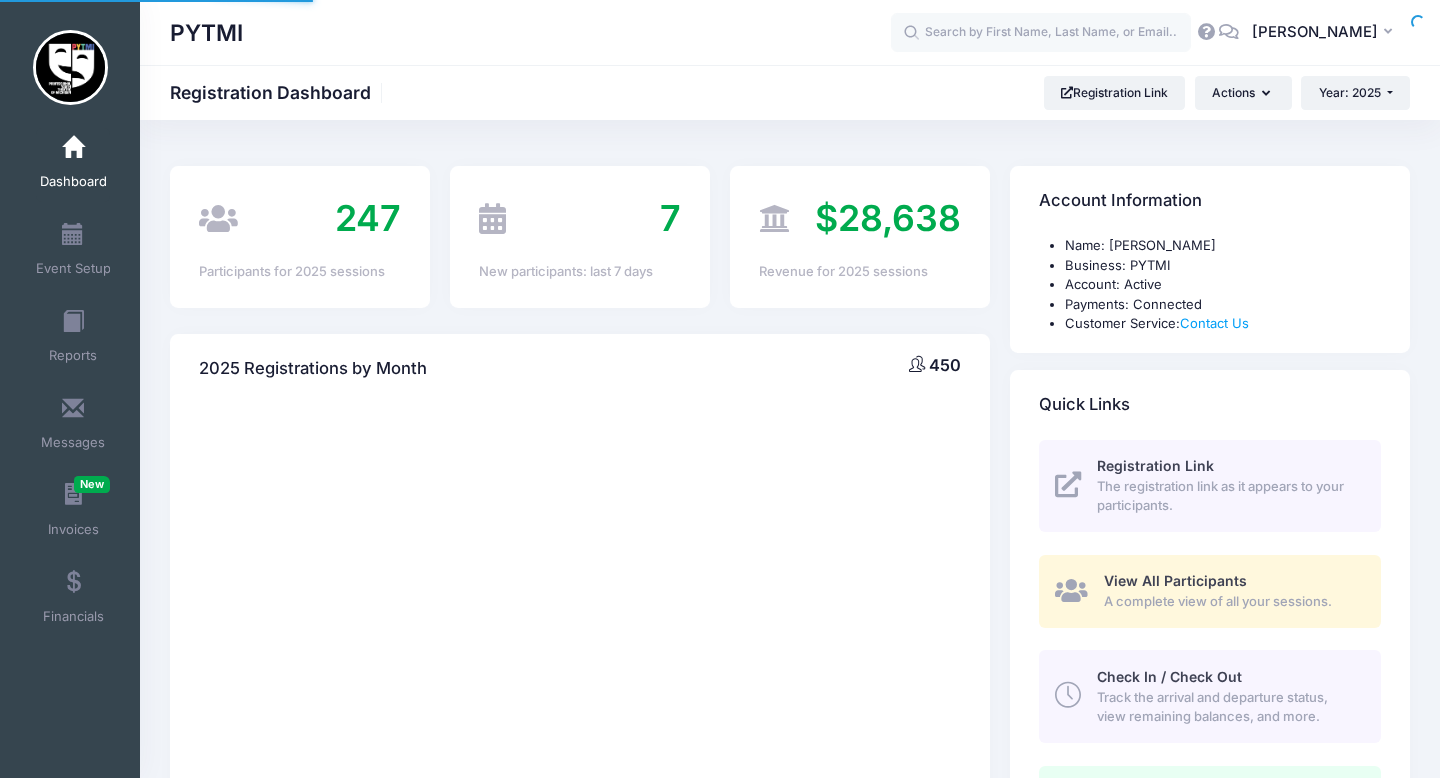 scroll, scrollTop: 0, scrollLeft: 0, axis: both 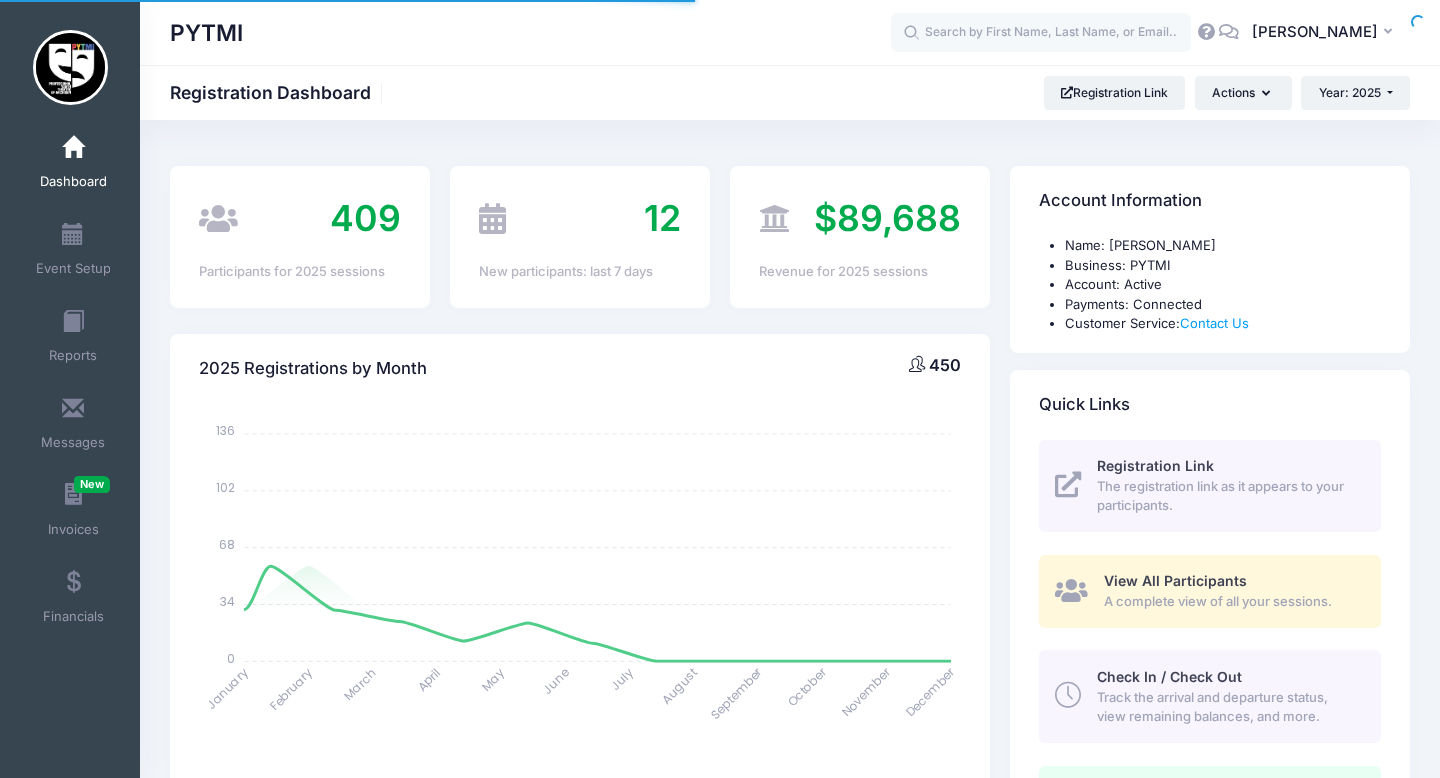 select 